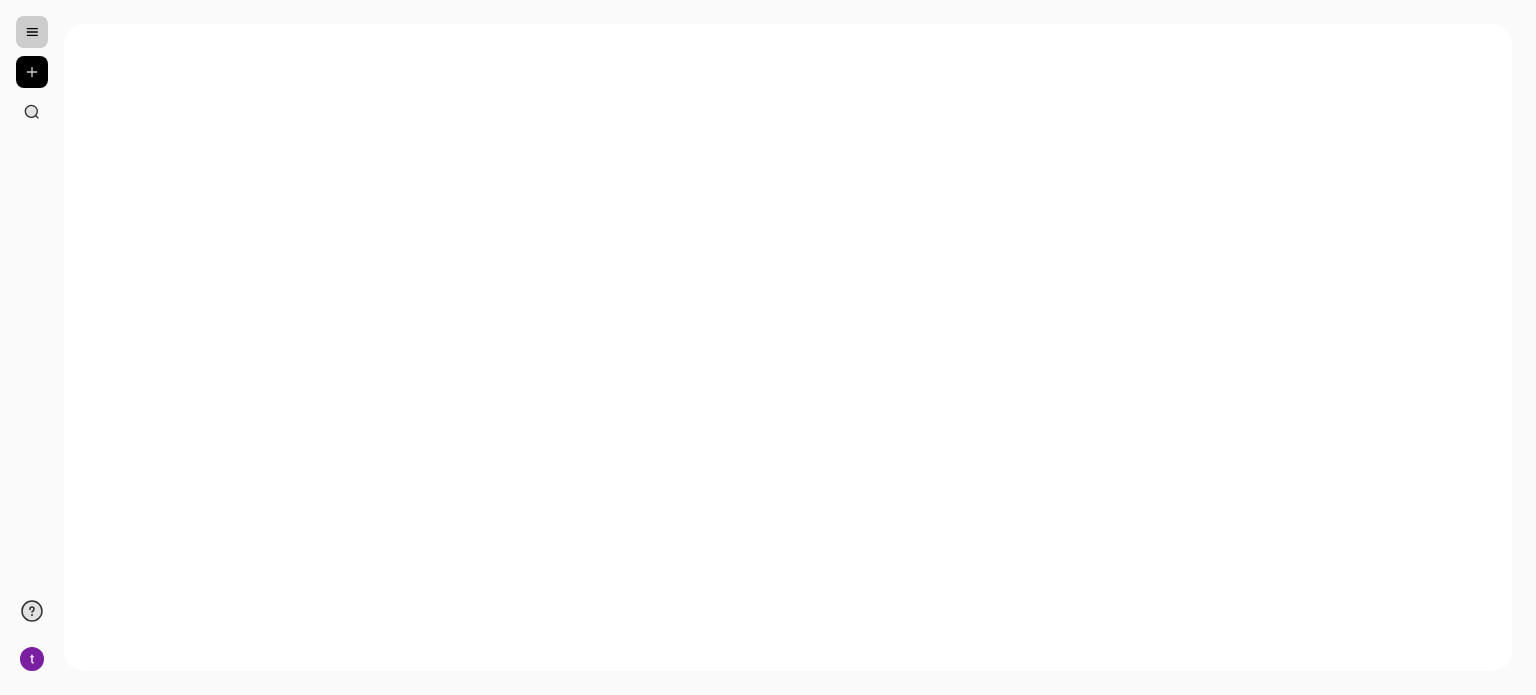 scroll, scrollTop: 0, scrollLeft: 0, axis: both 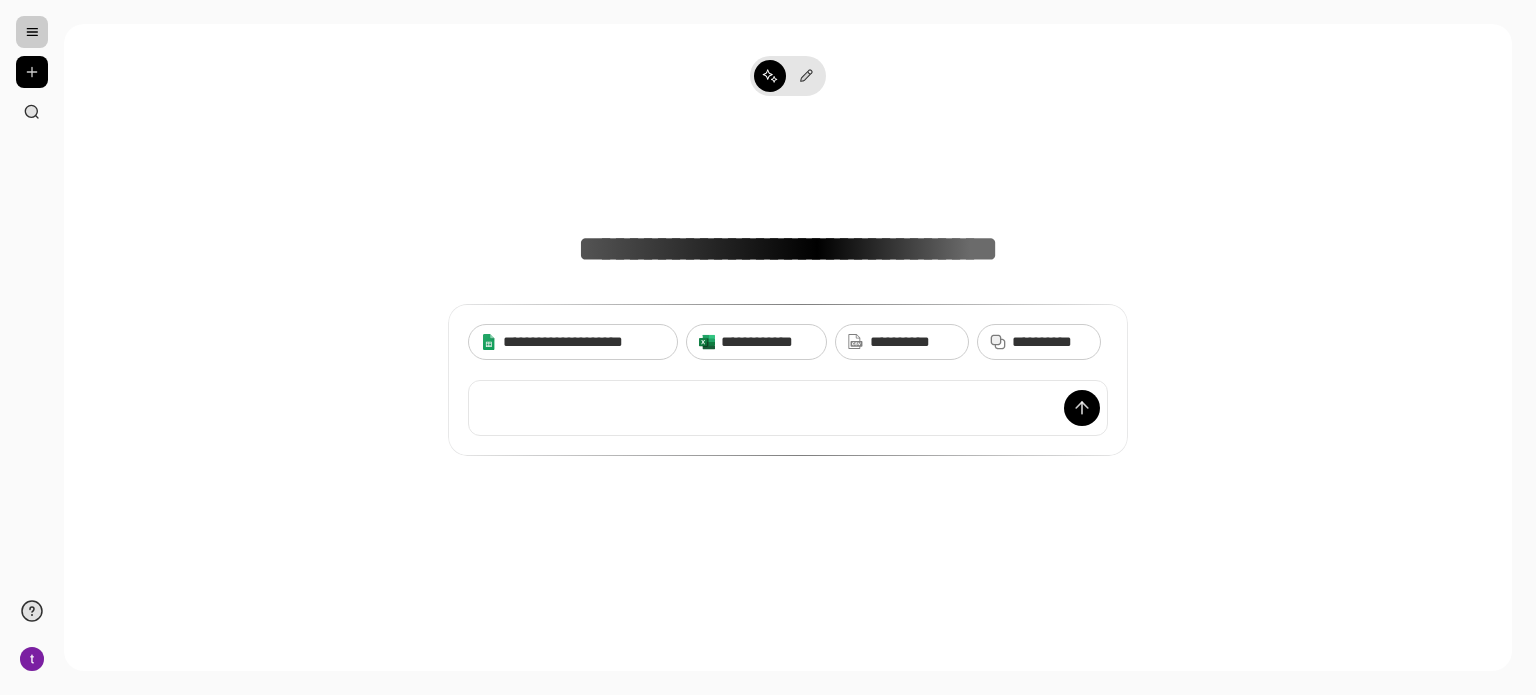 click at bounding box center (788, 408) 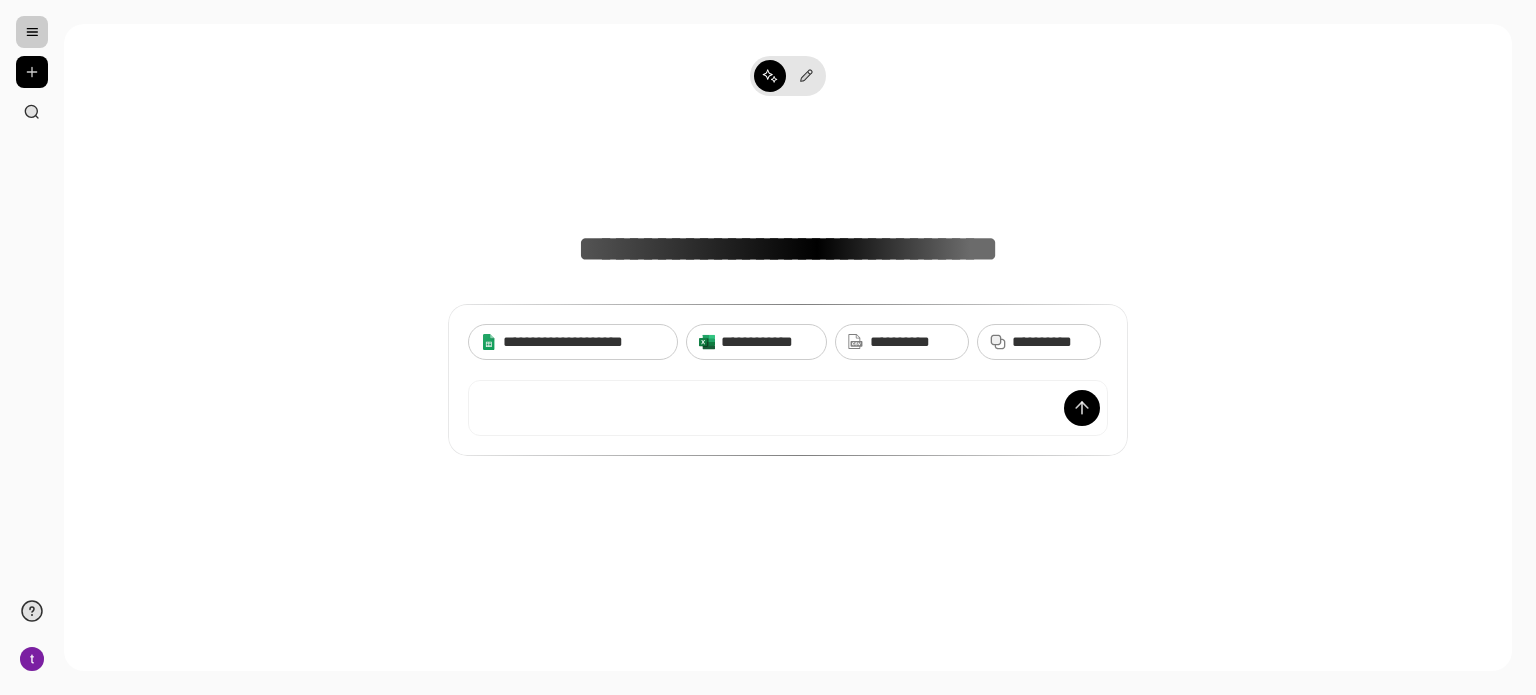 drag, startPoint x: 824, startPoint y: 385, endPoint x: 813, endPoint y: 322, distance: 63.953106 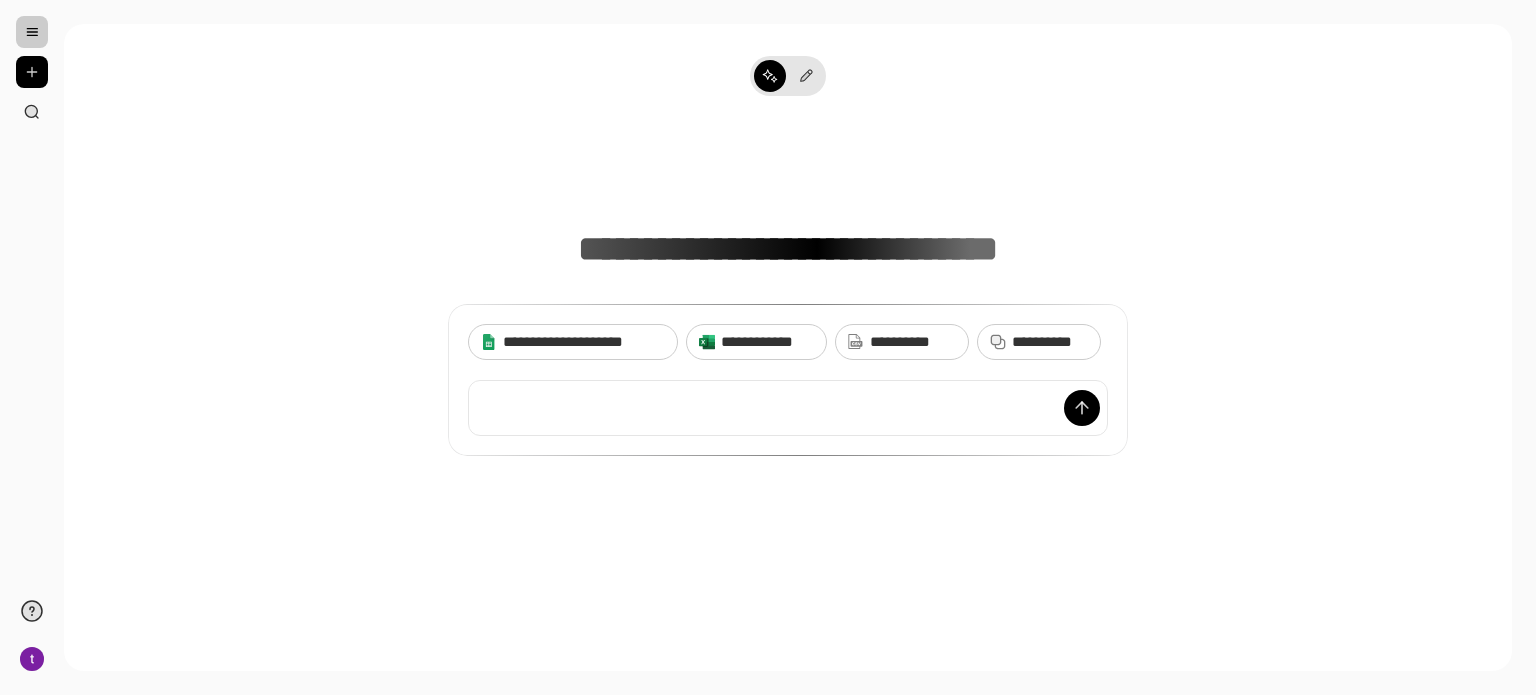 scroll, scrollTop: 15, scrollLeft: 0, axis: vertical 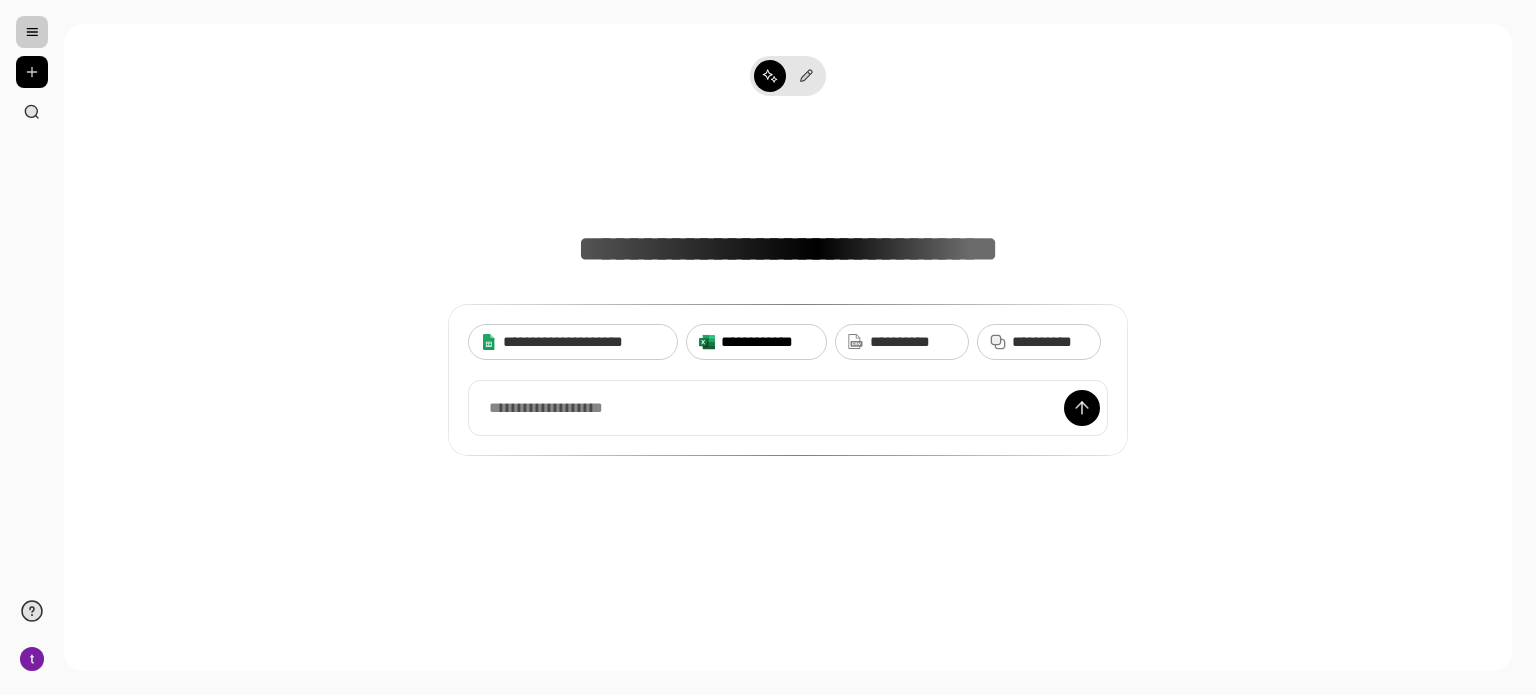 click on "**********" at bounding box center (767, 342) 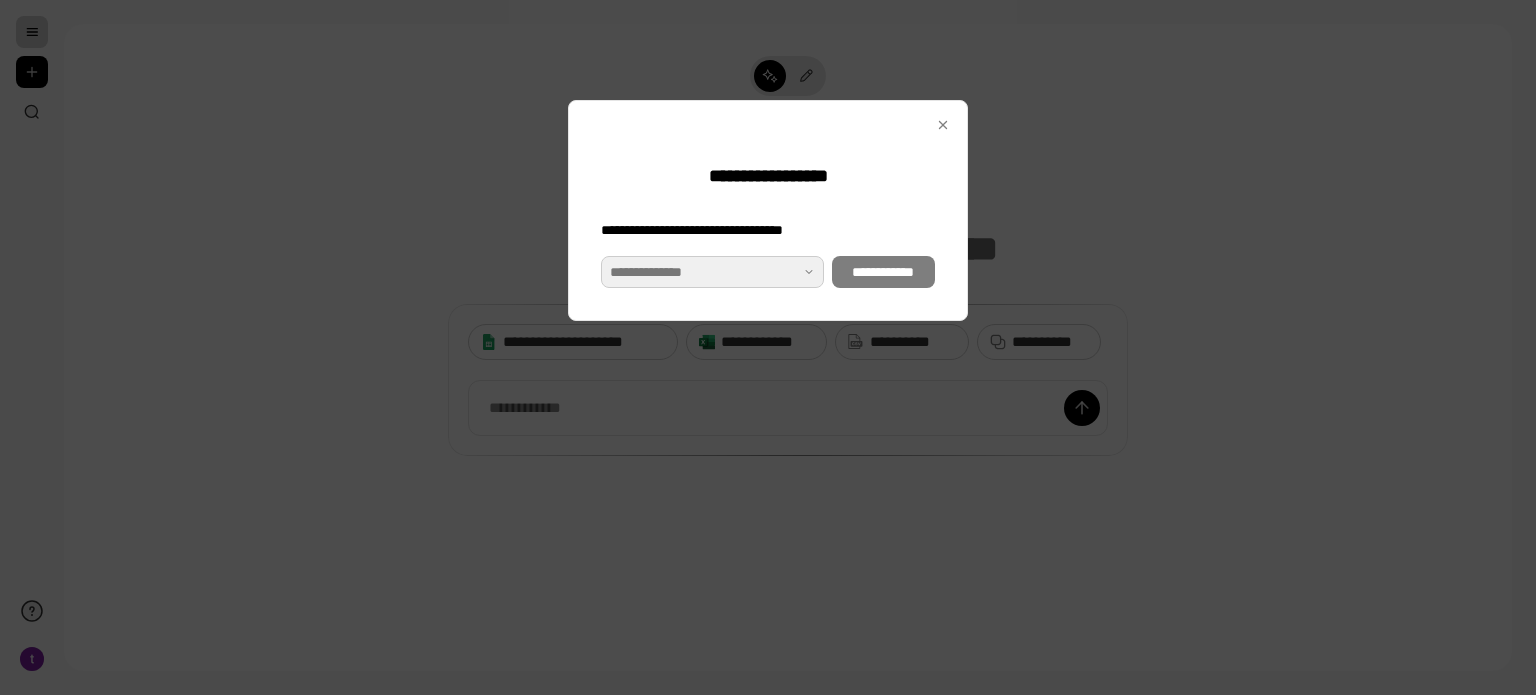 click at bounding box center [712, 272] 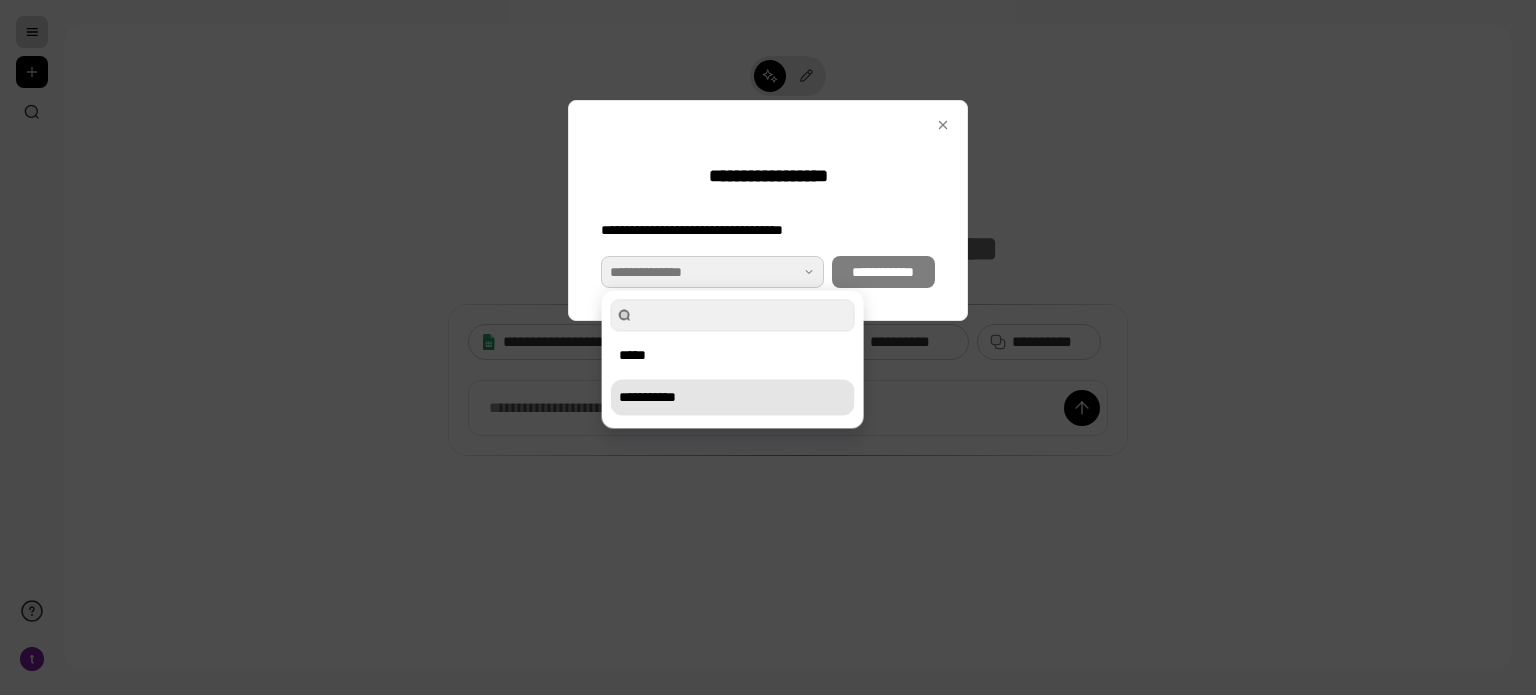 click on "**********" at bounding box center [733, 397] 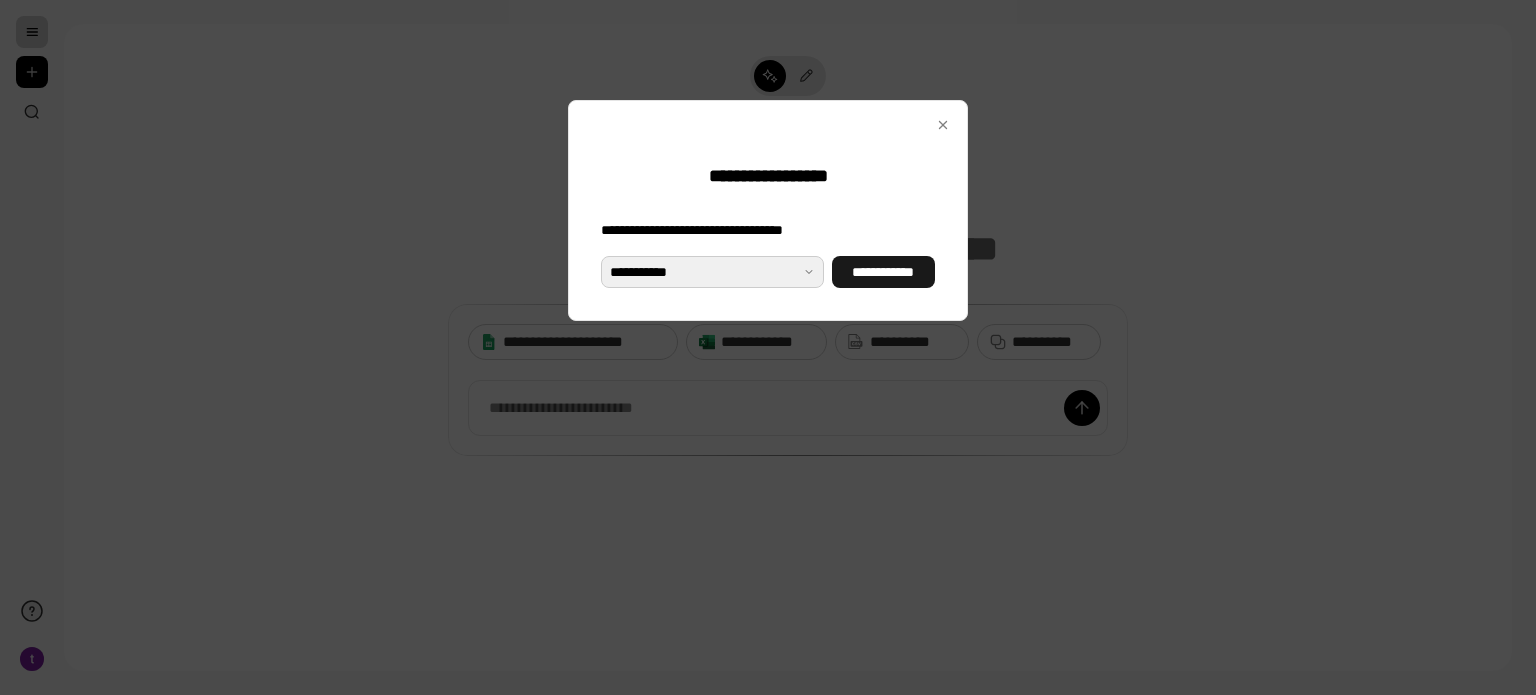click on "**********" at bounding box center (883, 272) 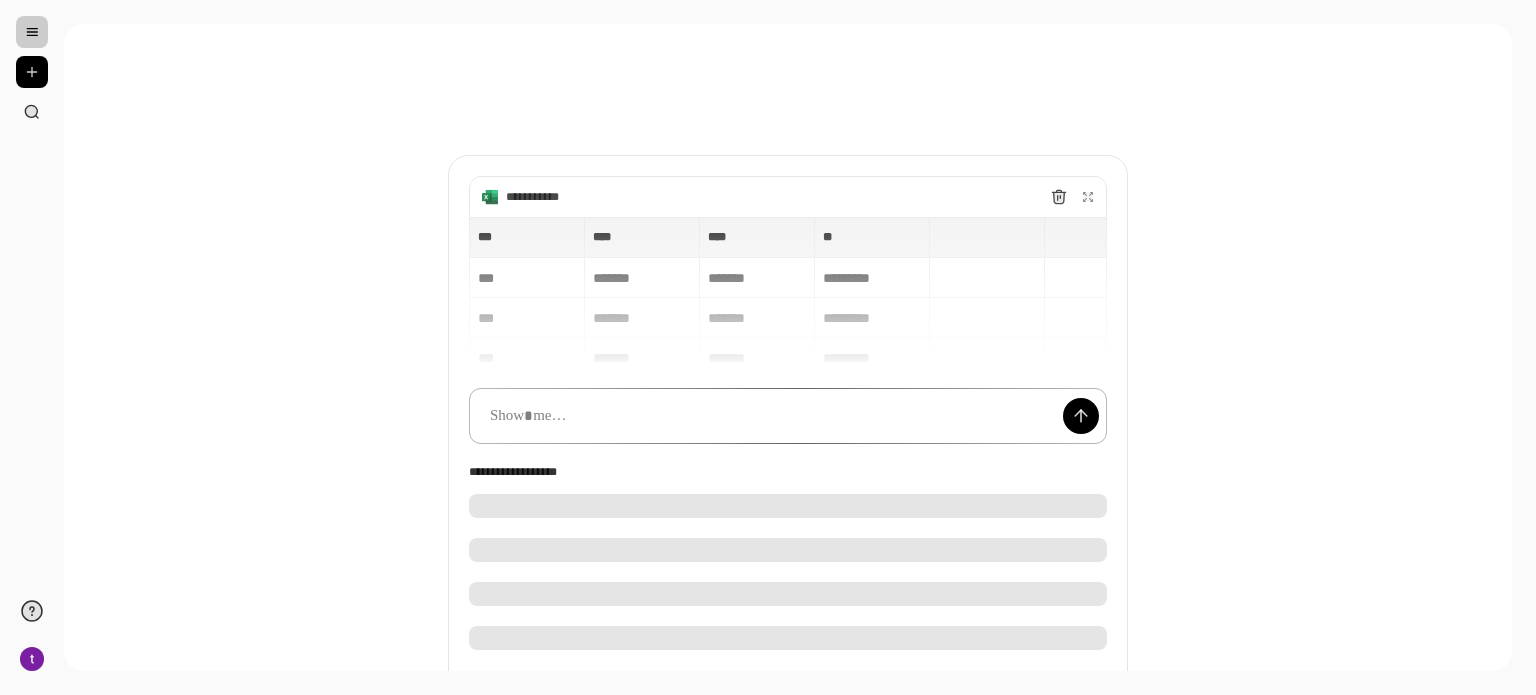 click at bounding box center [788, 416] 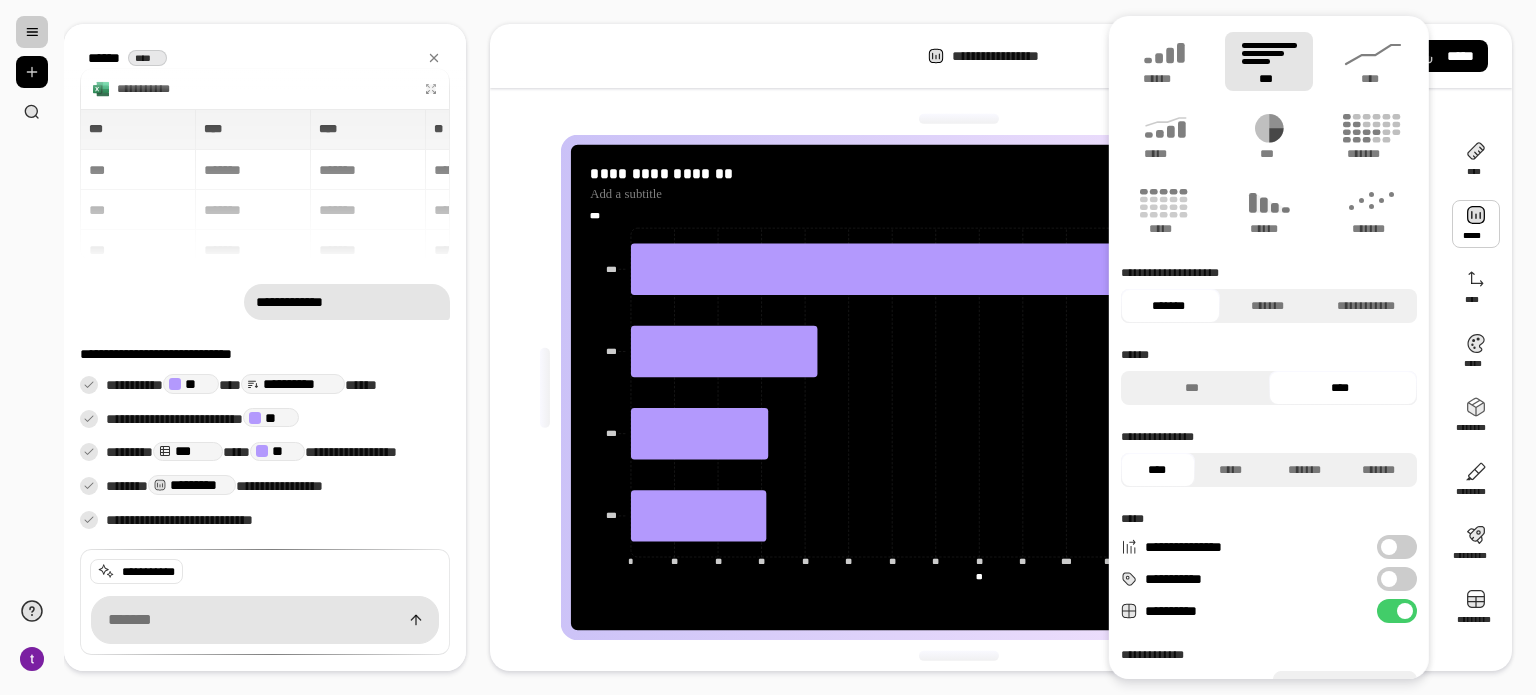 click at bounding box center [1476, 224] 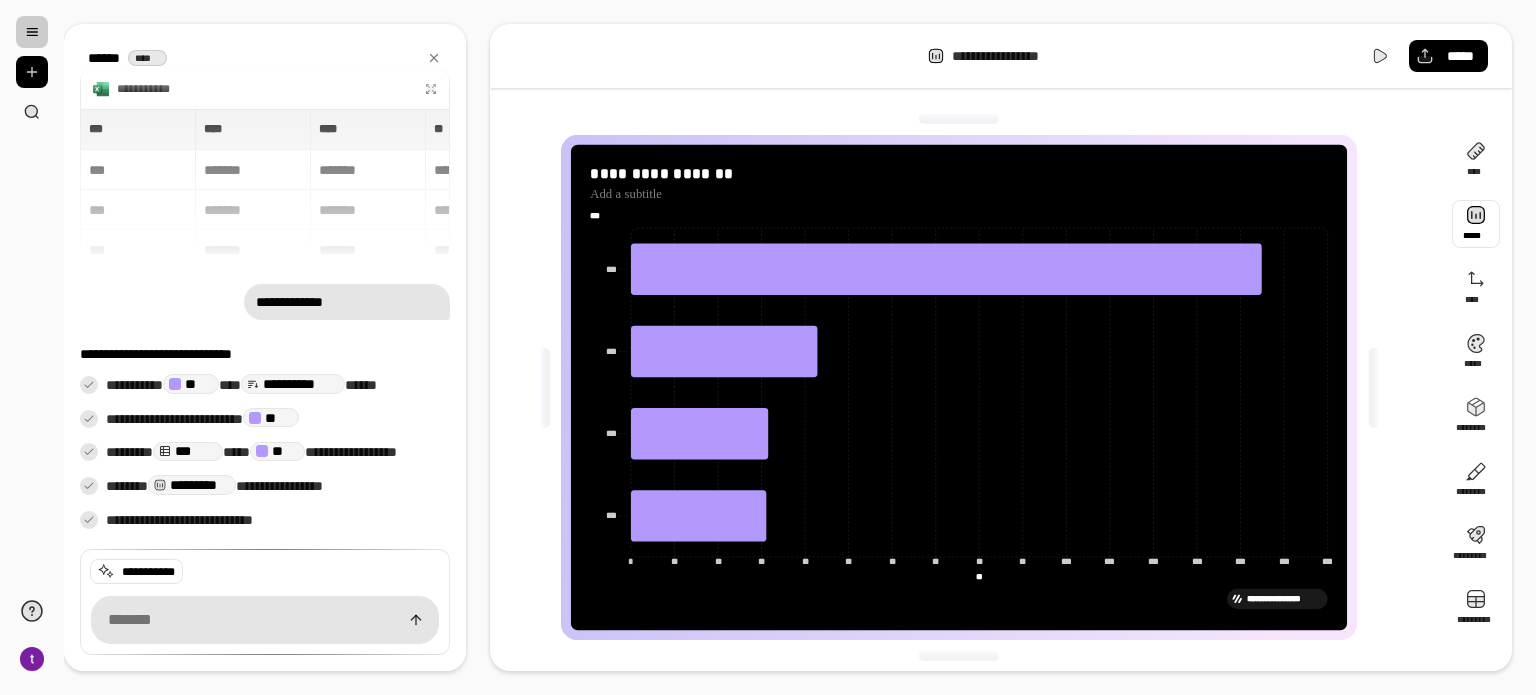 click at bounding box center (1476, 224) 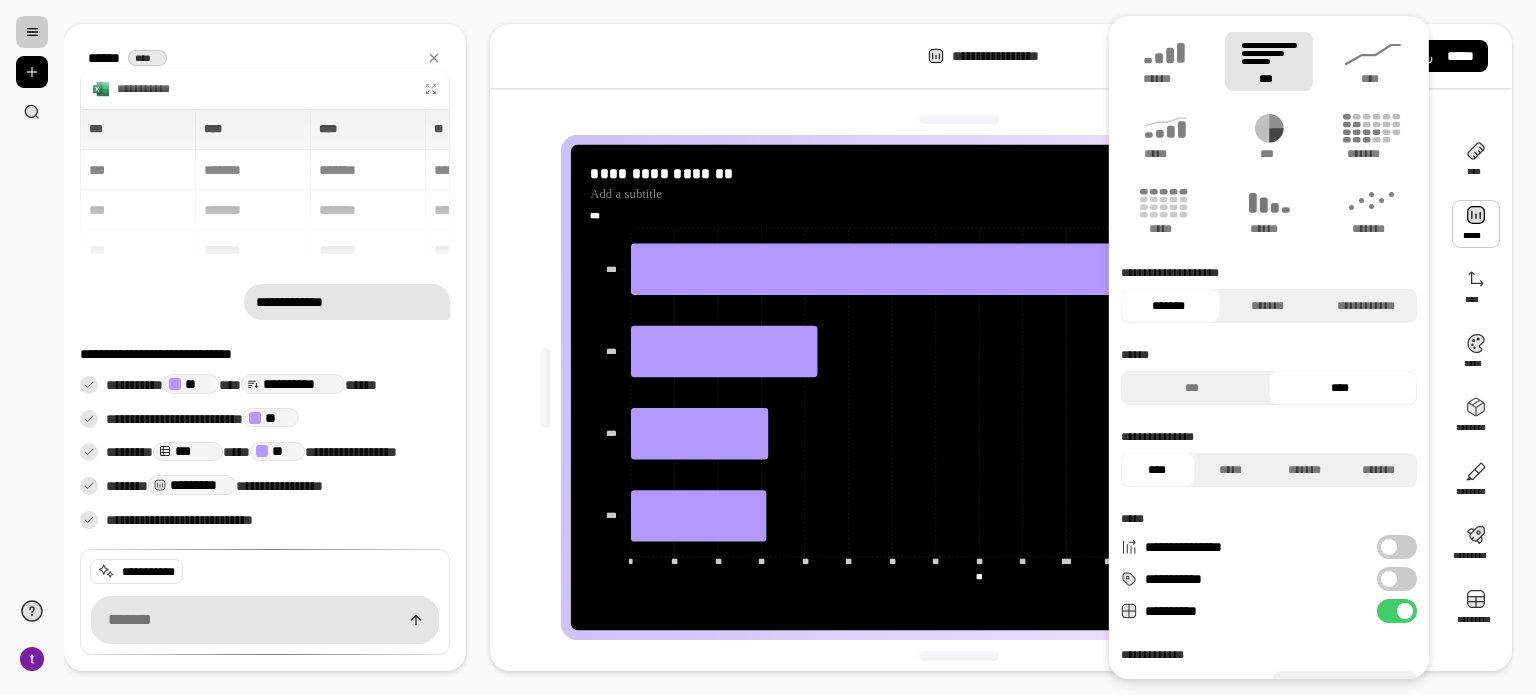 click on "**********" at bounding box center (1397, 547) 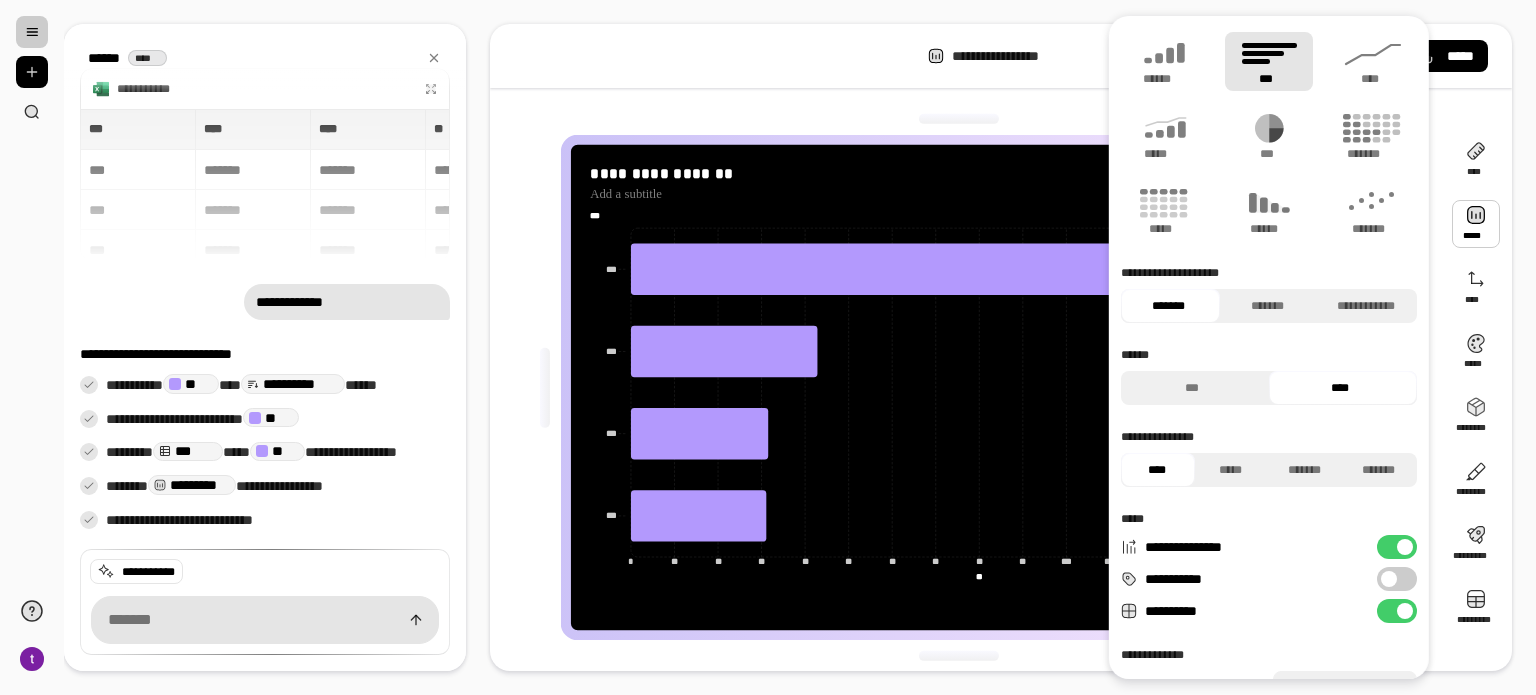 click on "**********" at bounding box center [1397, 547] 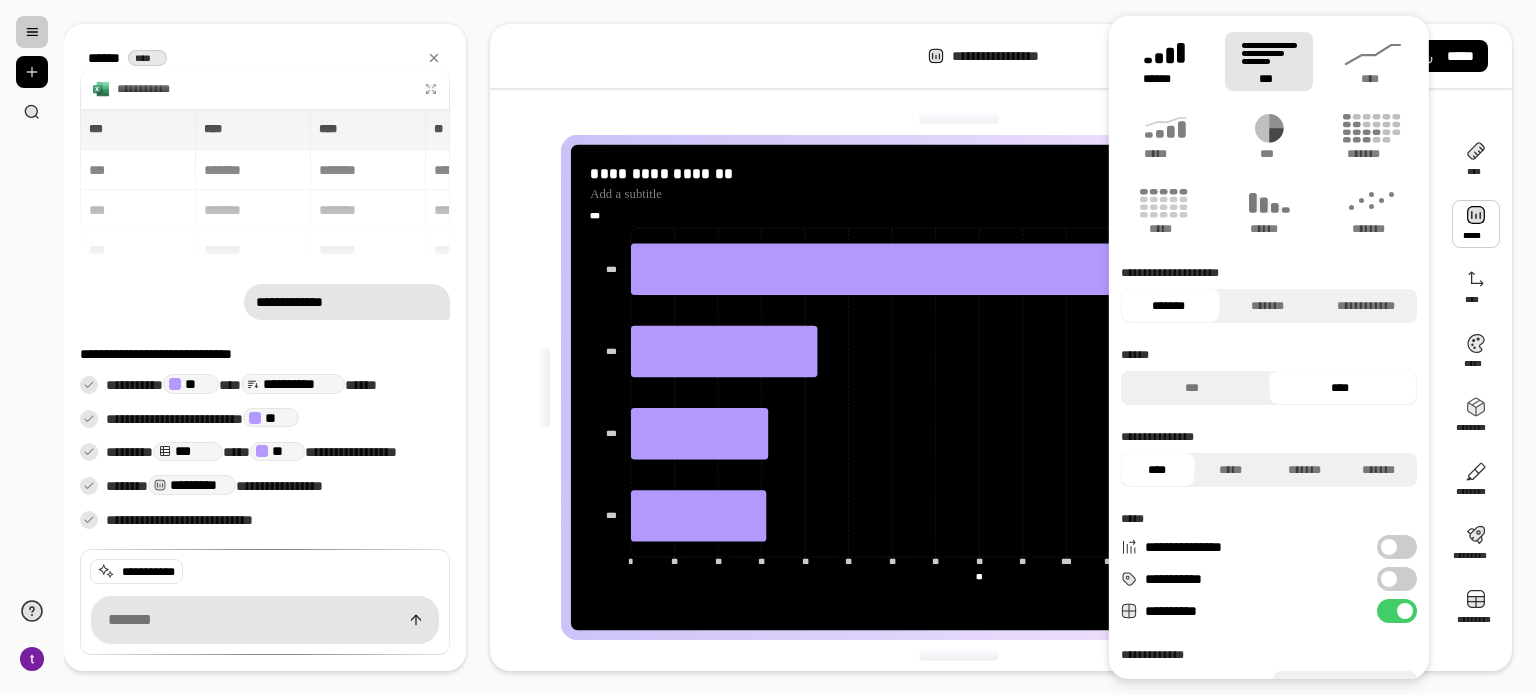 click 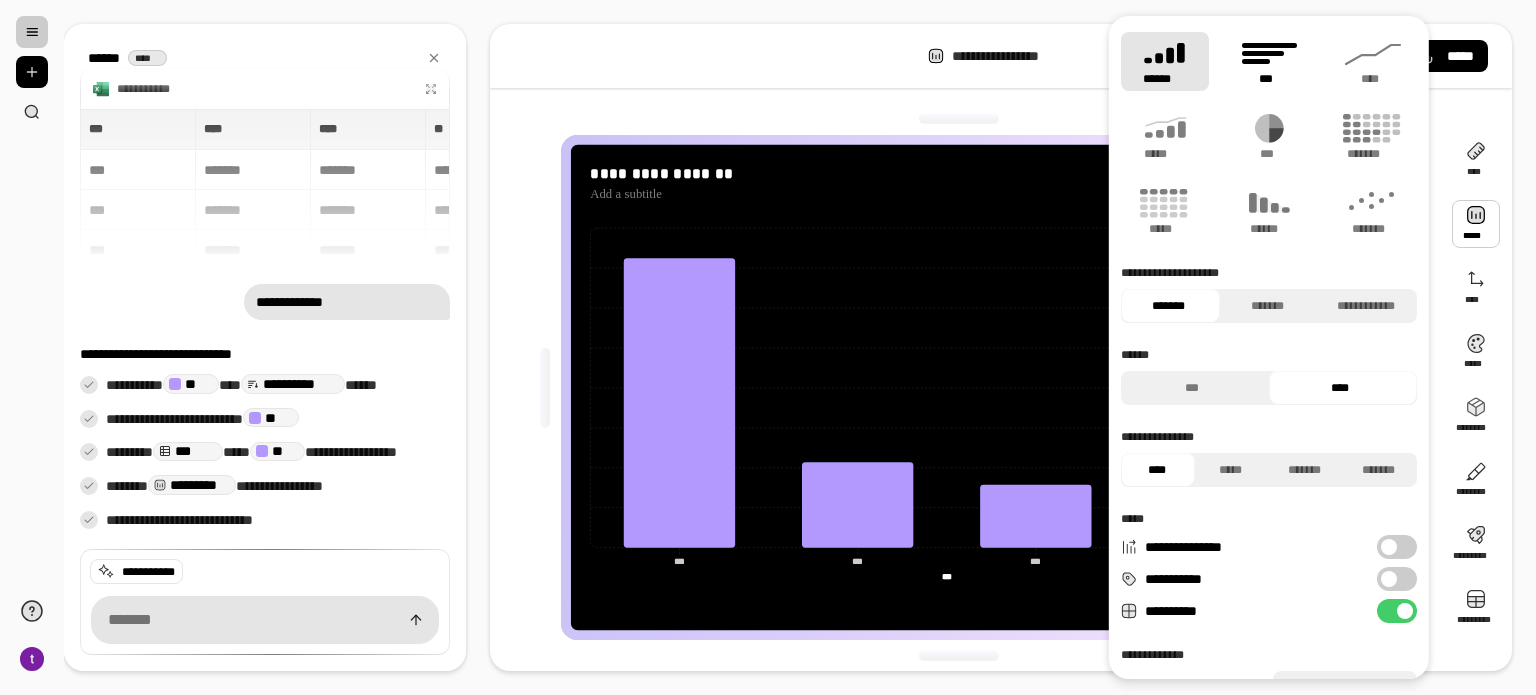 click on "***" at bounding box center (1268, 79) 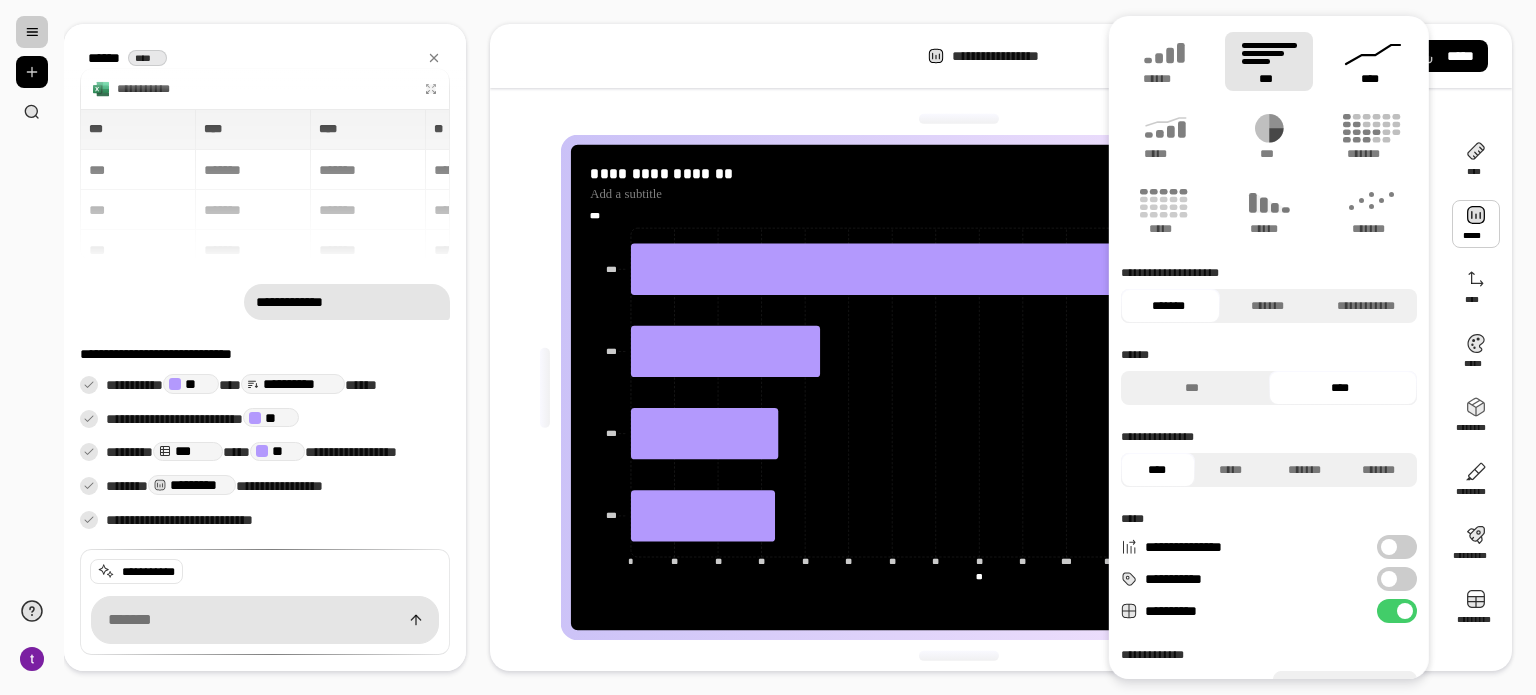 click 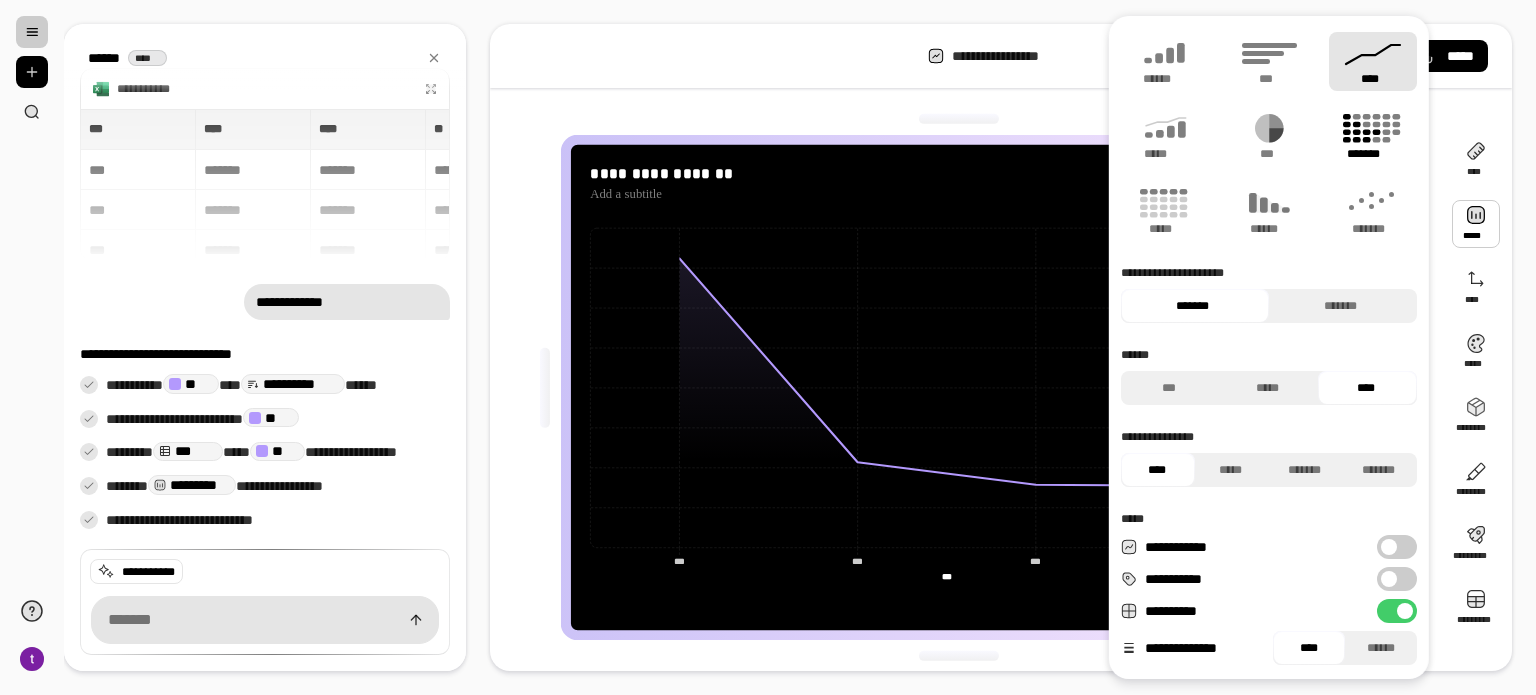 drag, startPoint x: 1370, startPoint y: 143, endPoint x: 1343, endPoint y: 151, distance: 28.160255 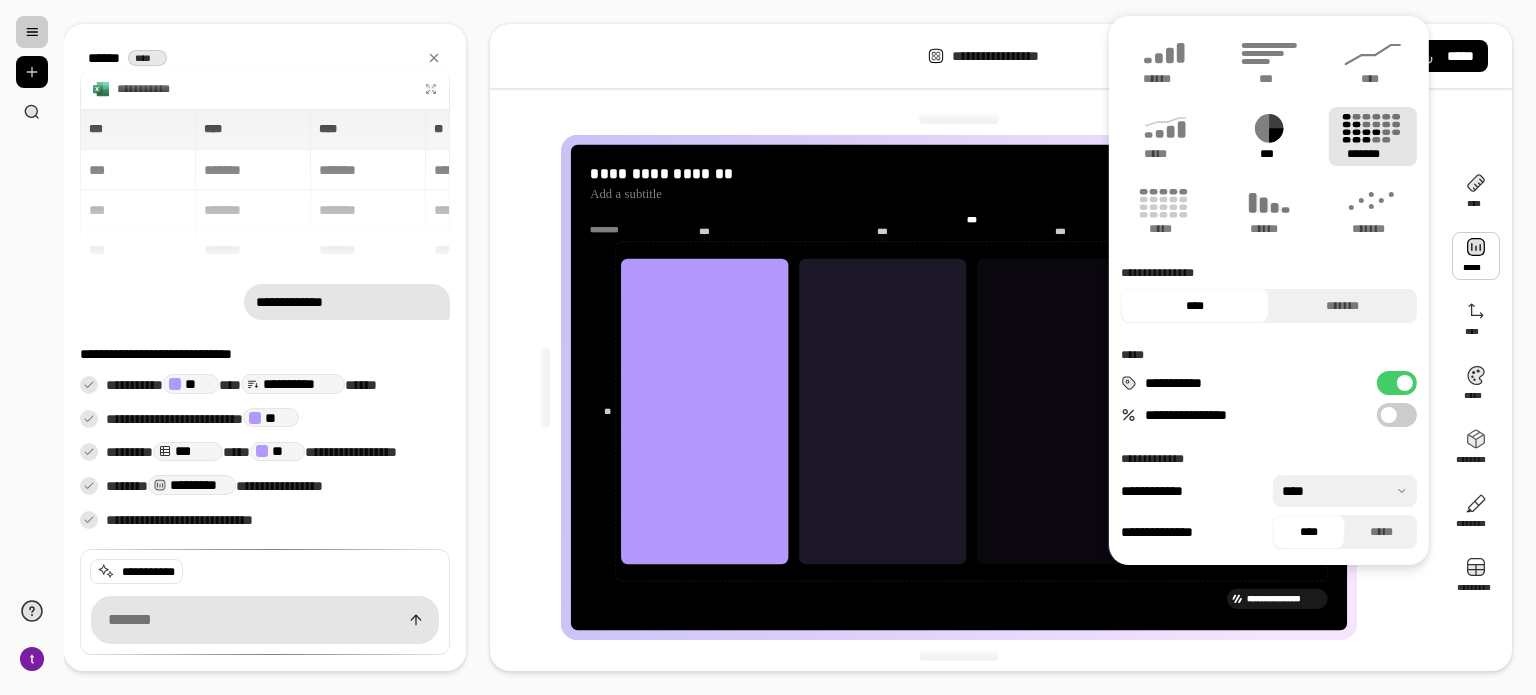 click 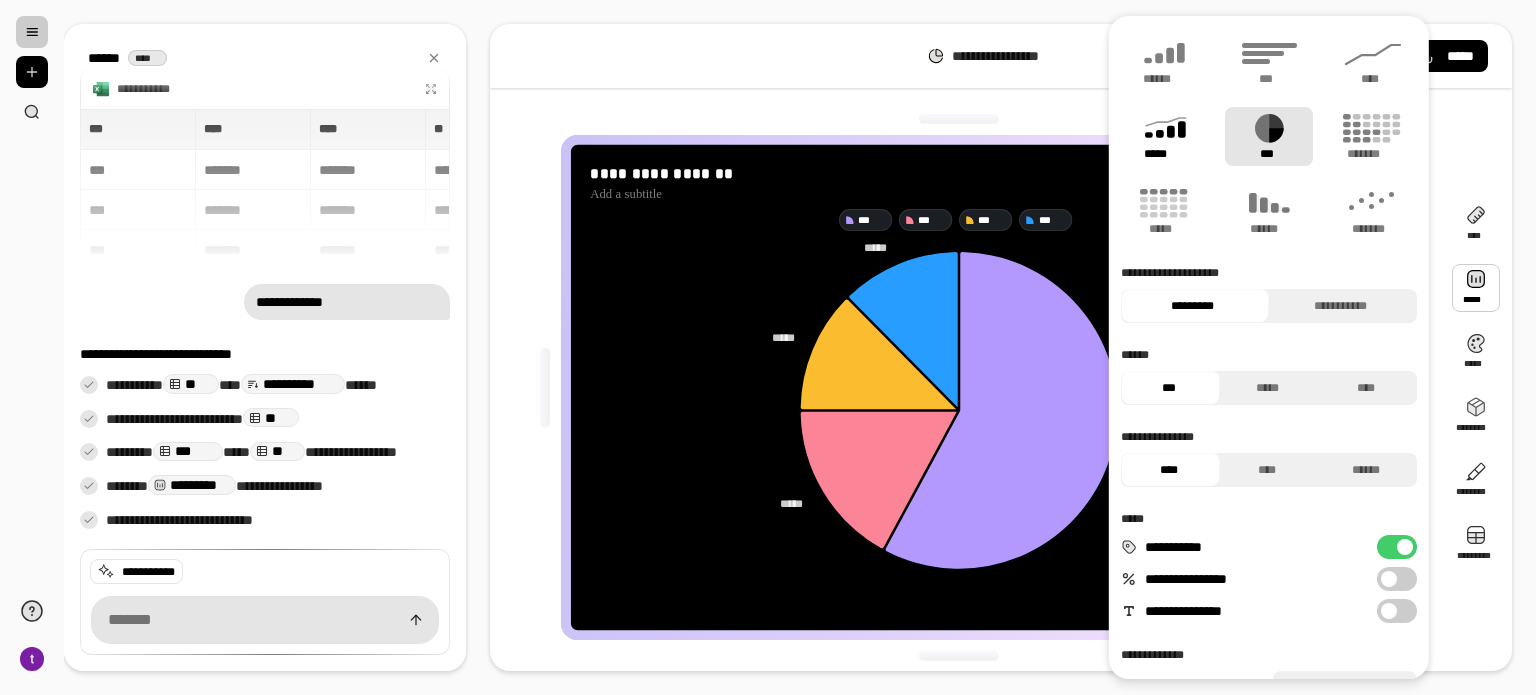 click 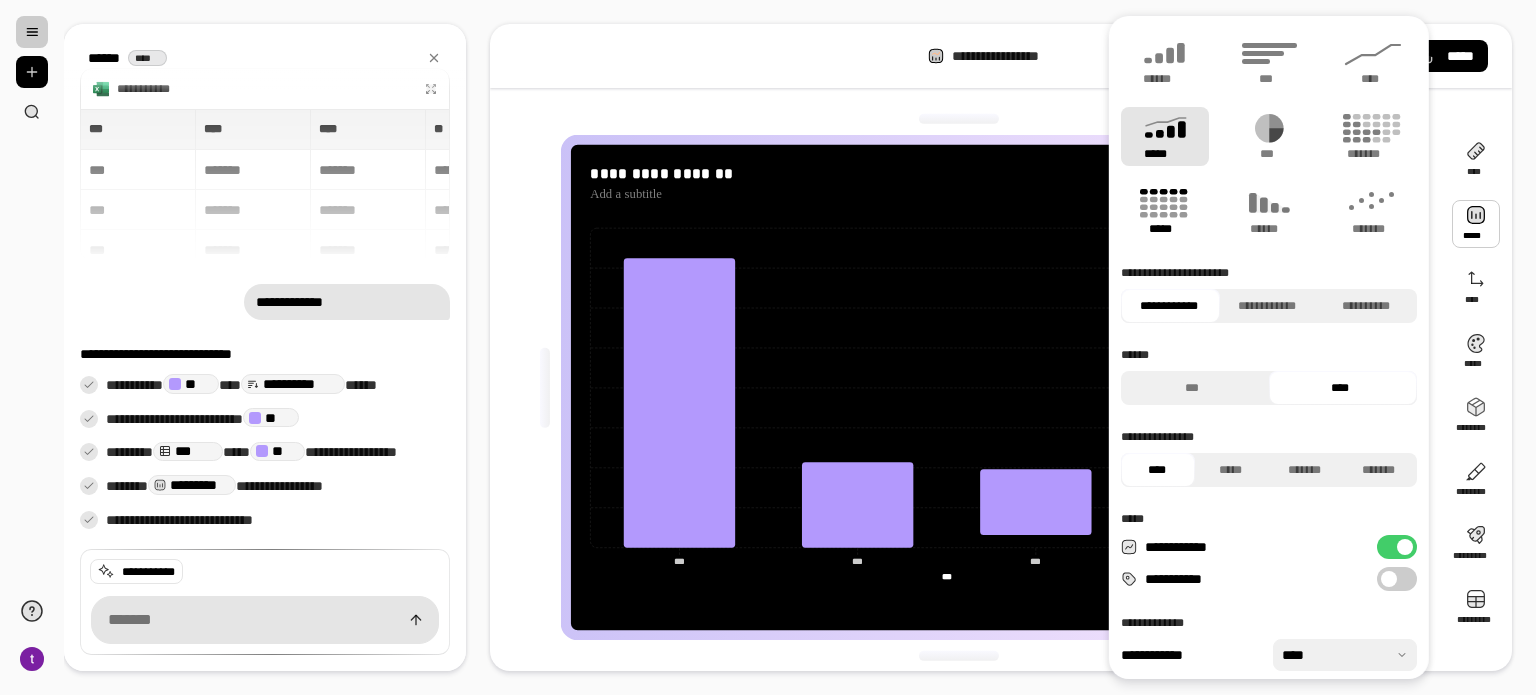 click on "*****" at bounding box center (1164, 229) 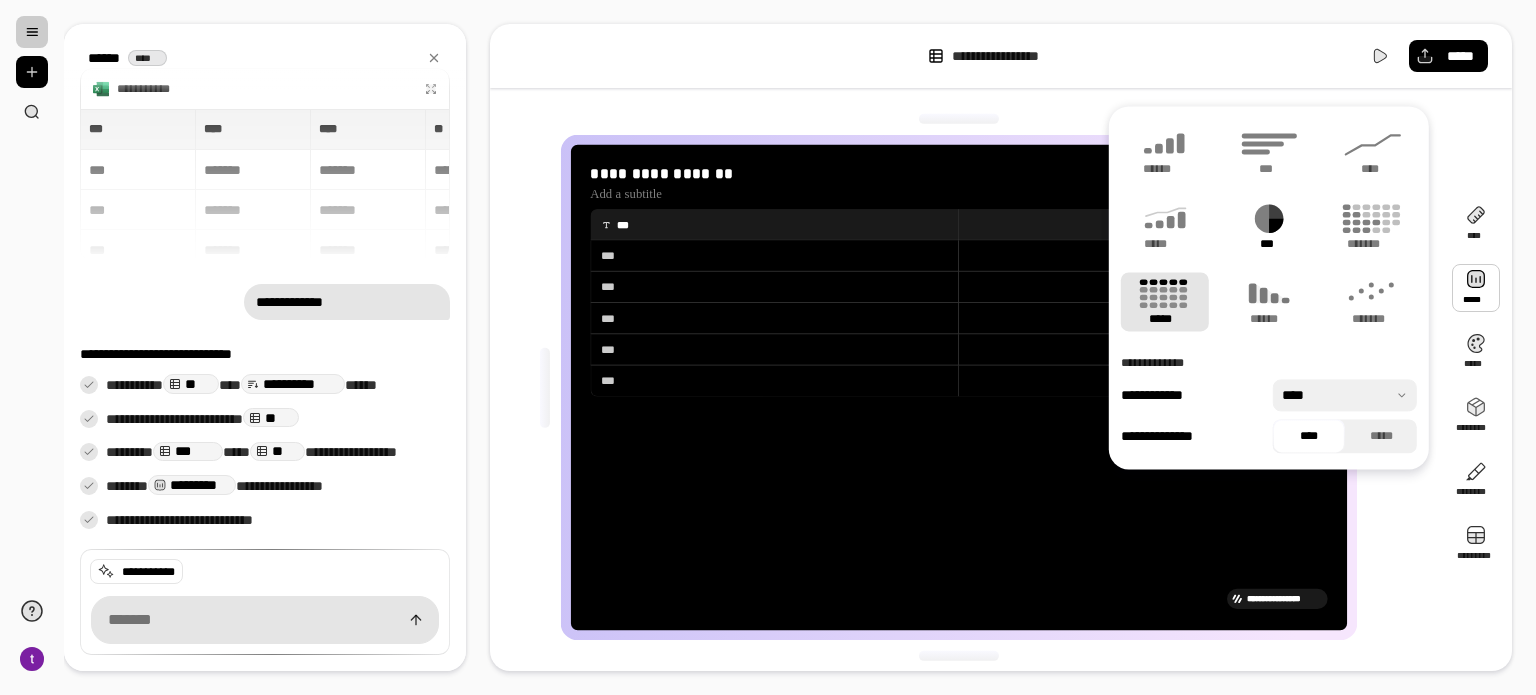 click 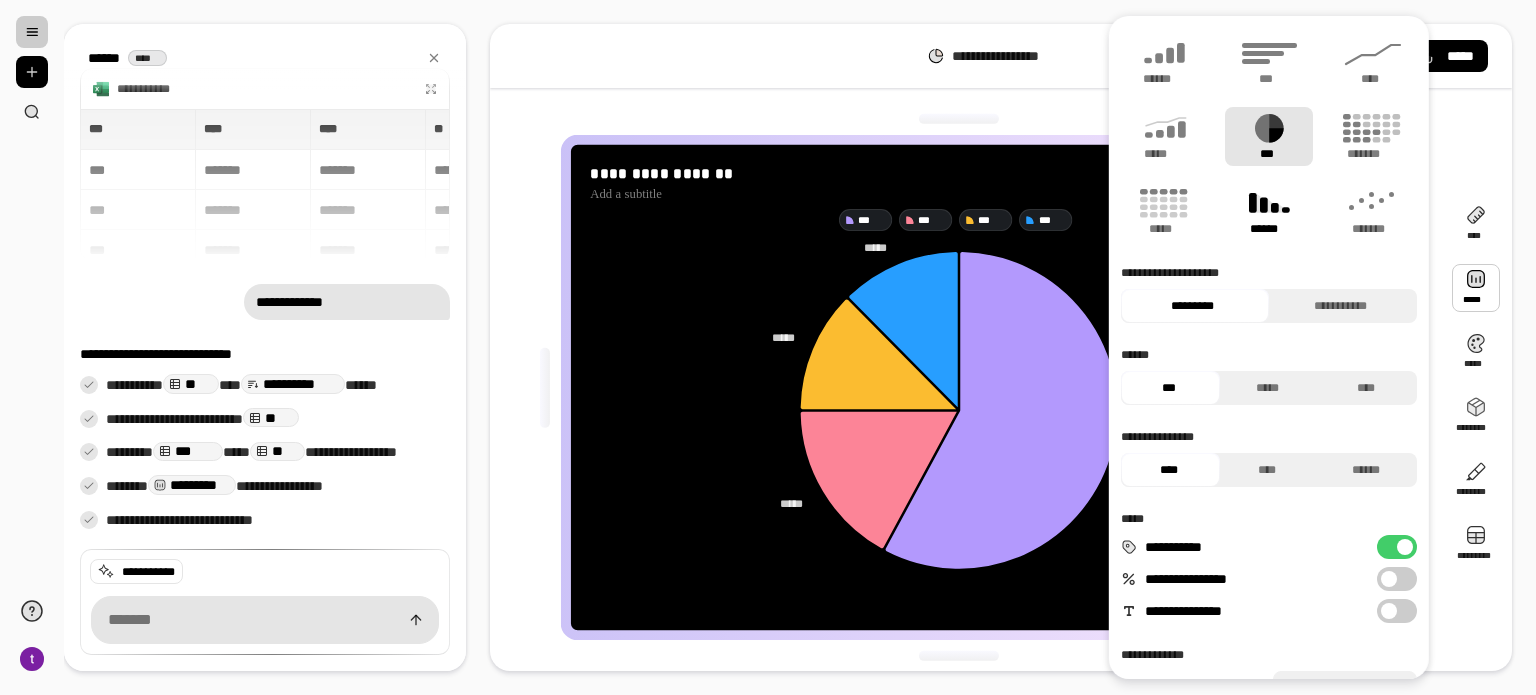 click on "******" at bounding box center [1269, 229] 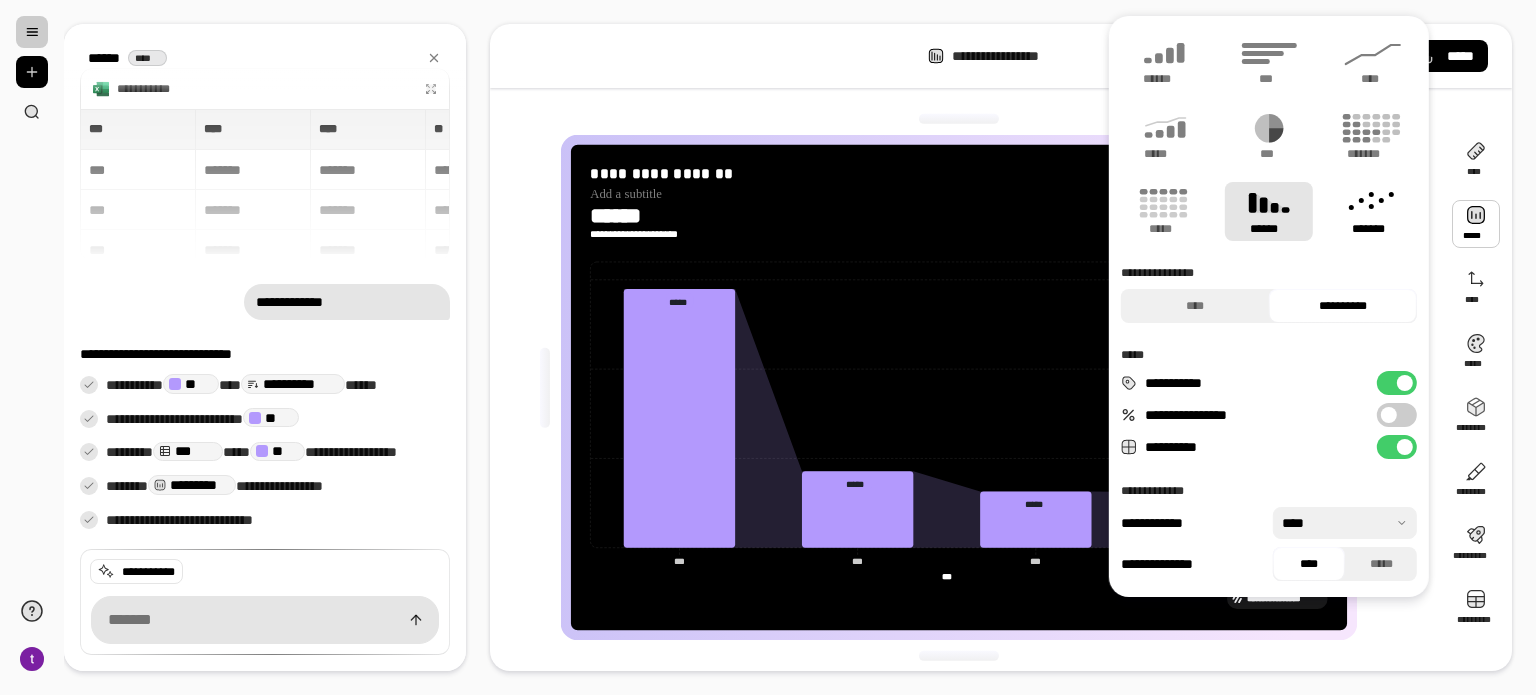 click 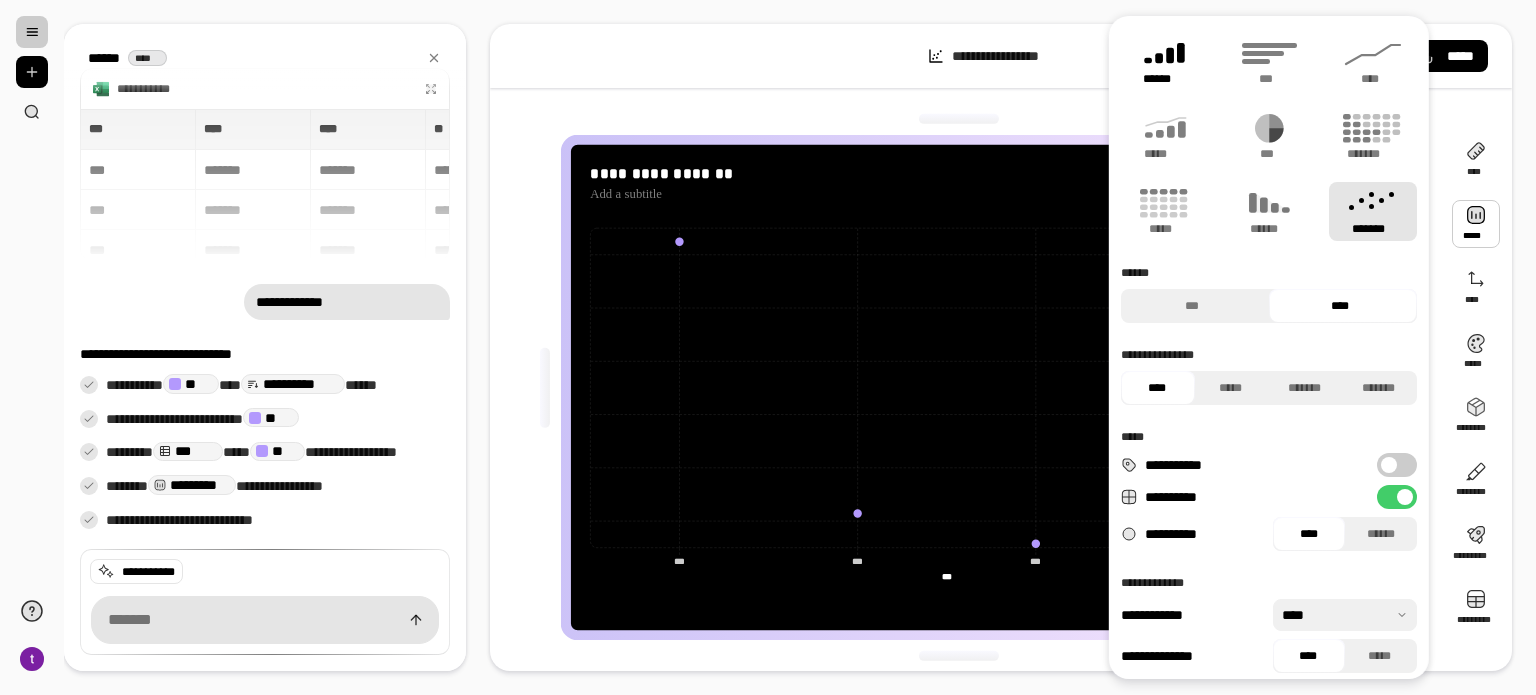 click on "******" at bounding box center [1165, 61] 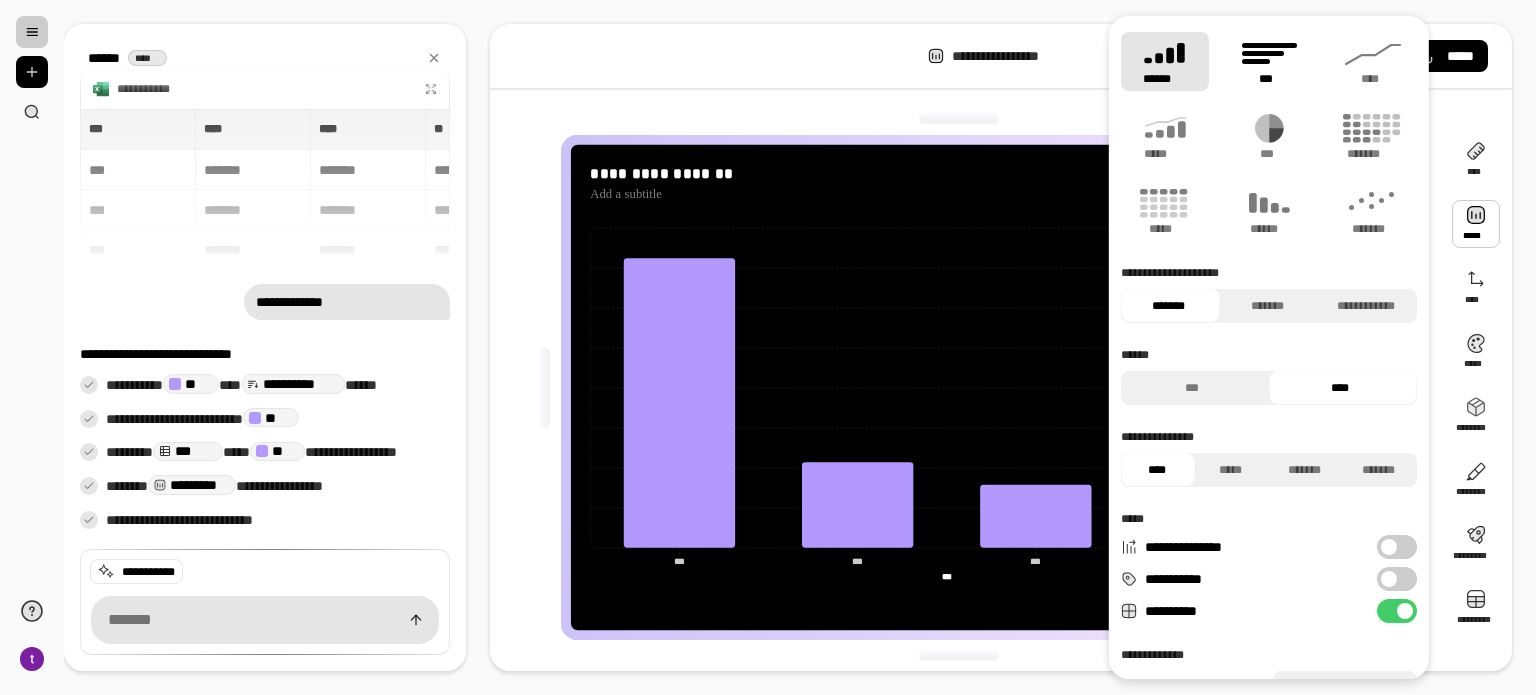 click on "***" at bounding box center [1268, 79] 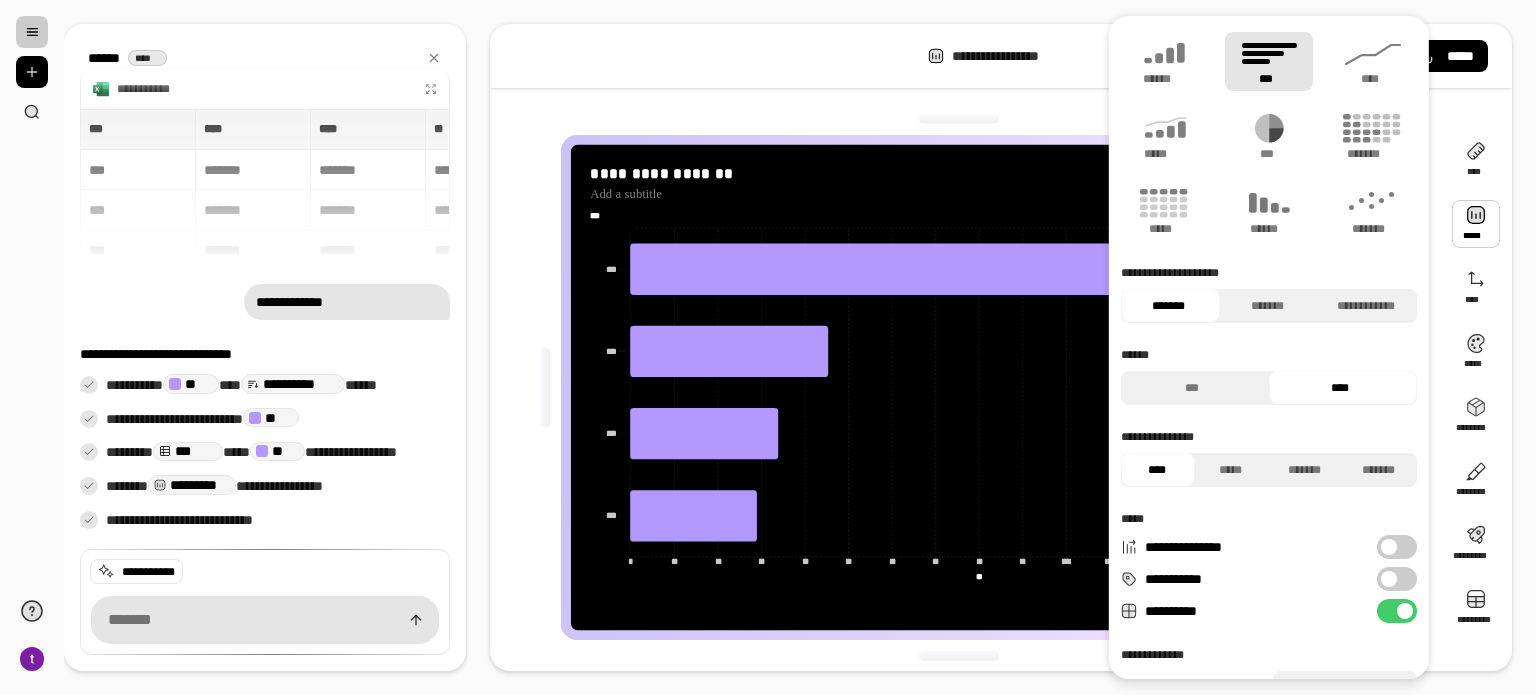 click on "**********" at bounding box center [1001, 56] 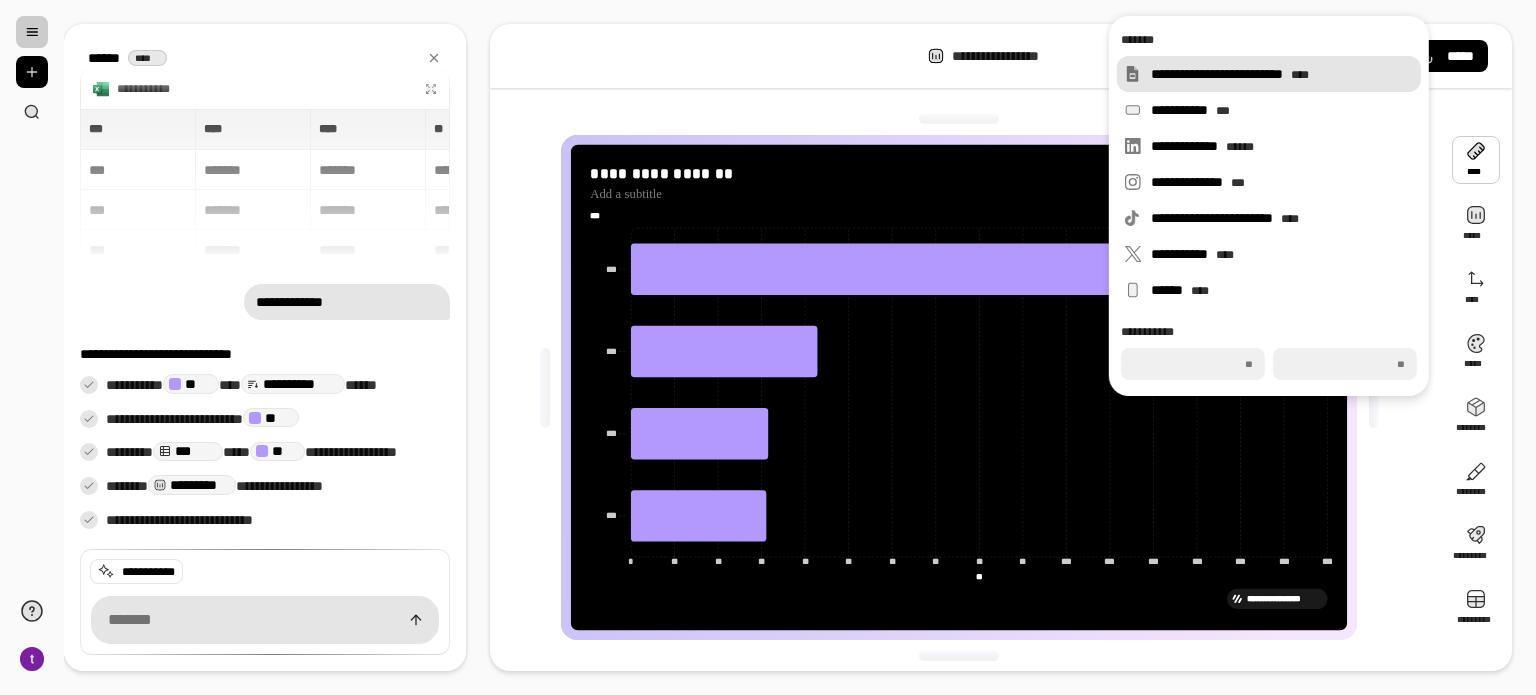 click on "**********" at bounding box center [1269, 74] 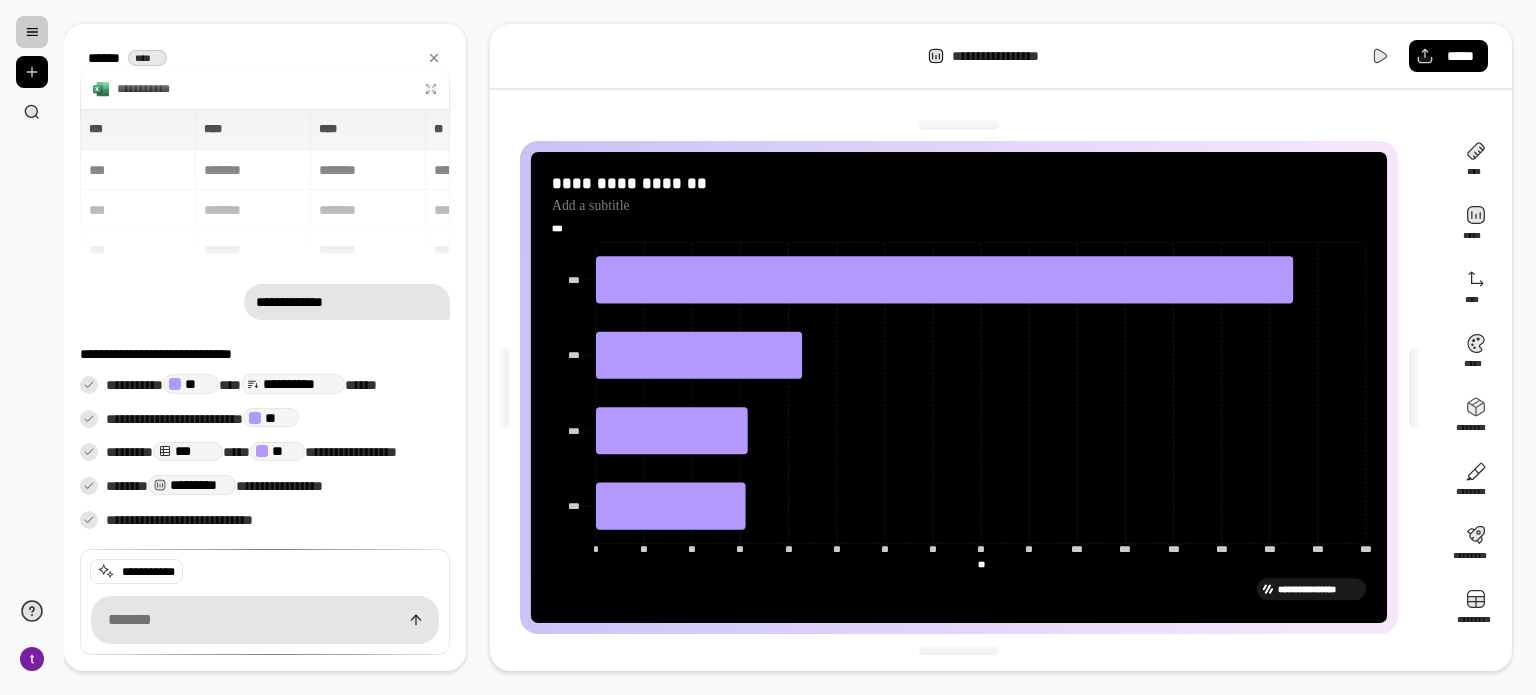 click on "**********" at bounding box center (1001, 56) 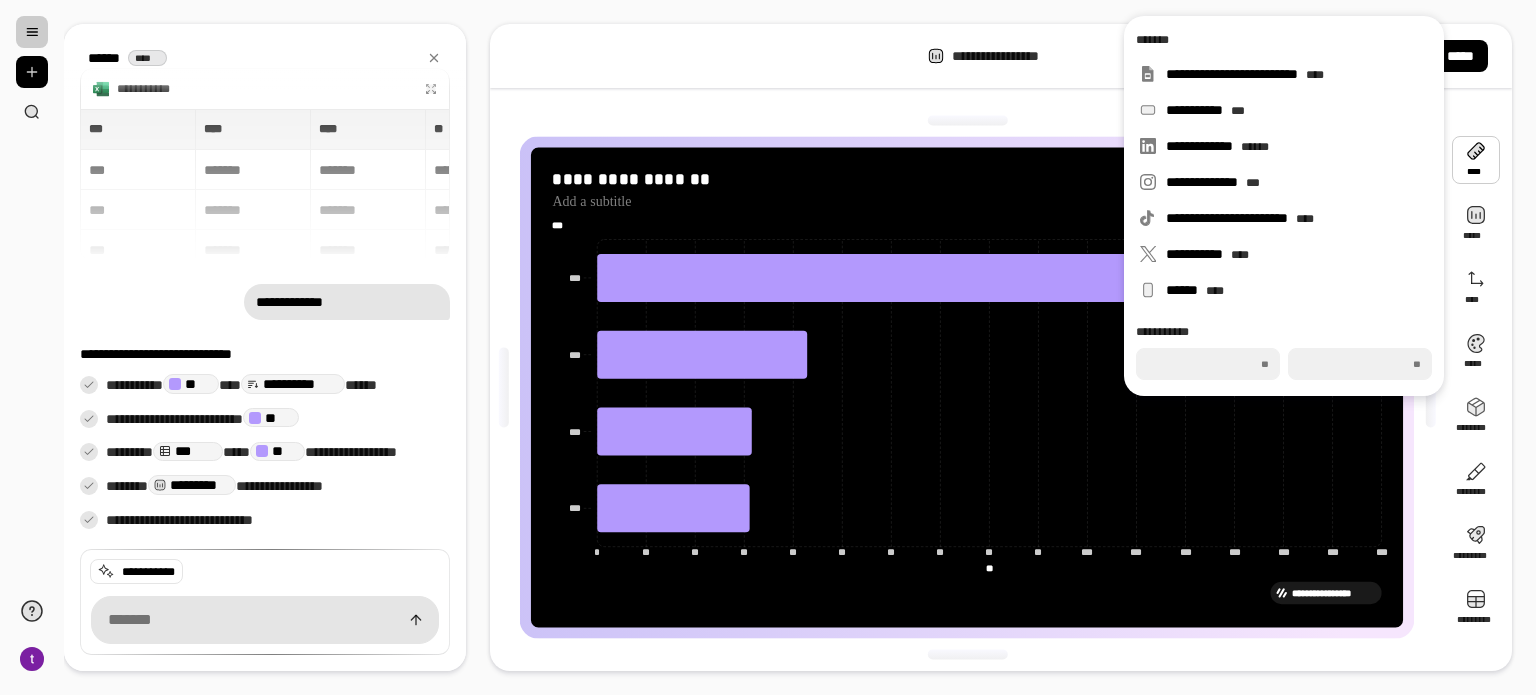 click at bounding box center (1476, 160) 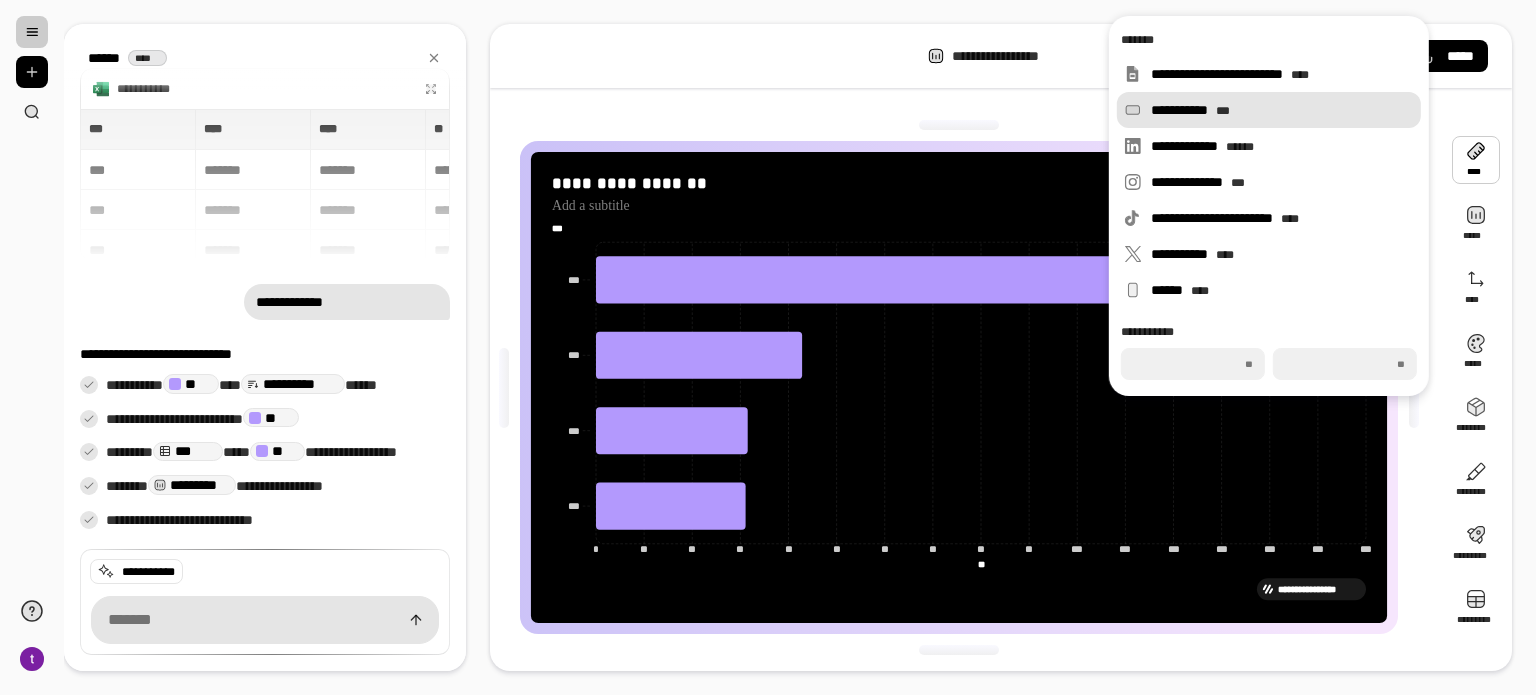 click on "**********" at bounding box center (1269, 110) 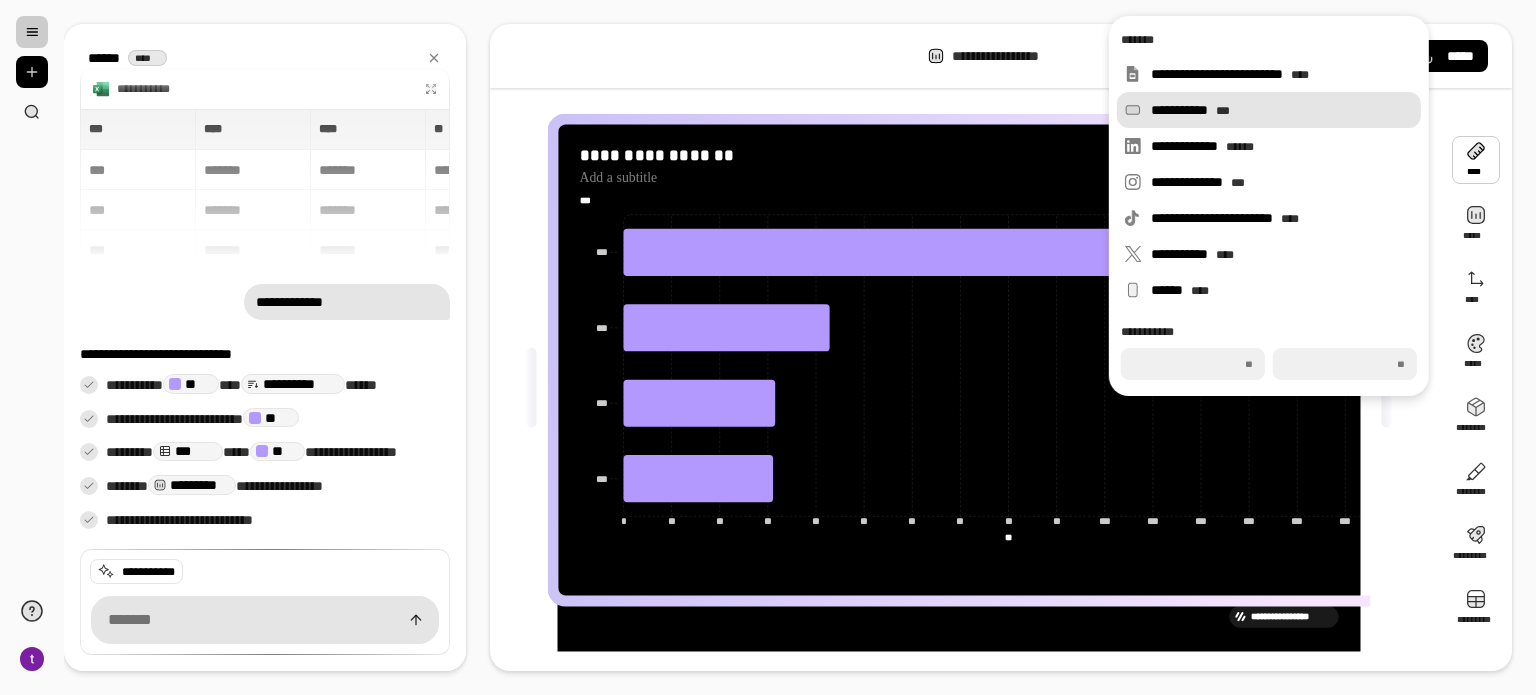 type on "***" 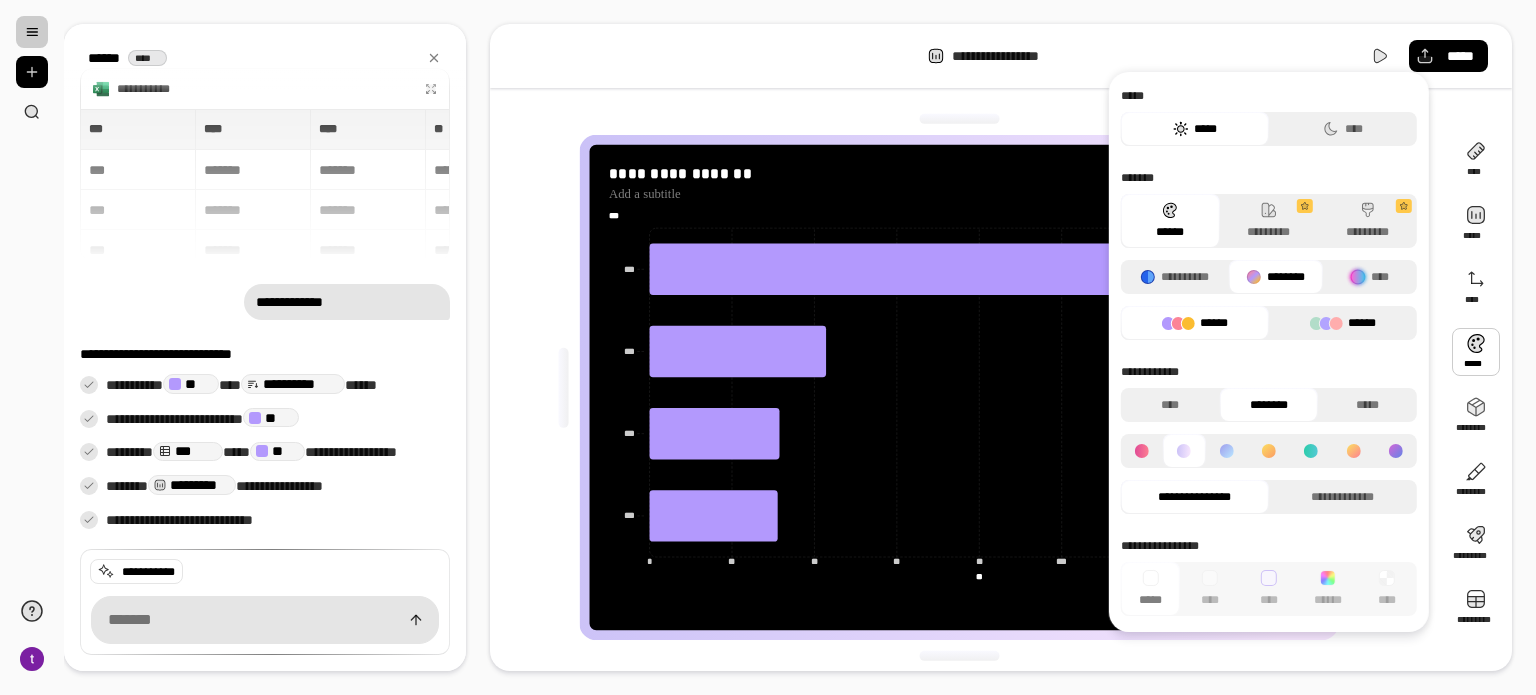 click on "******" at bounding box center [1343, 323] 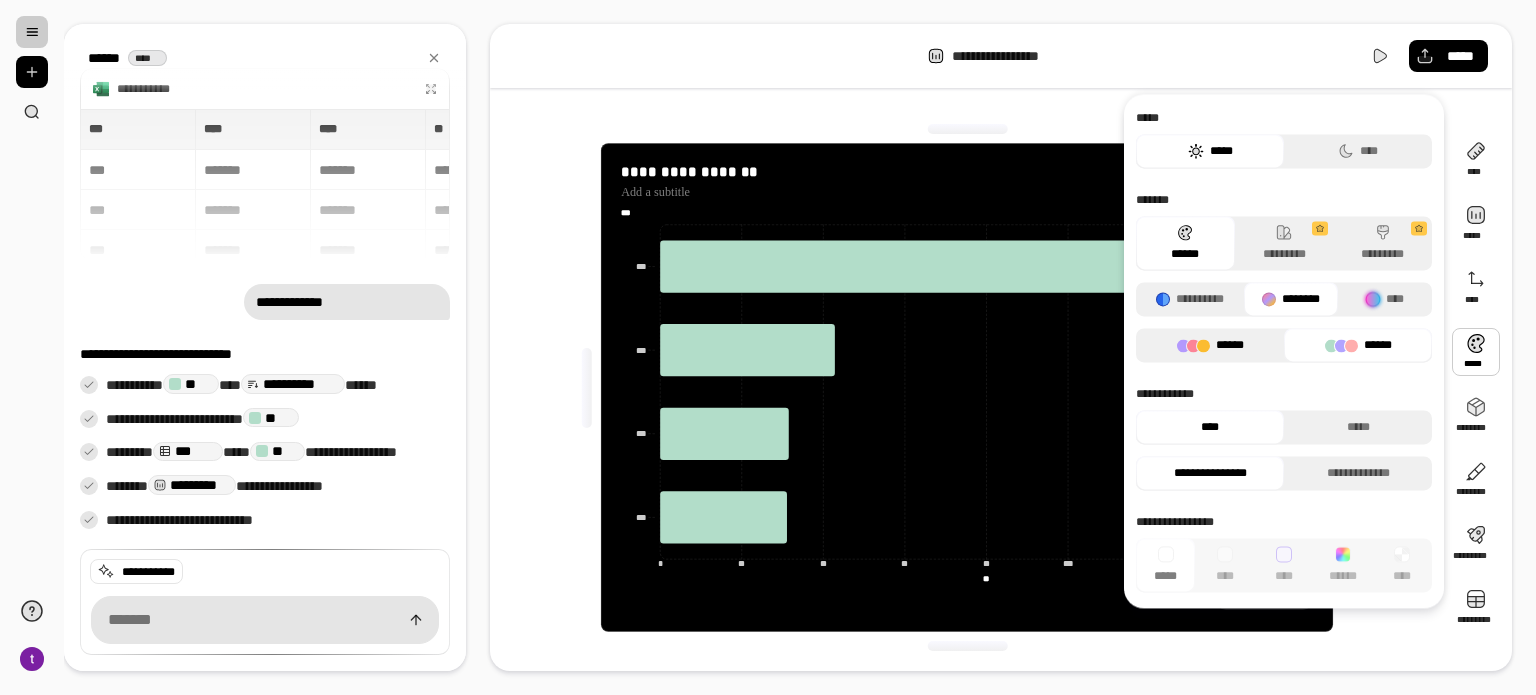 click on "******" at bounding box center [1210, 345] 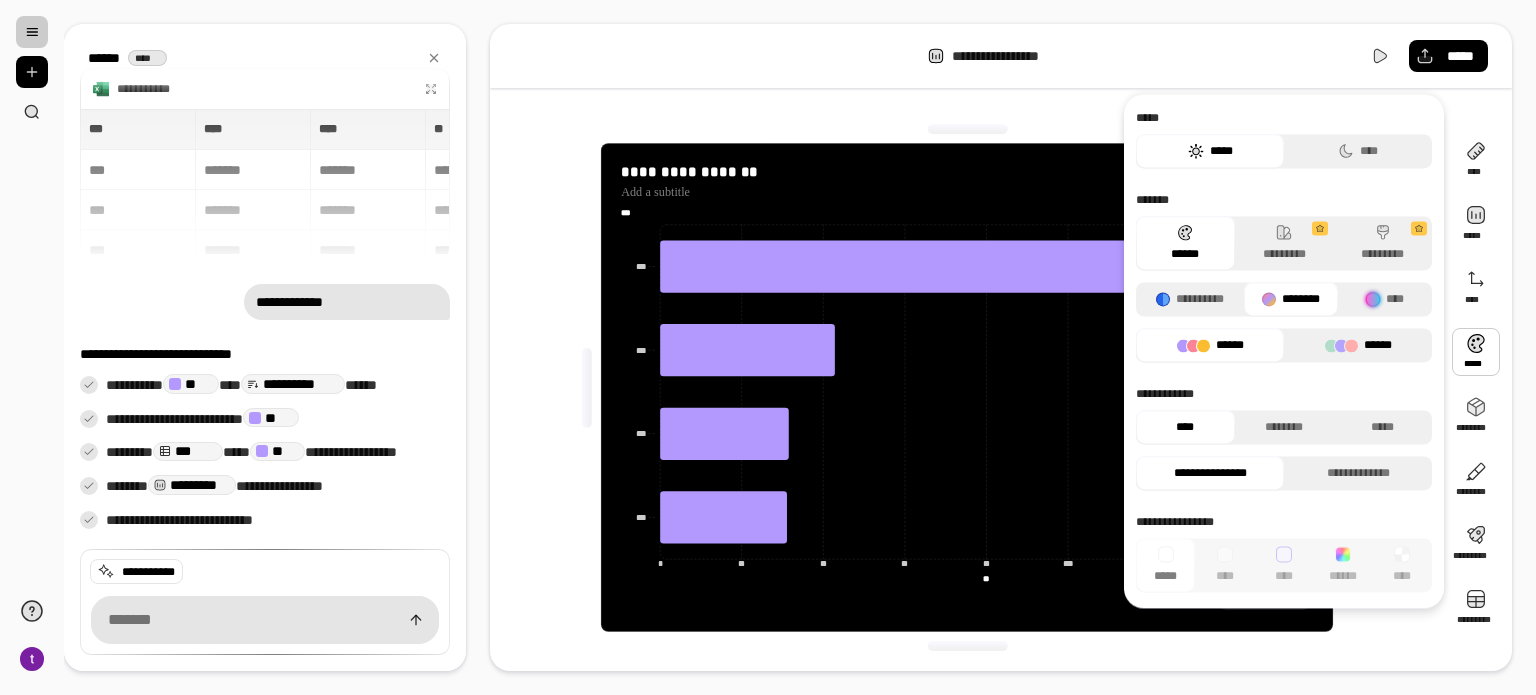 click on "******" at bounding box center (1358, 345) 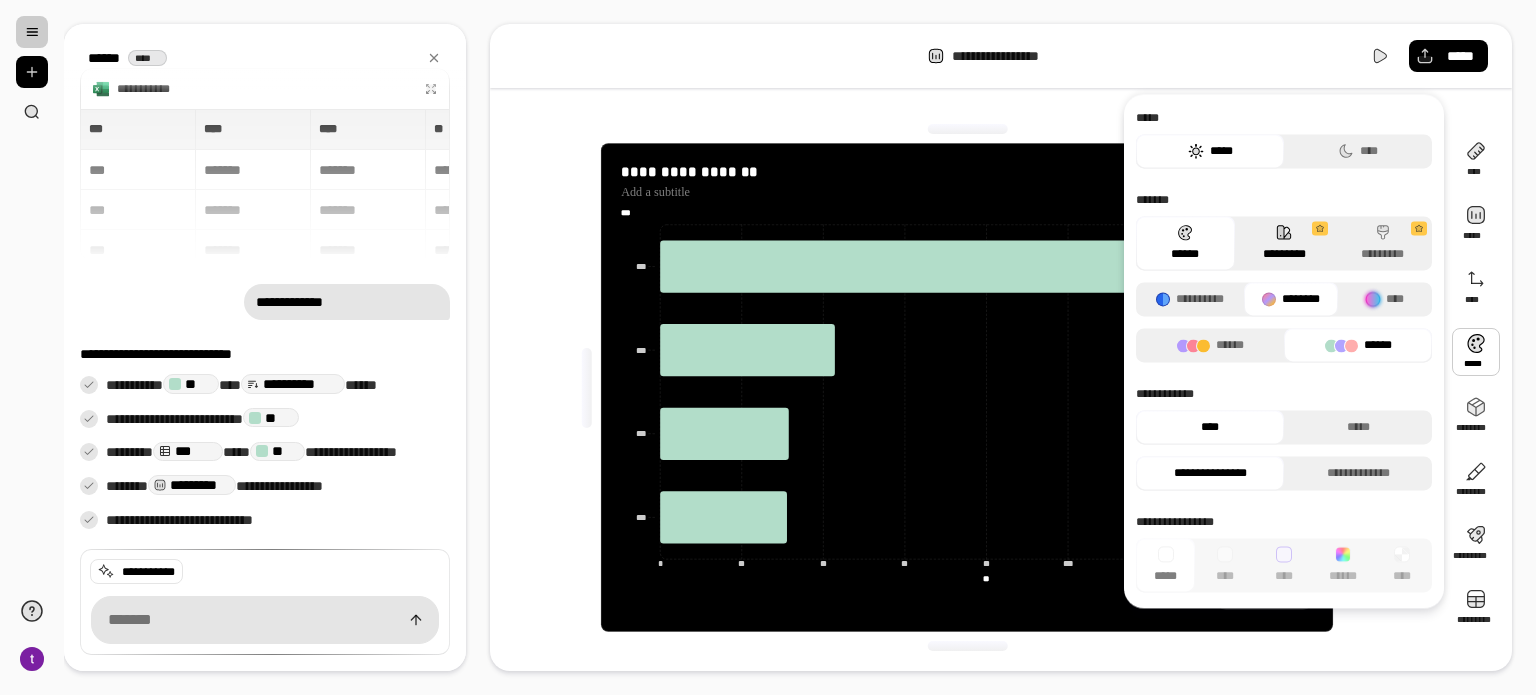 click on "*********" at bounding box center [1284, 243] 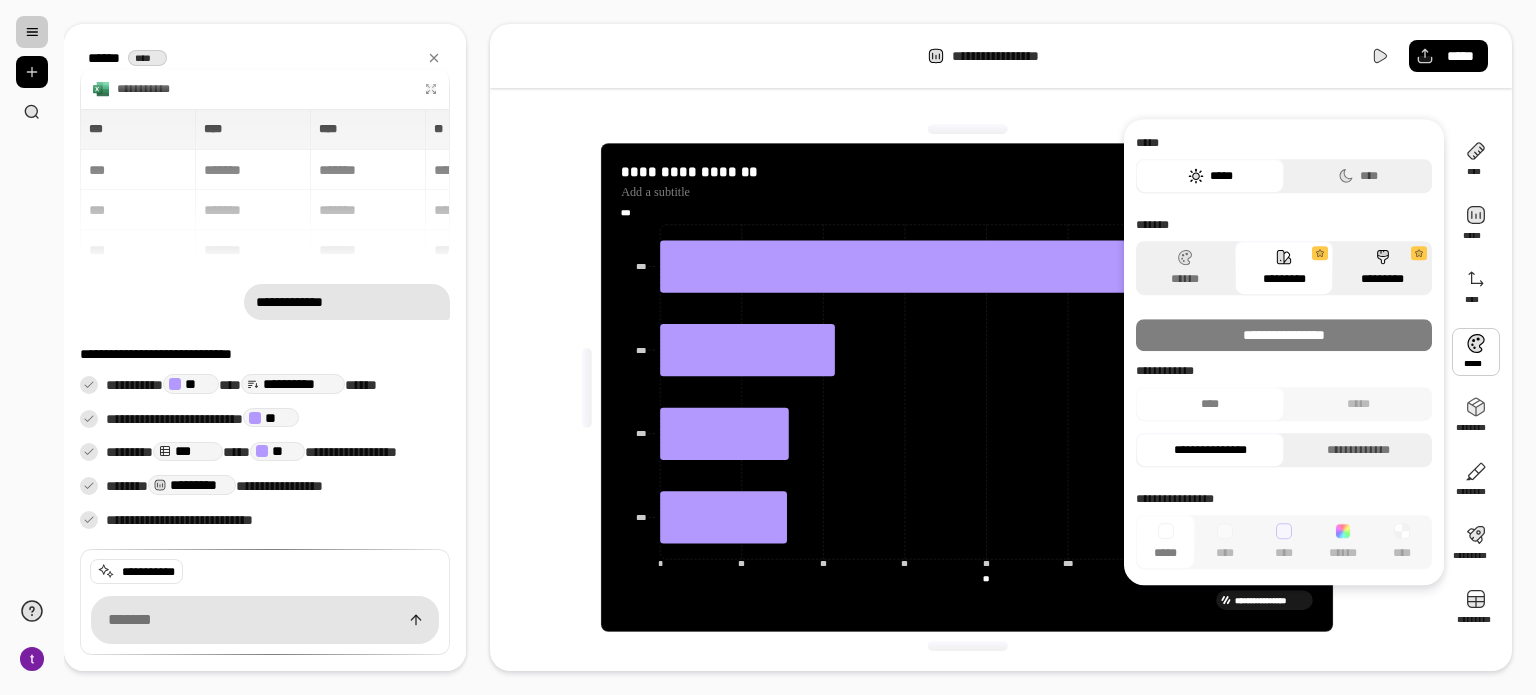 click on "*********" at bounding box center [1382, 268] 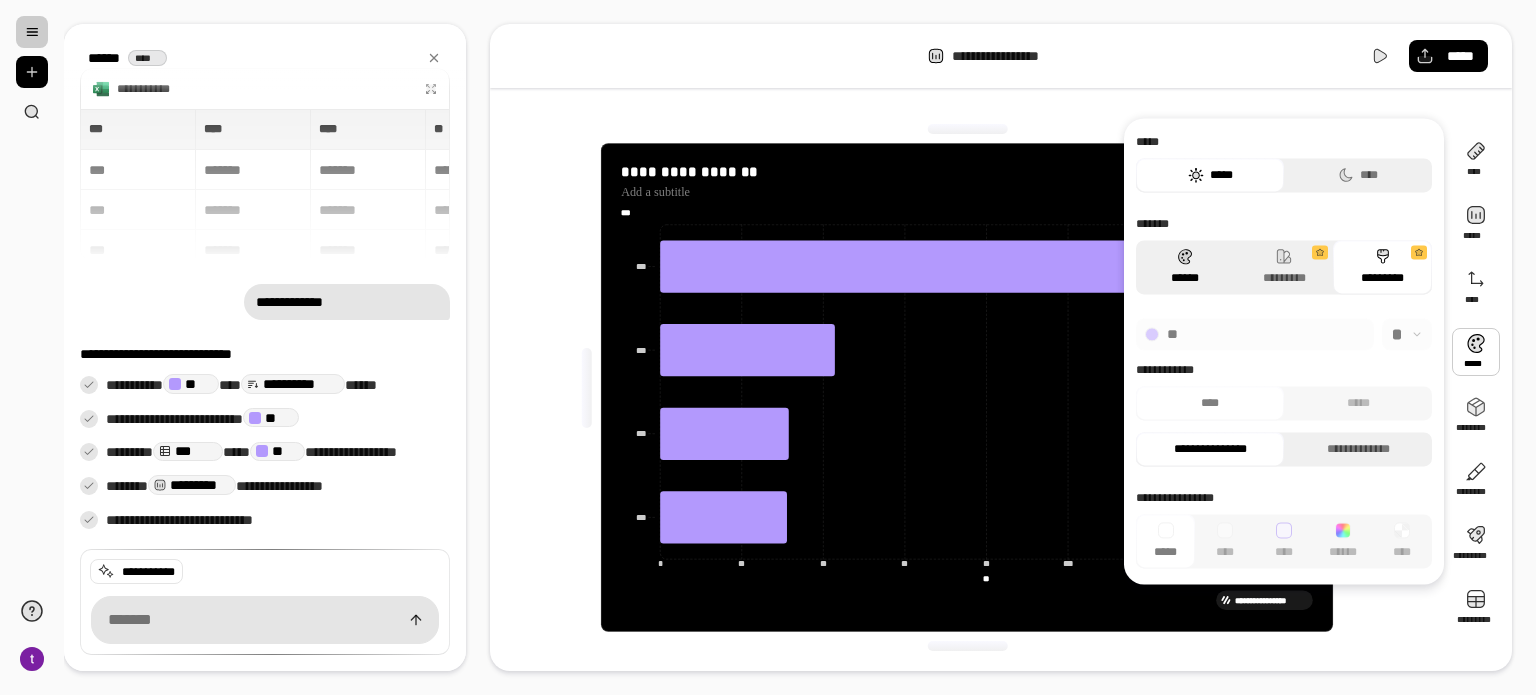 click on "******" at bounding box center [1185, 267] 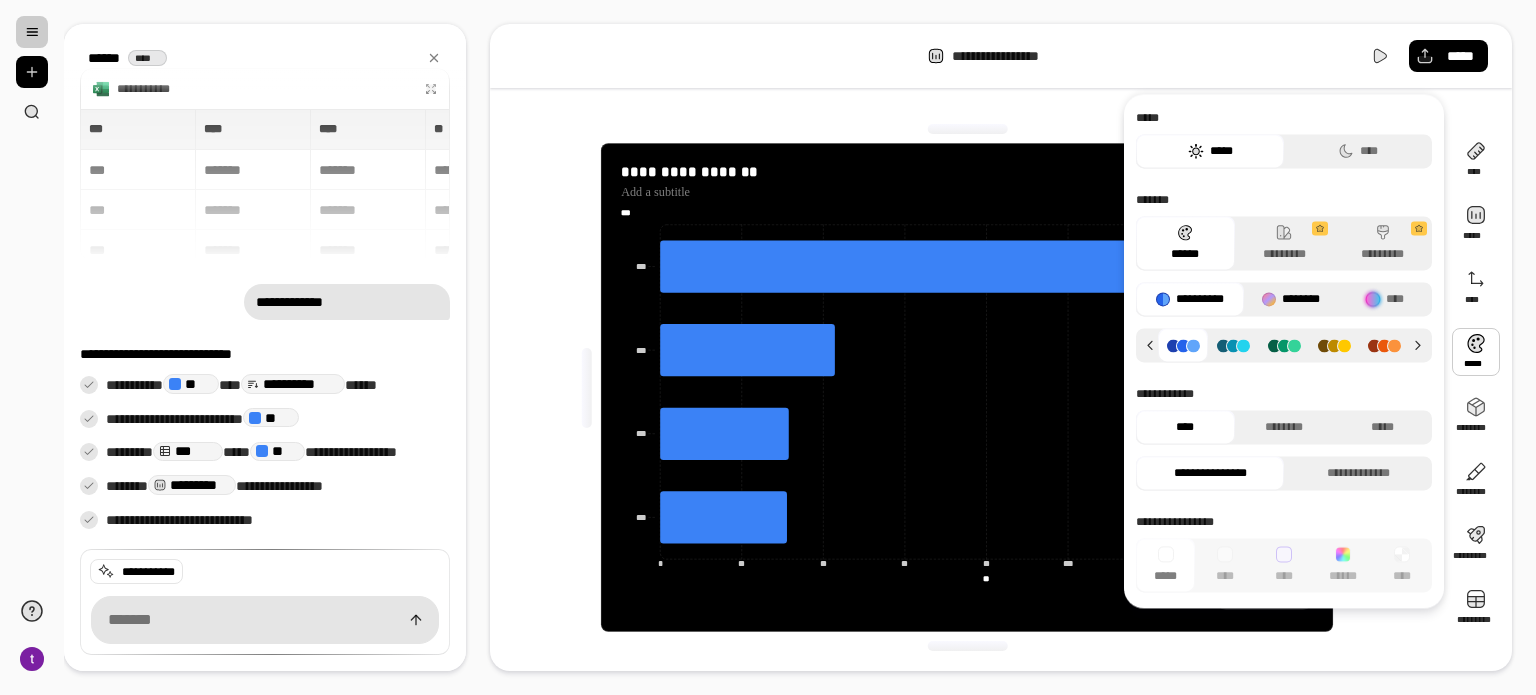 click on "********" at bounding box center [1291, 299] 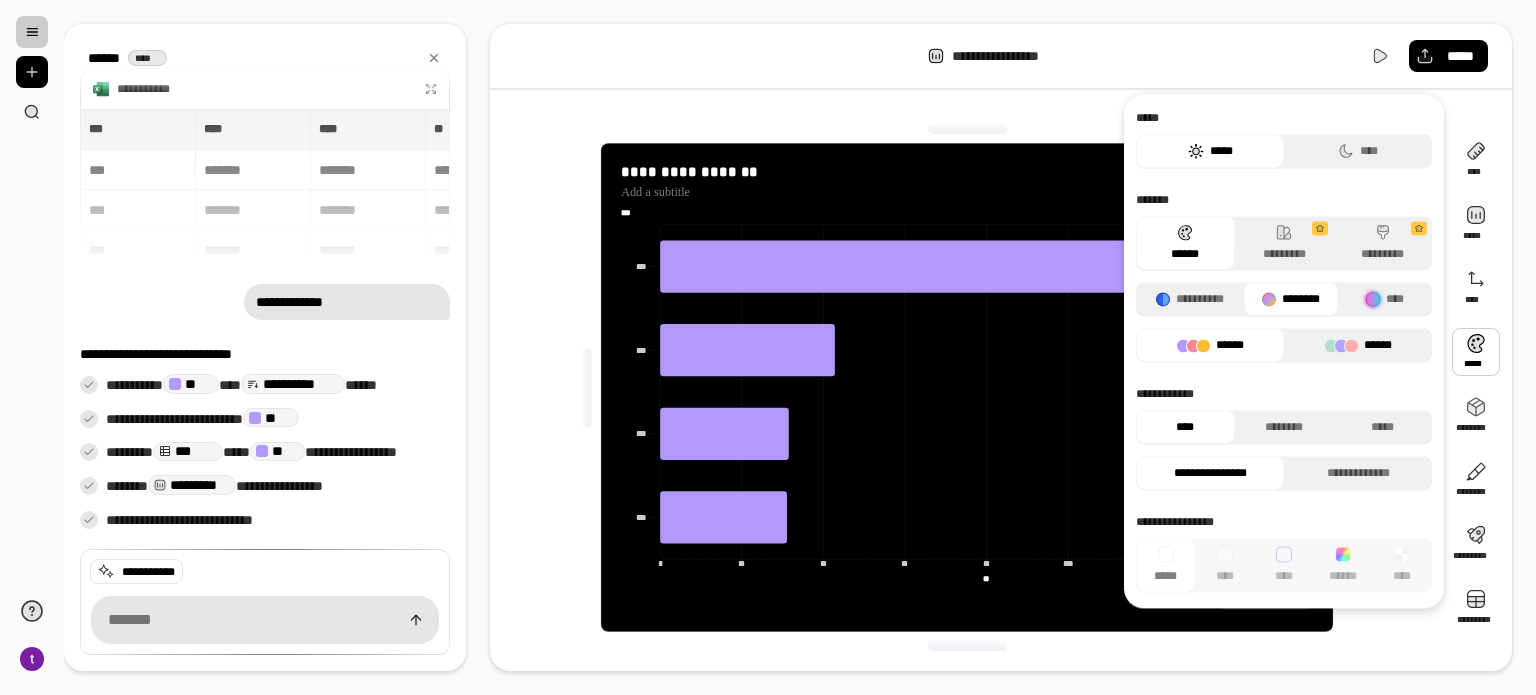 click on "******" at bounding box center (1358, 345) 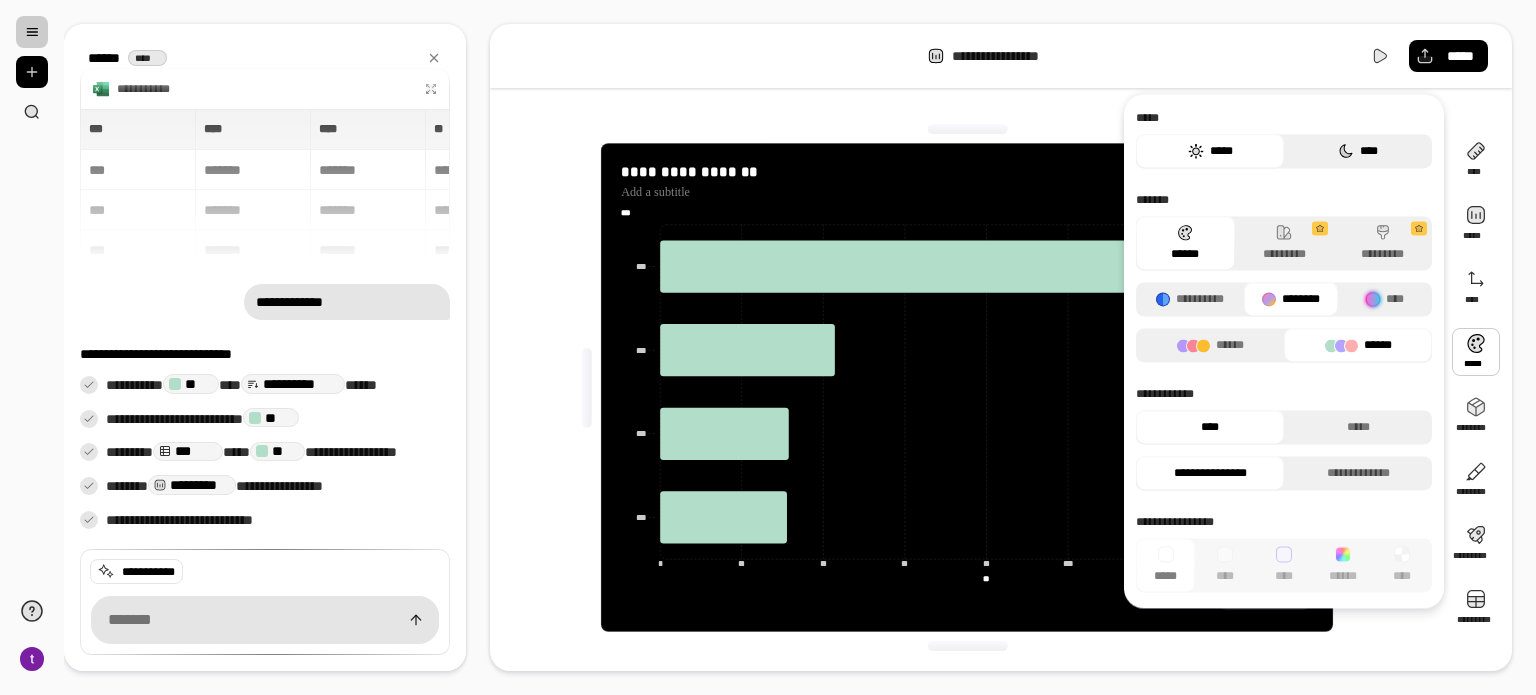 click on "****" at bounding box center (1358, 151) 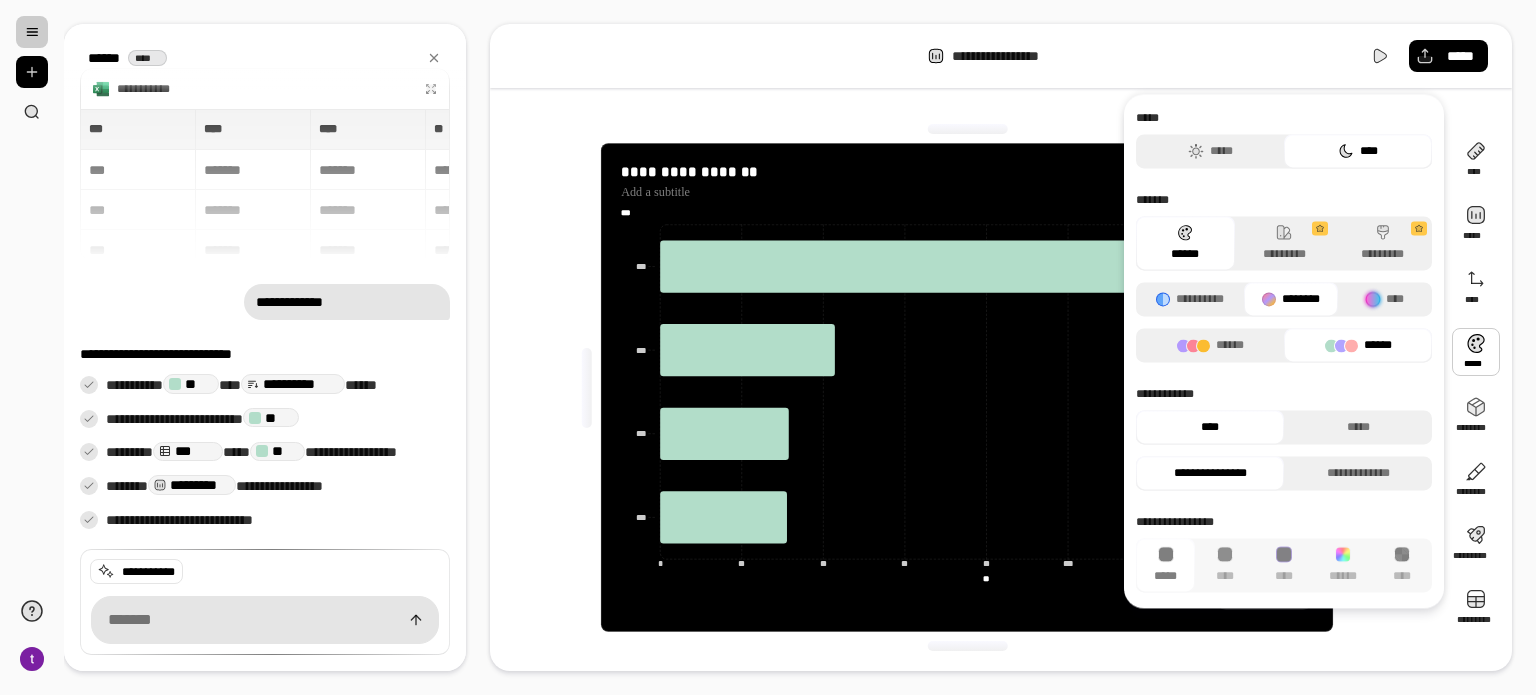 click on "**********" at bounding box center [1284, 438] 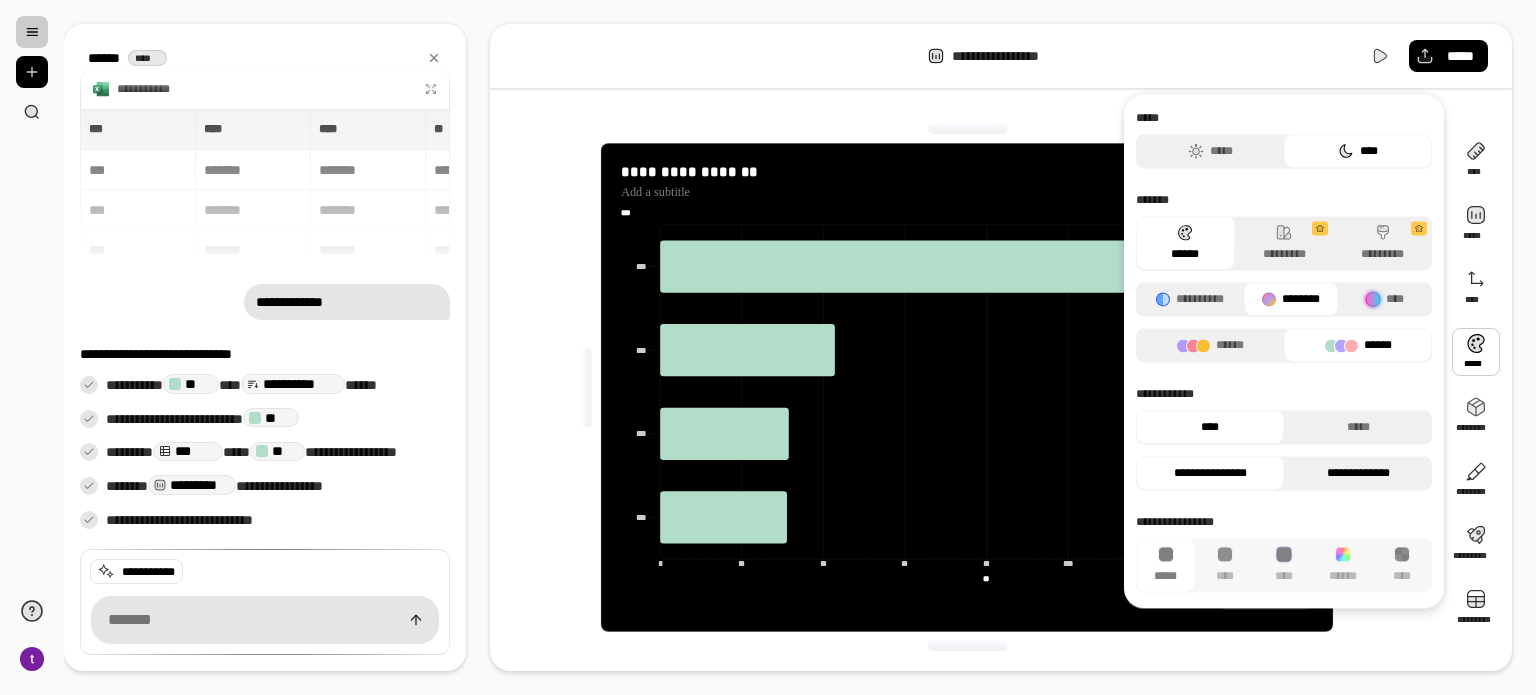click on "**********" at bounding box center (1358, 473) 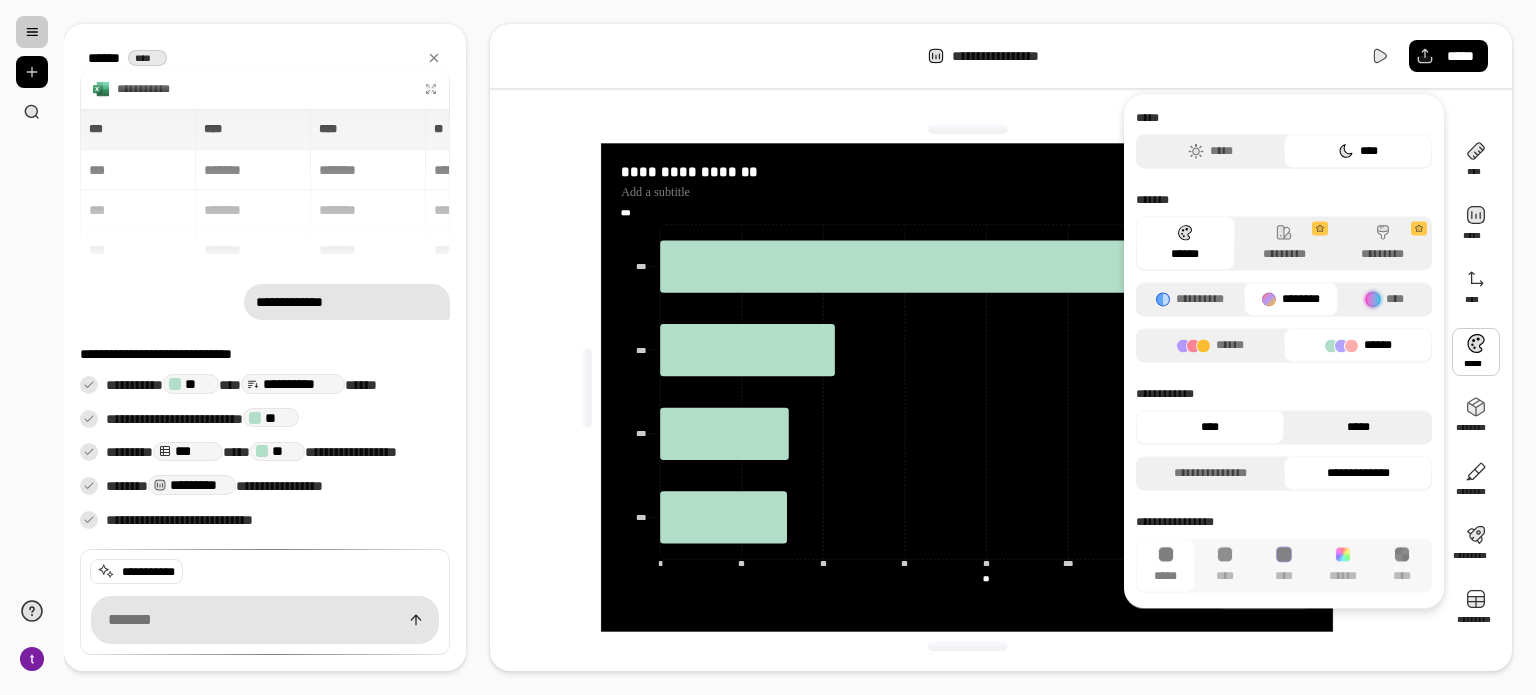 click on "*****" at bounding box center (1358, 427) 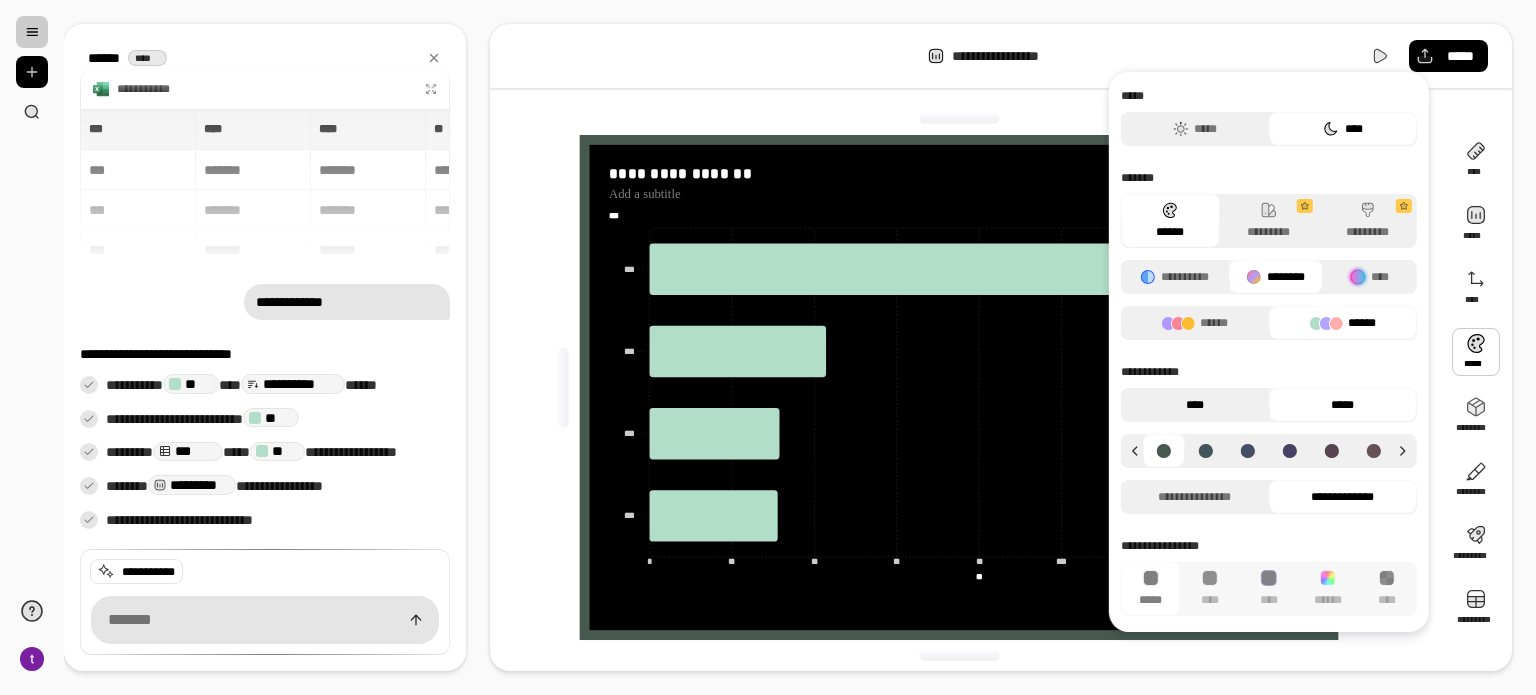 click on "****" at bounding box center (1195, 405) 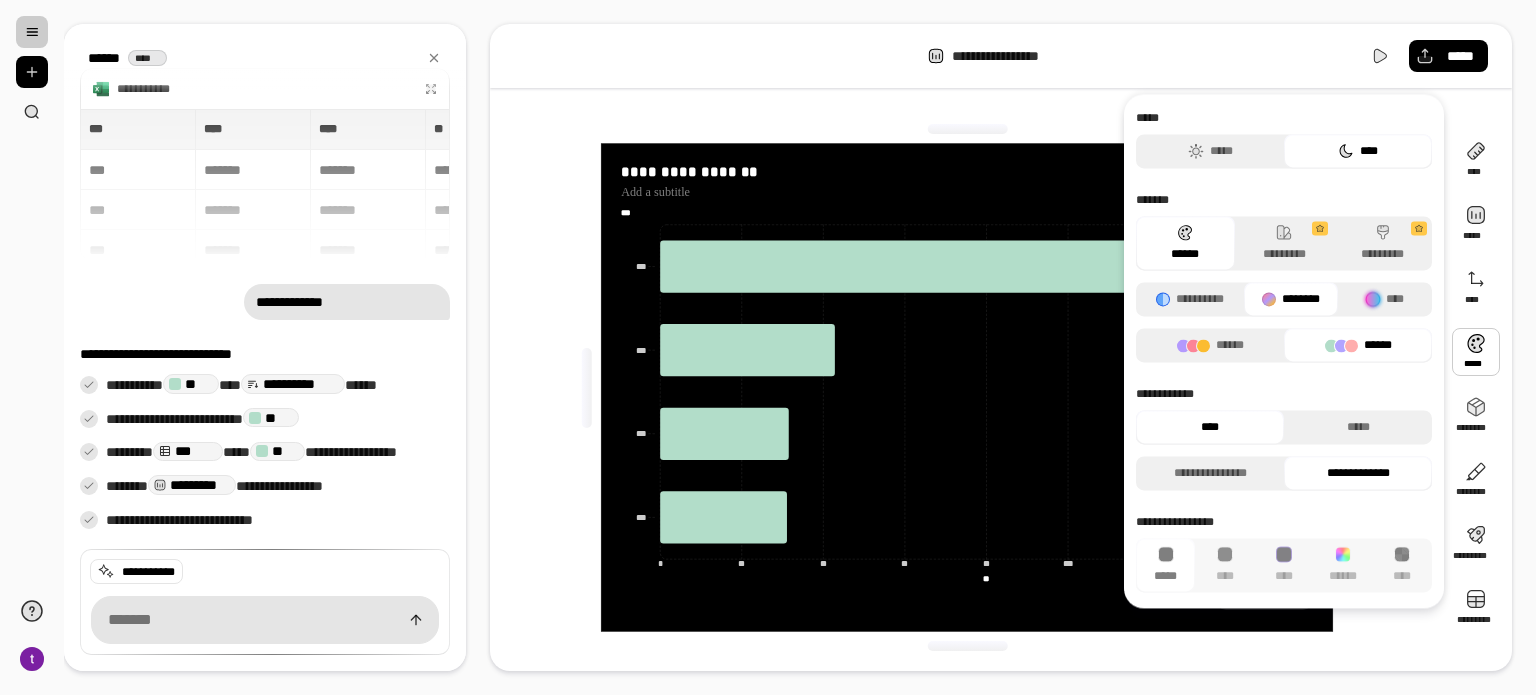 click on "**********" at bounding box center (1284, 394) 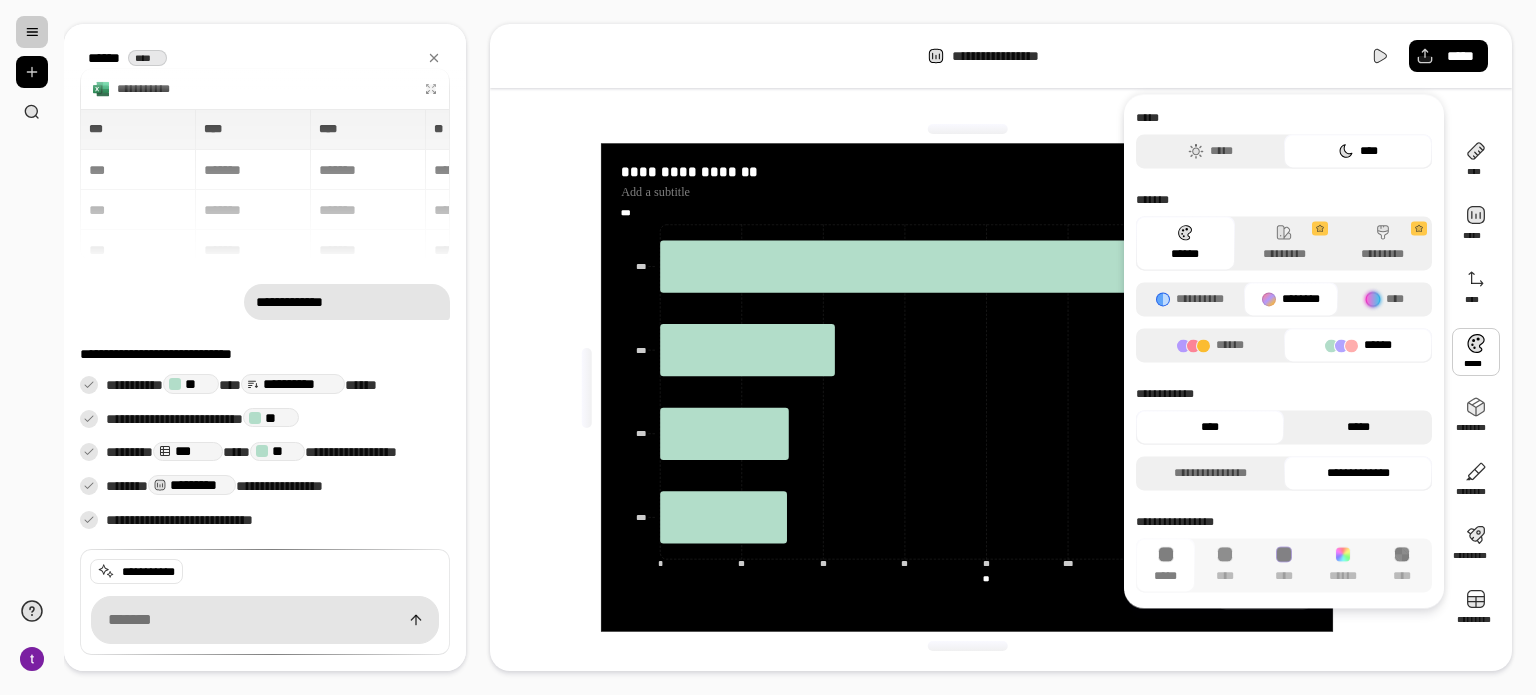 click on "*****" at bounding box center [1358, 427] 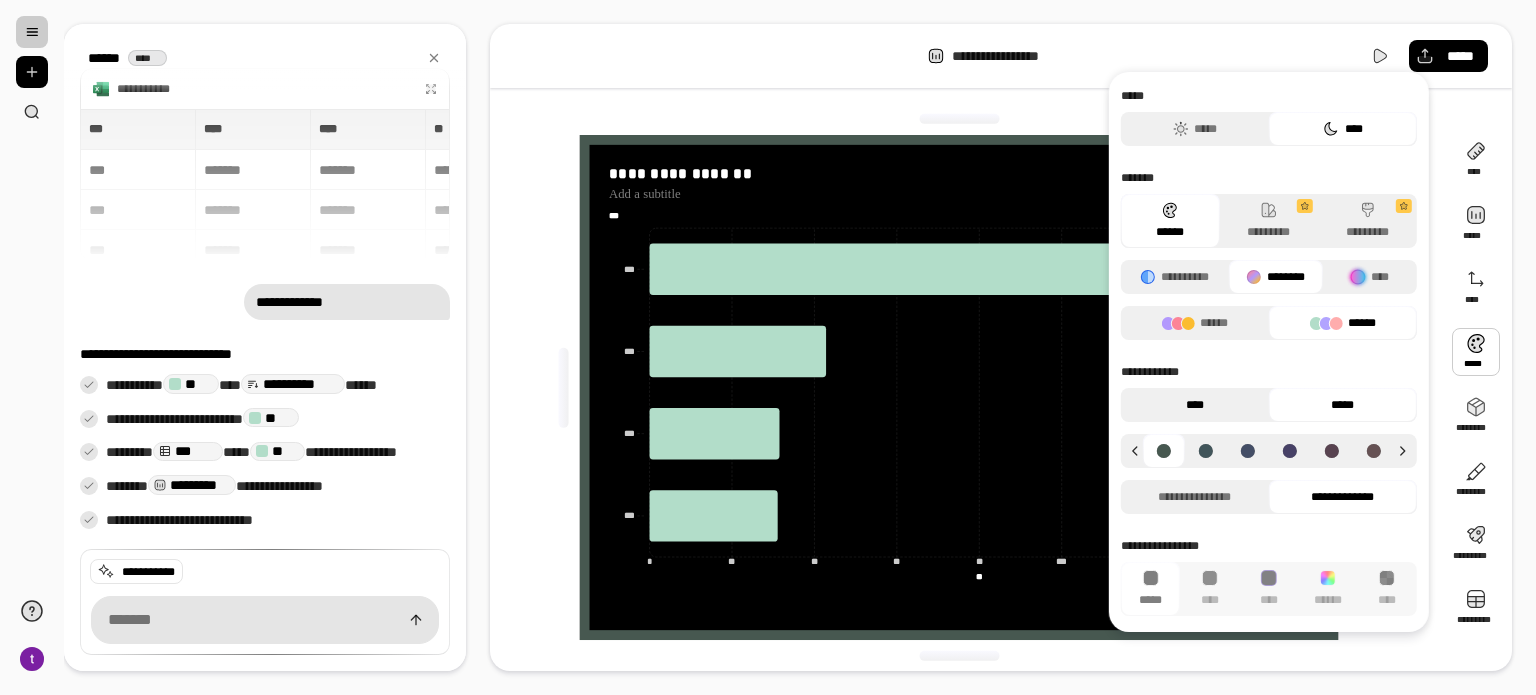 click on "****" at bounding box center [1195, 405] 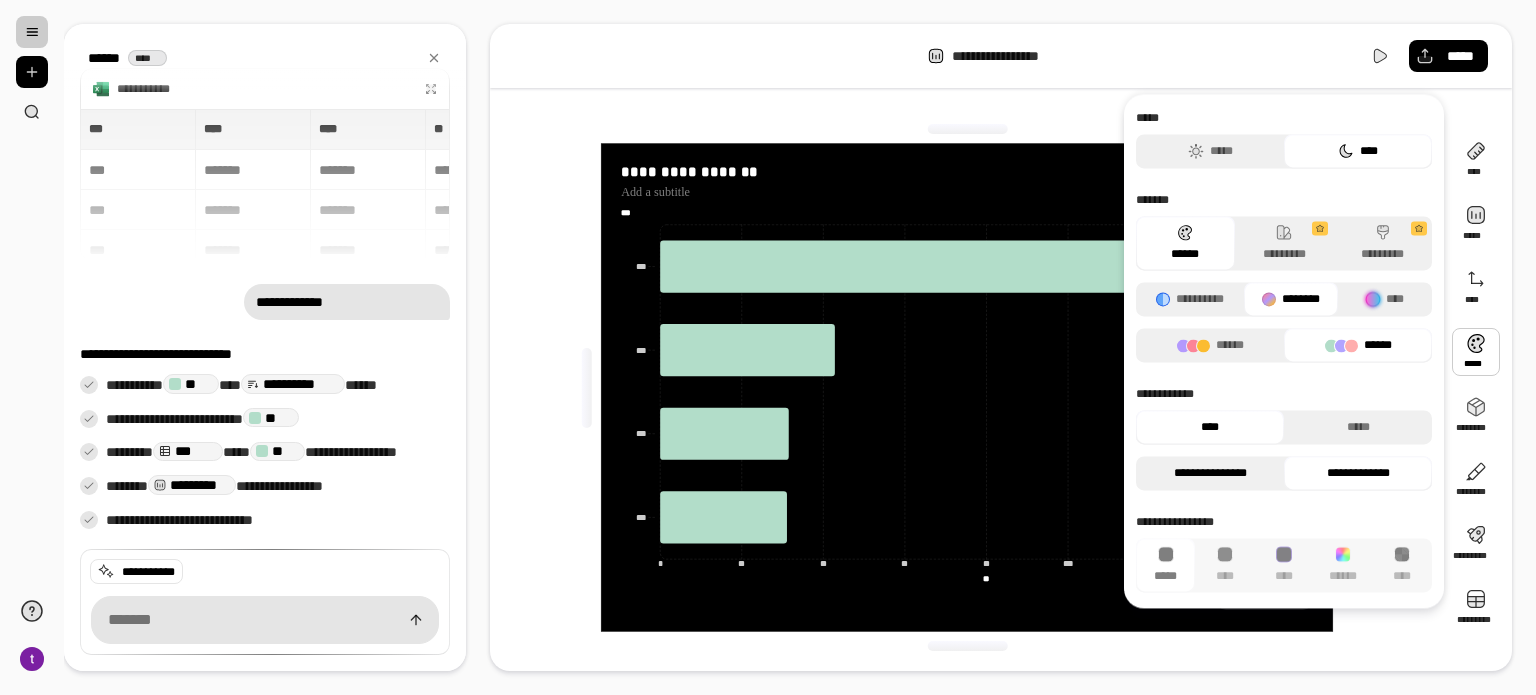 click on "**********" at bounding box center (1210, 473) 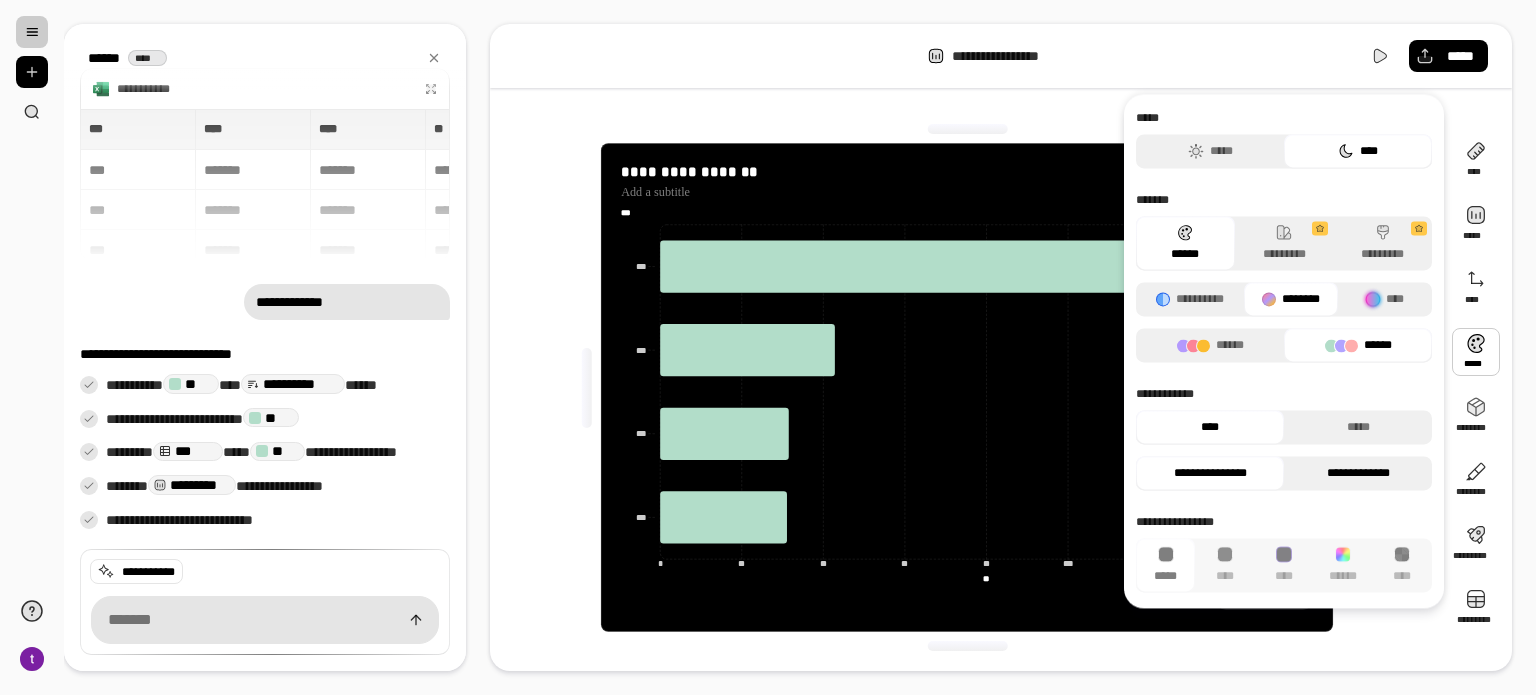 click on "**********" at bounding box center [1358, 473] 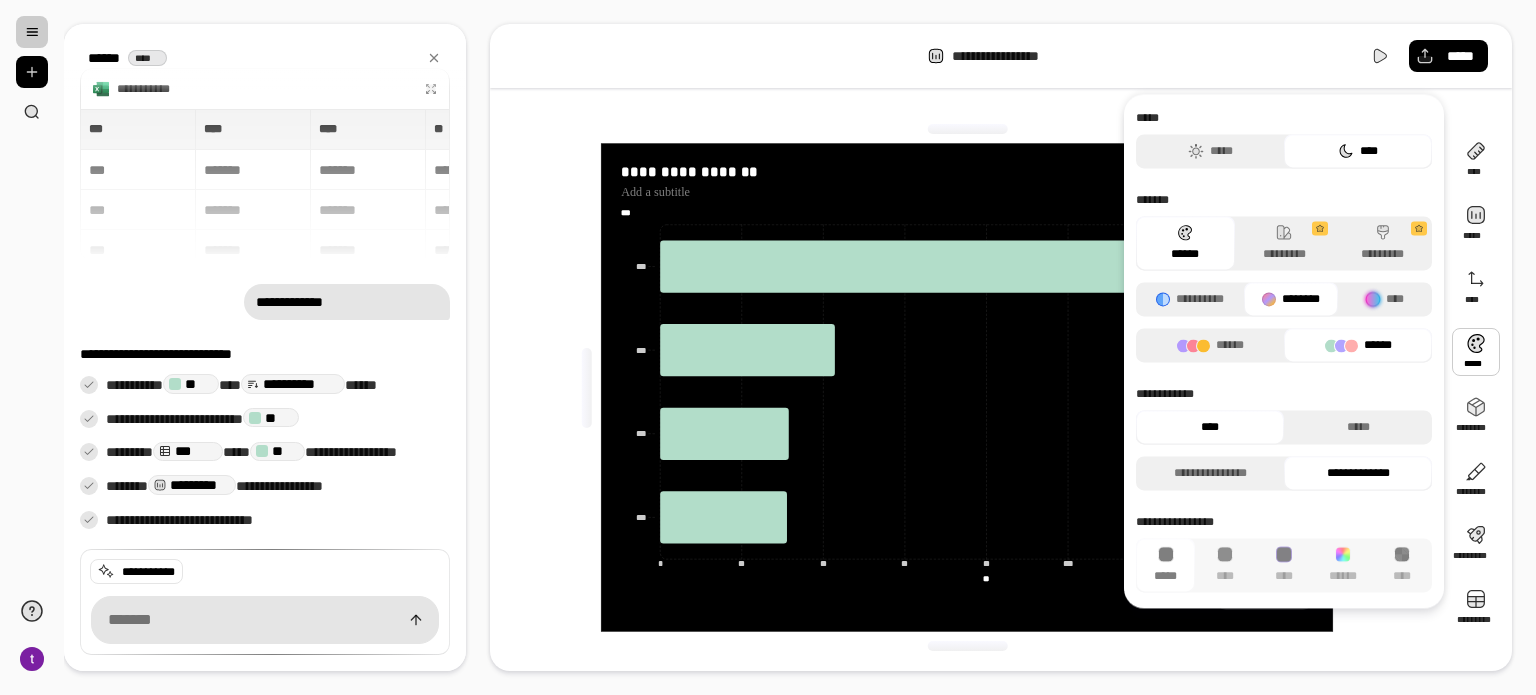 click at bounding box center [967, 129] 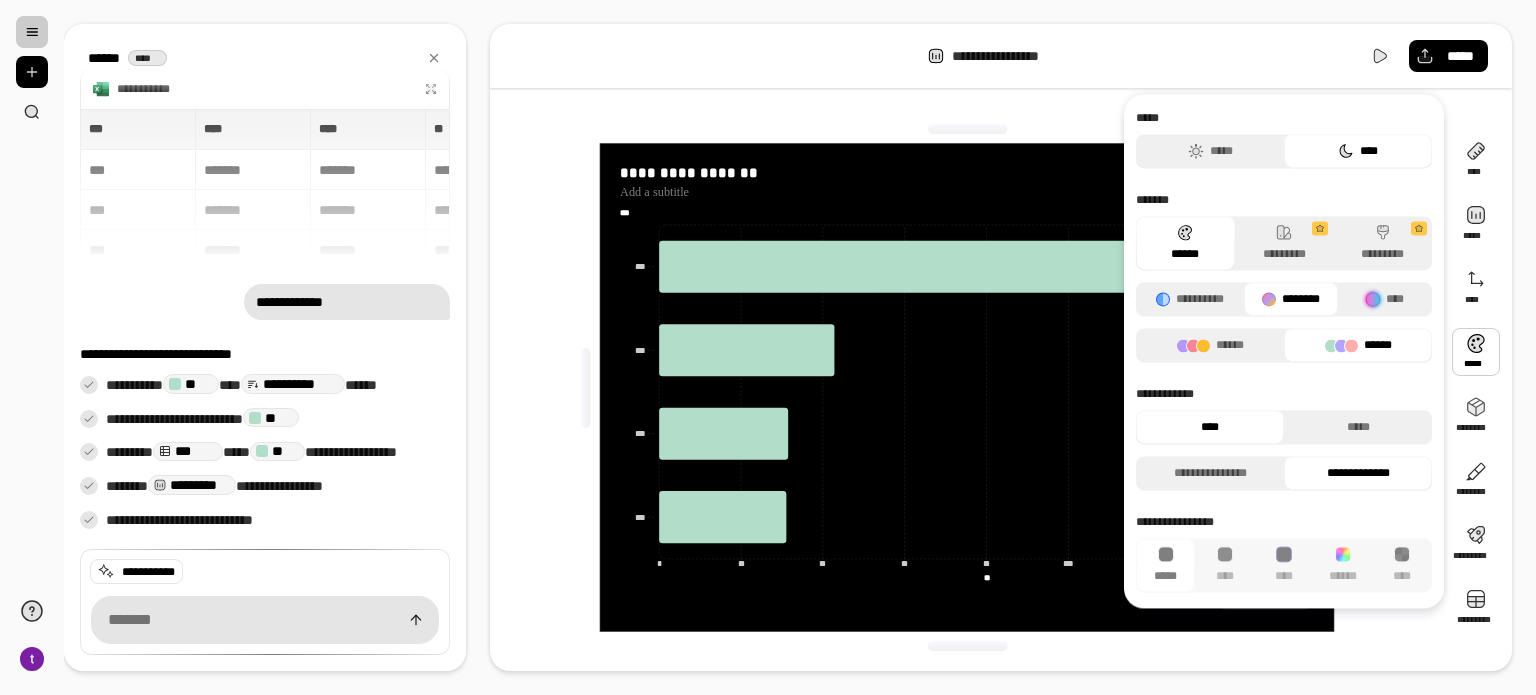 click on "**********" at bounding box center (1284, 351) 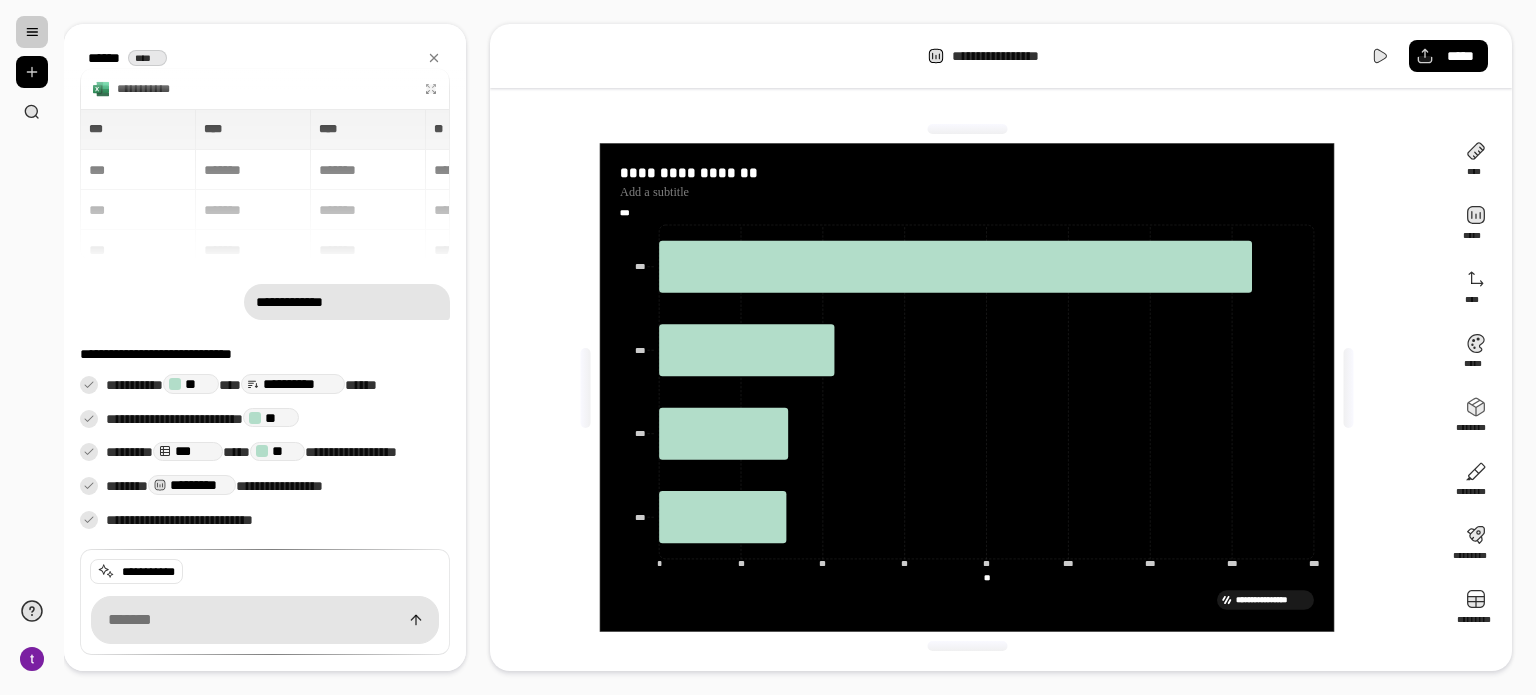 click on "**********" at bounding box center [1001, 56] 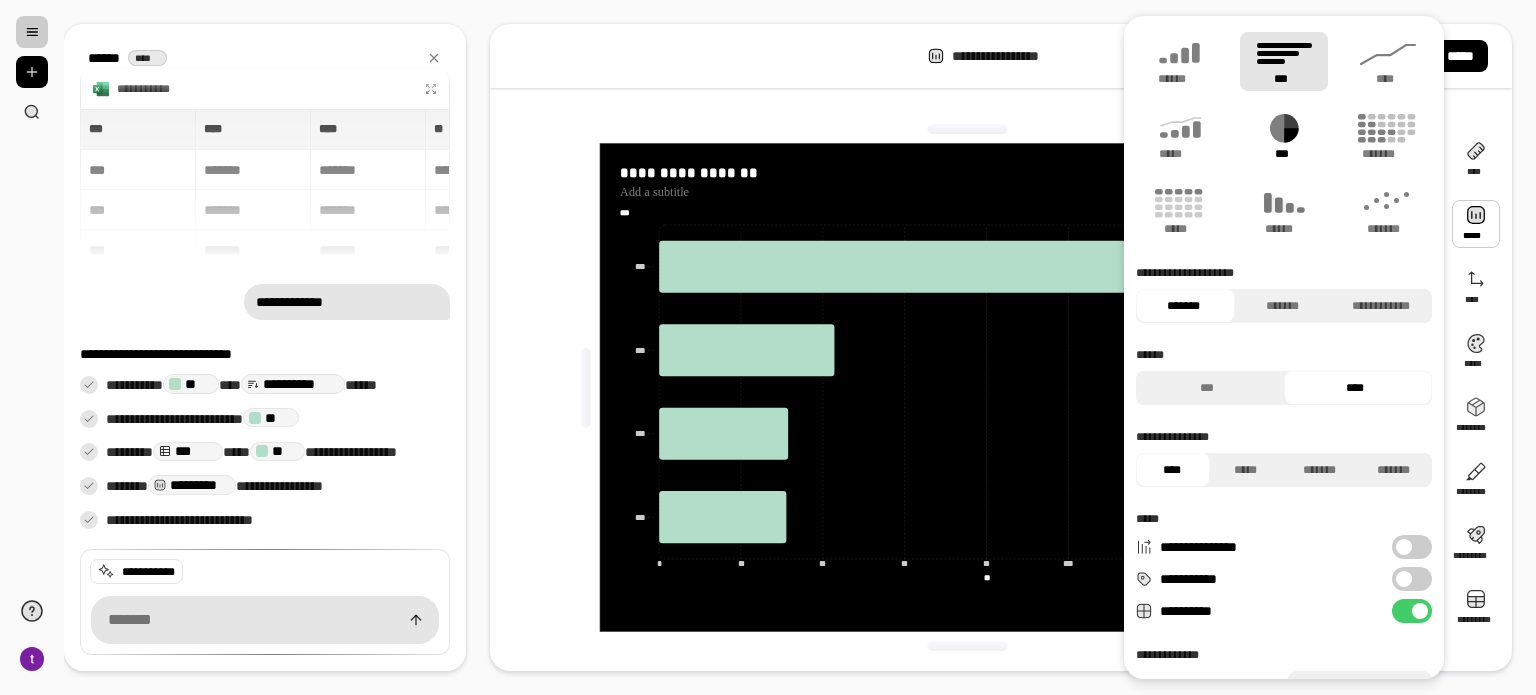 click 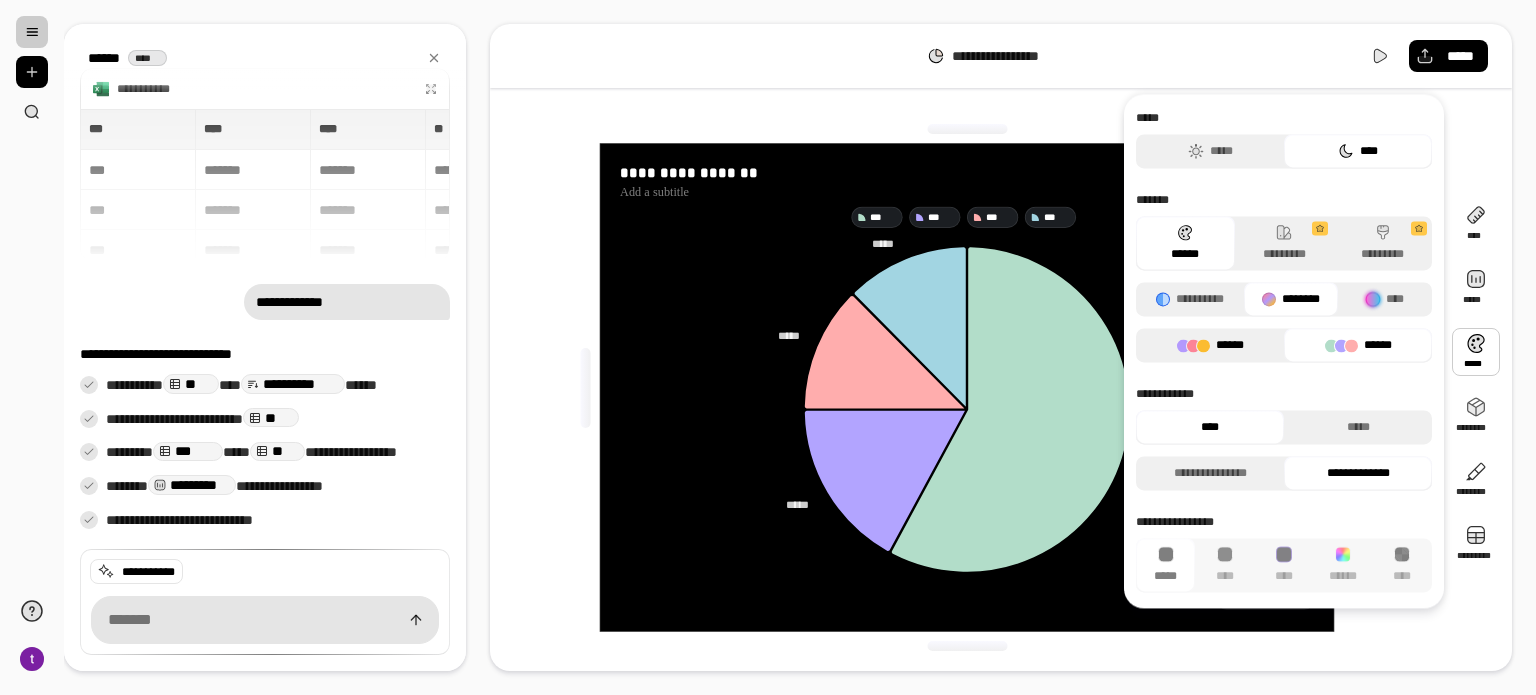 click 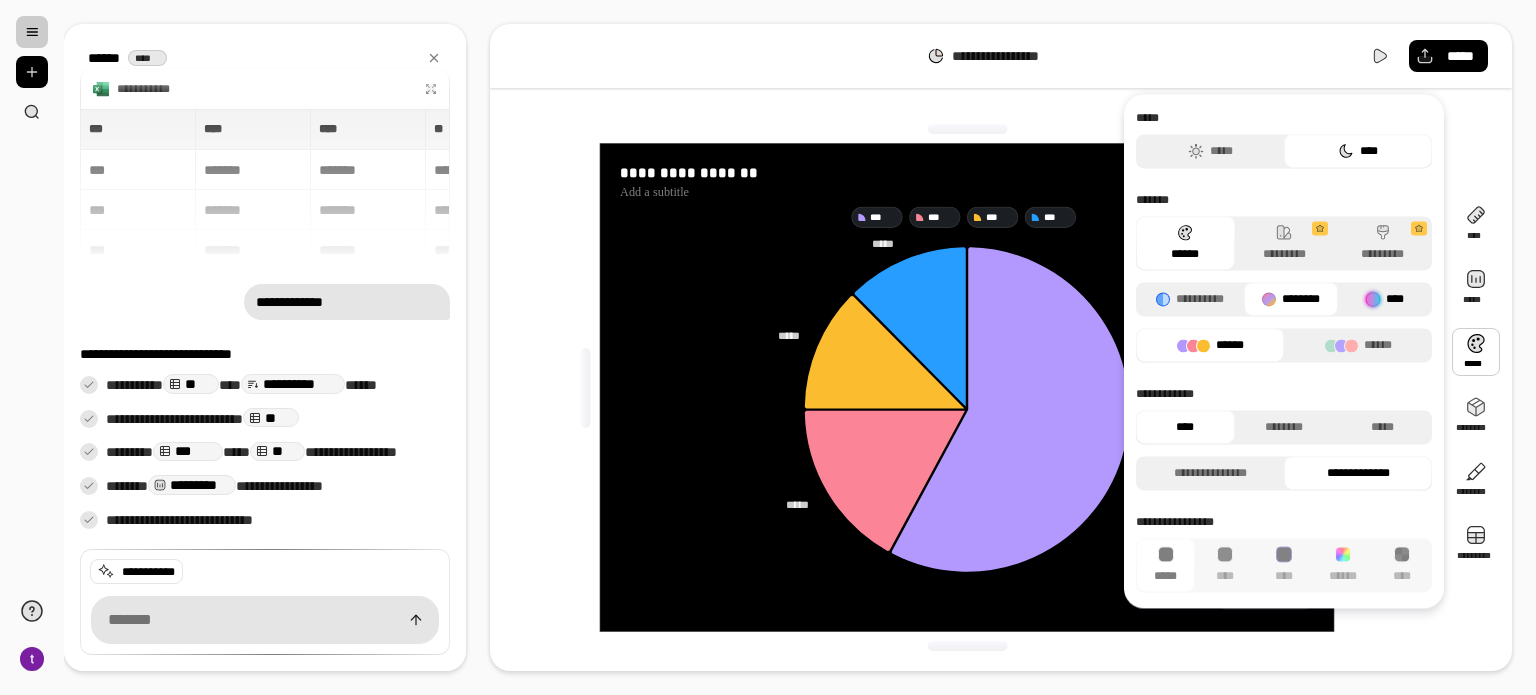 click at bounding box center (1373, 299) 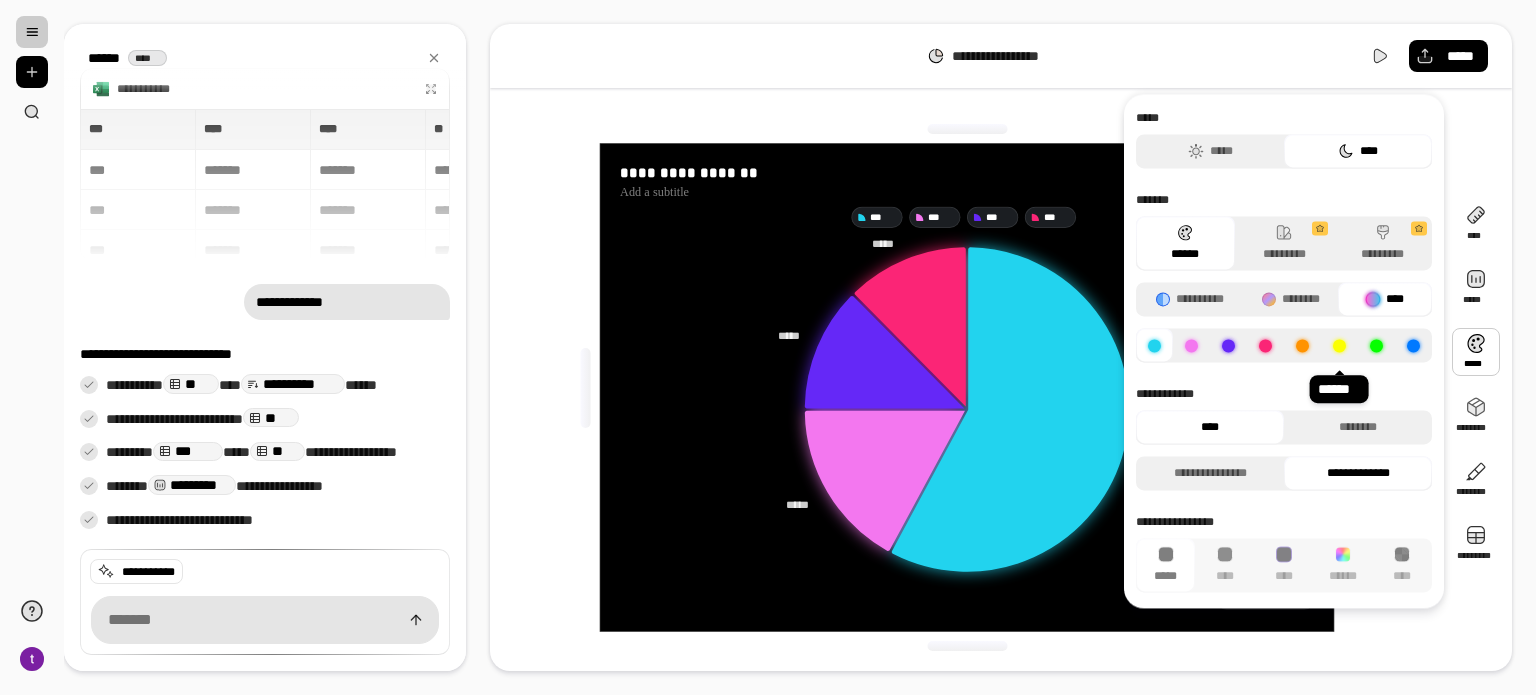 click at bounding box center [1339, 345] 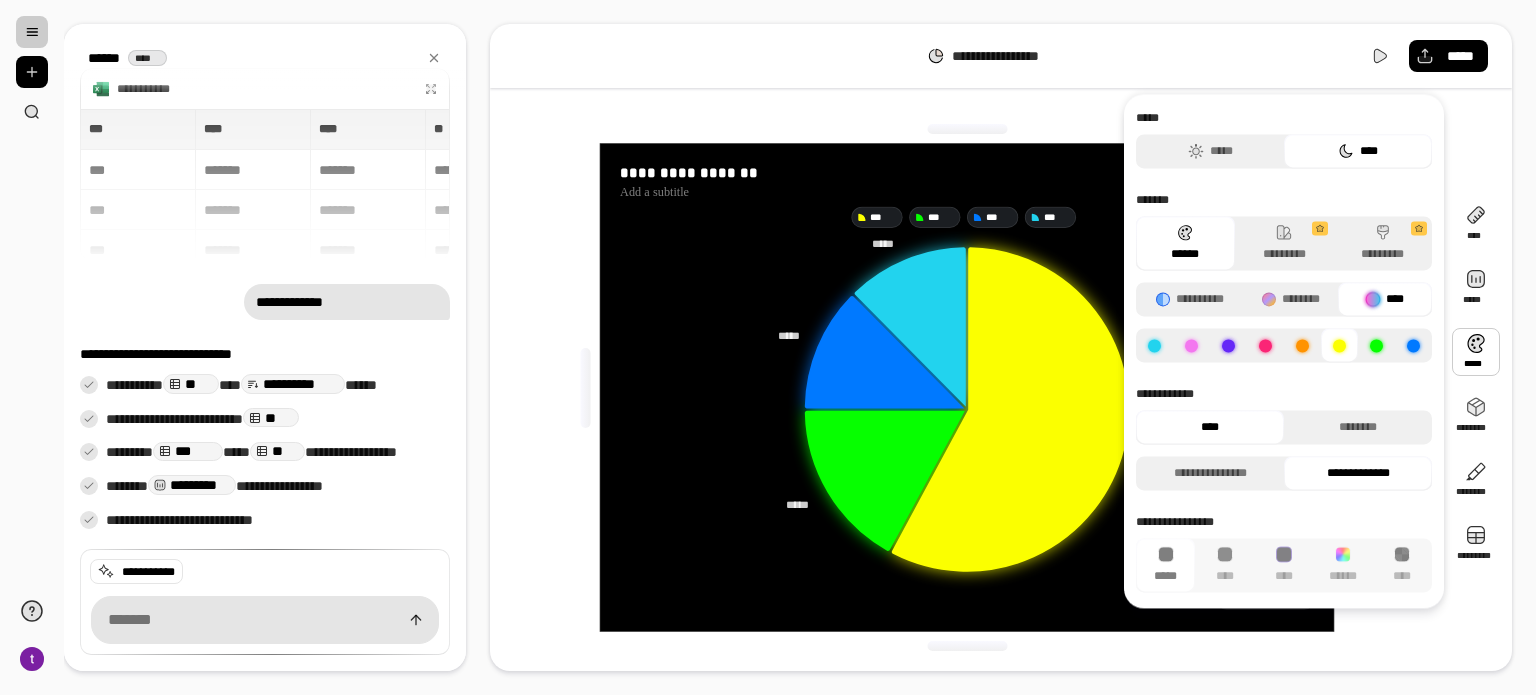click at bounding box center (1302, 345) 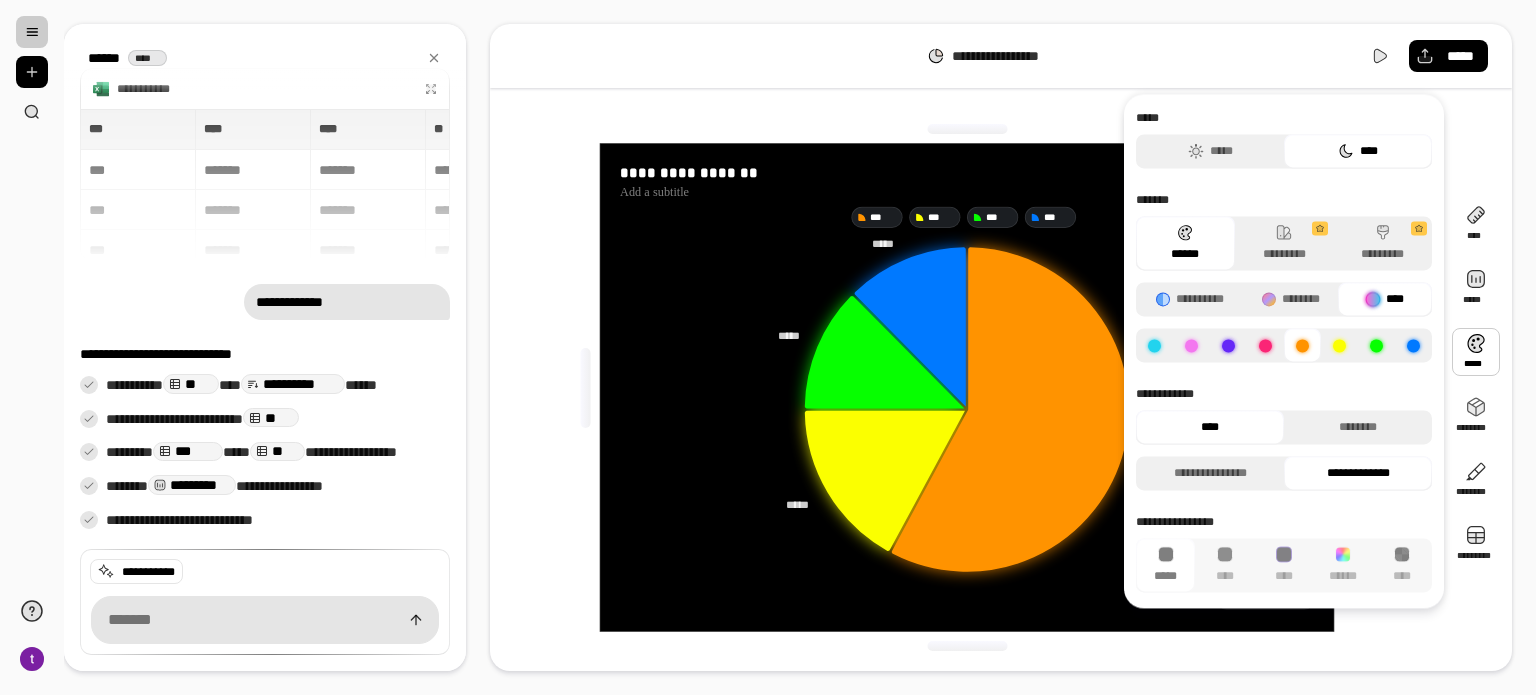 click 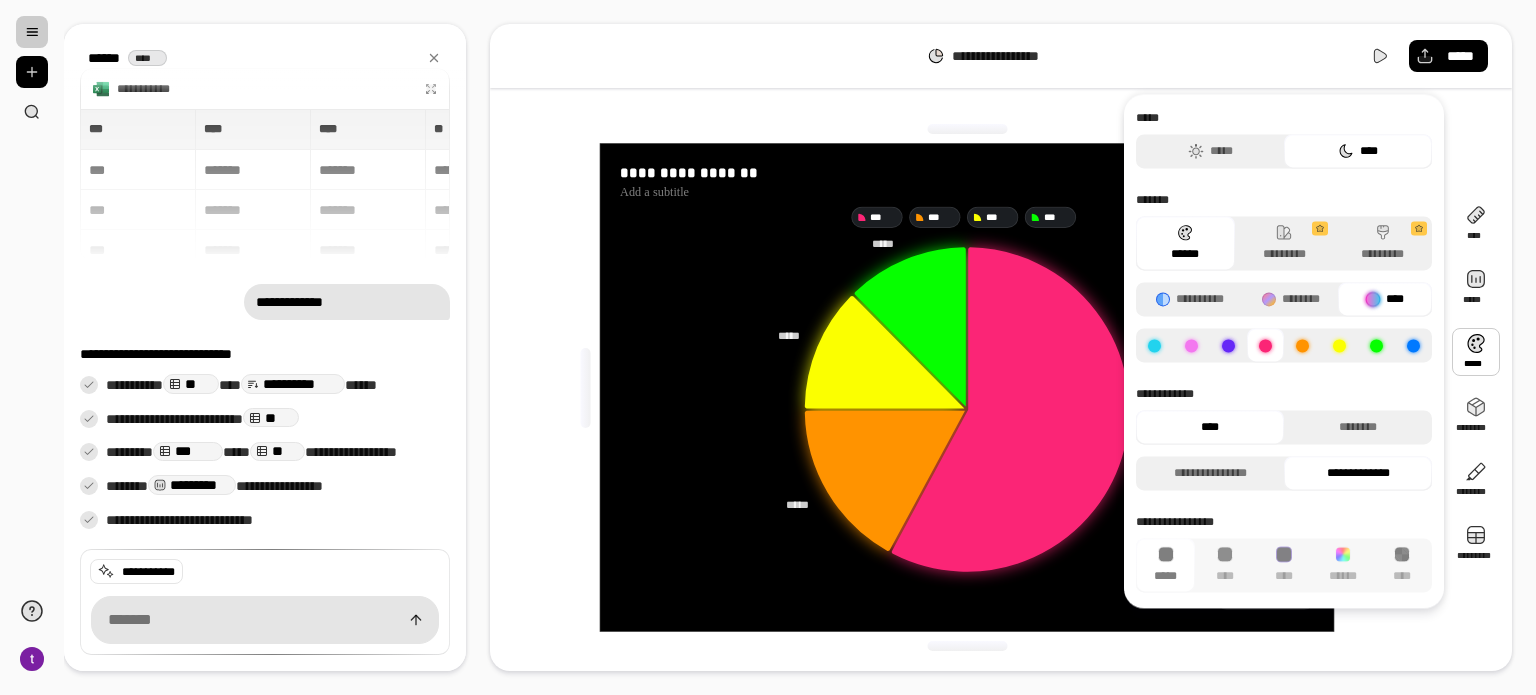 click at bounding box center (1228, 345) 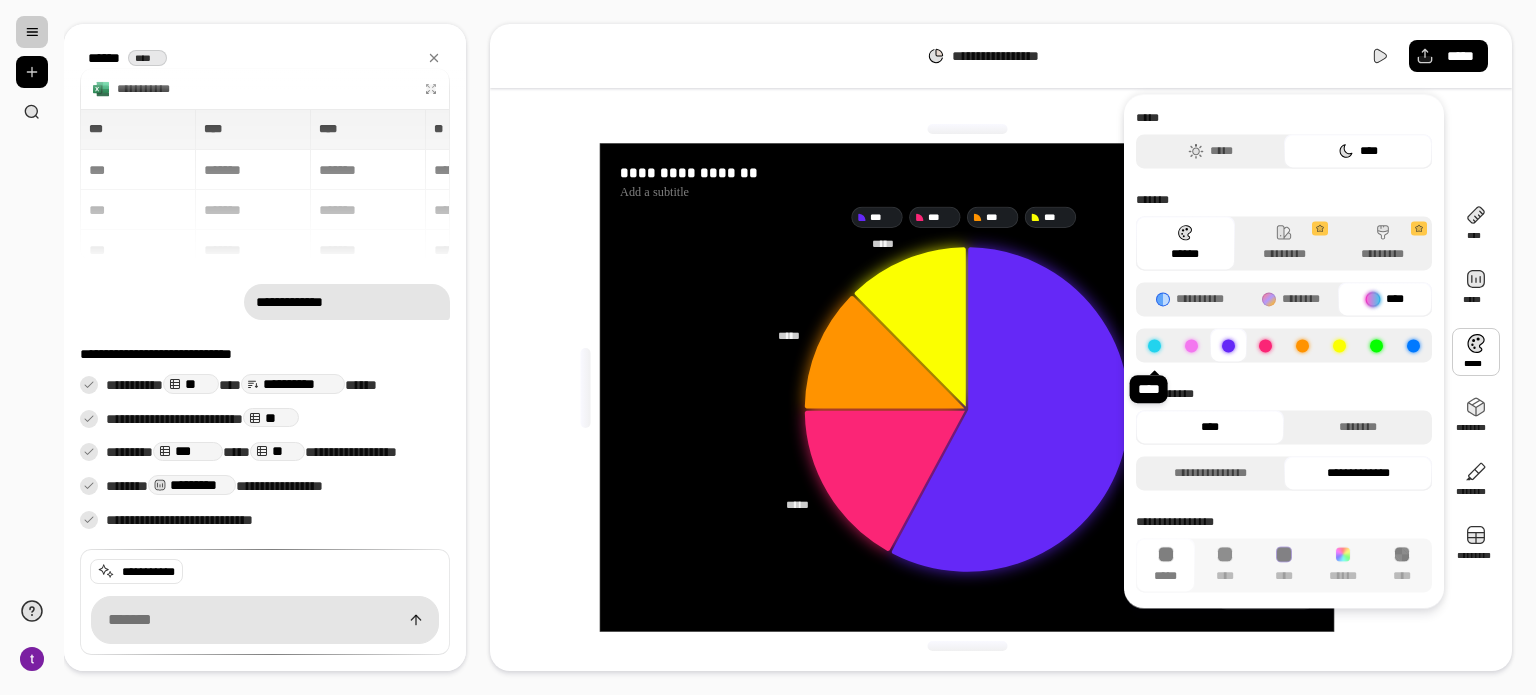 click 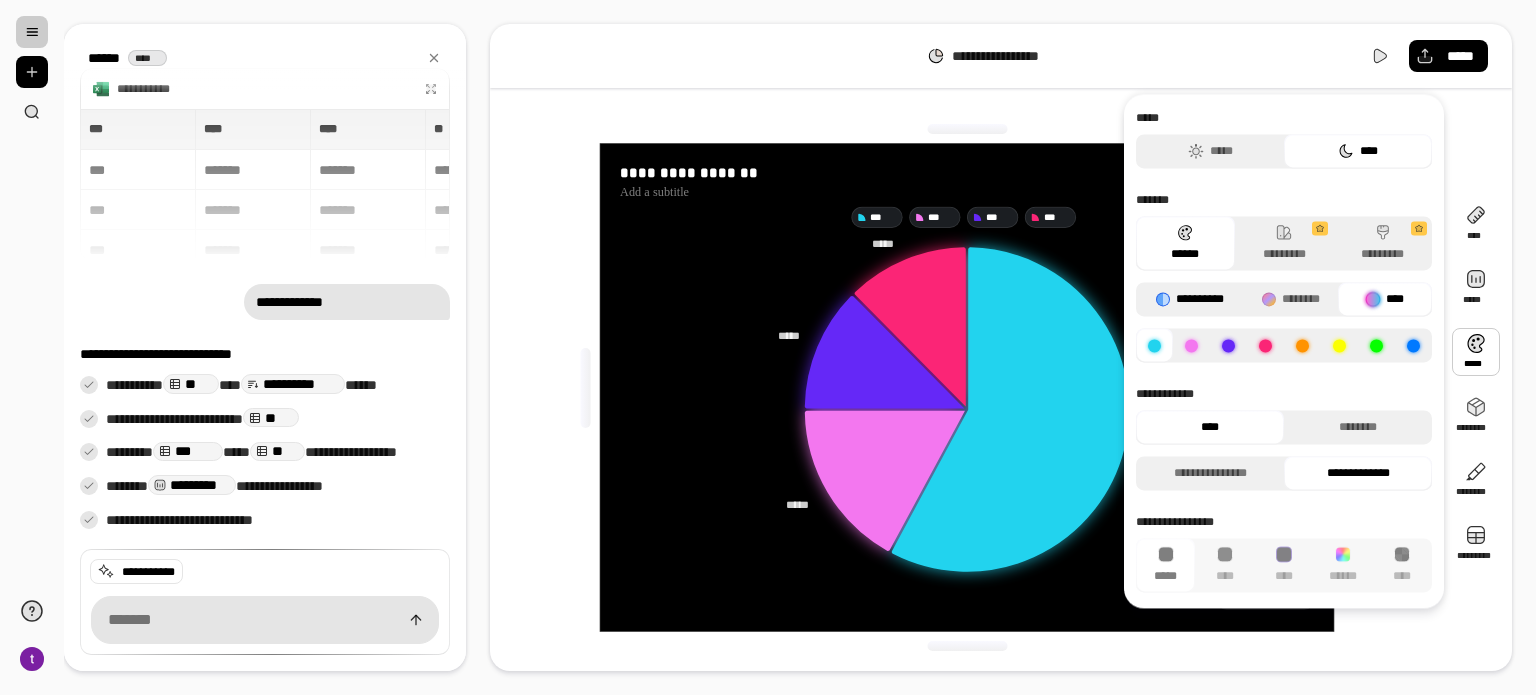 click on "**********" at bounding box center [1190, 299] 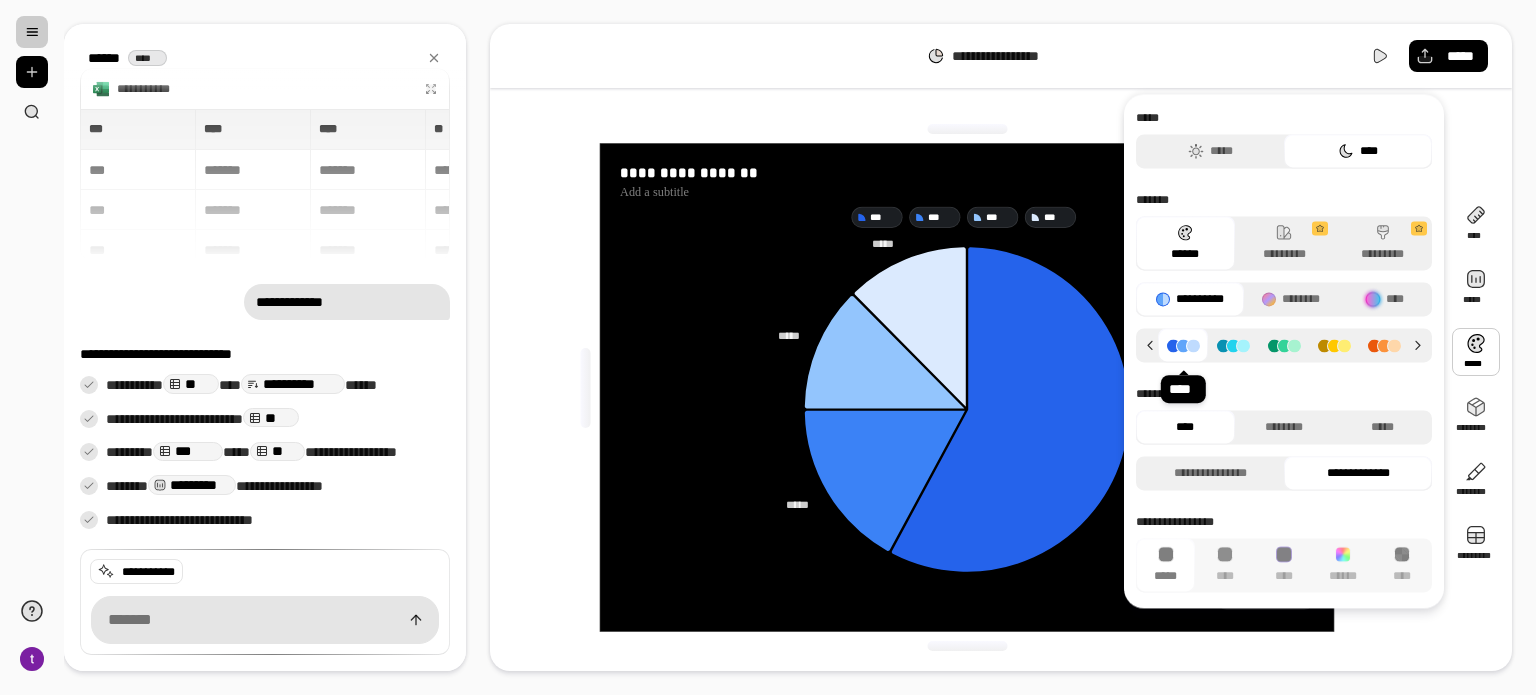 click 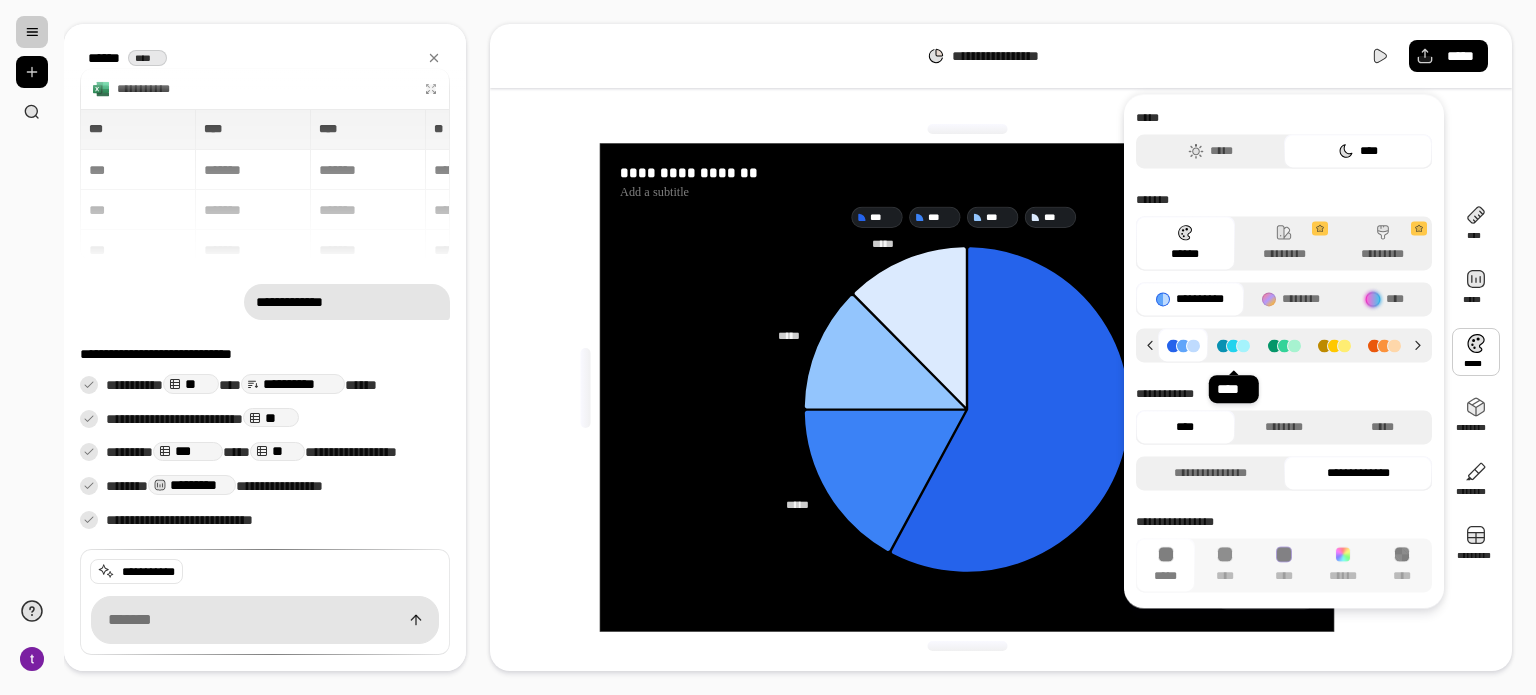 click 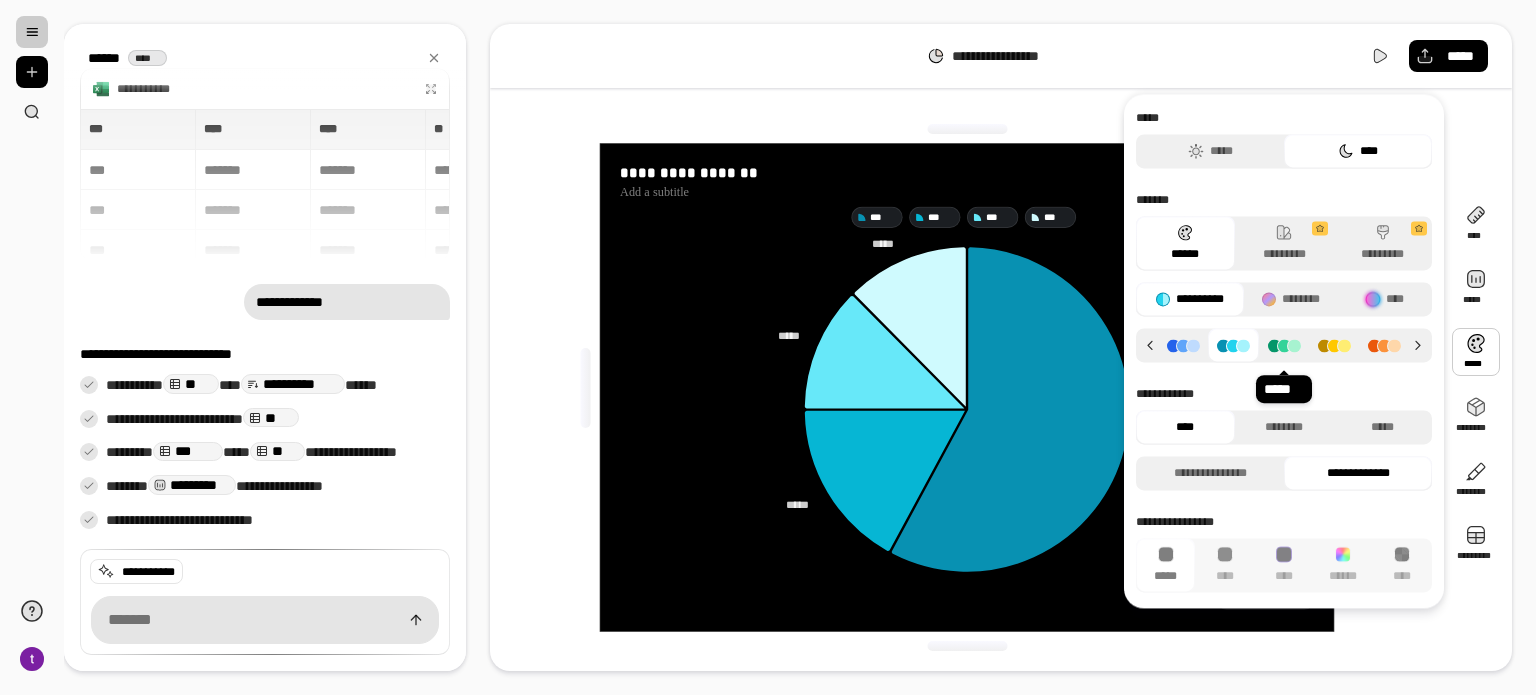 click at bounding box center [1284, 345] 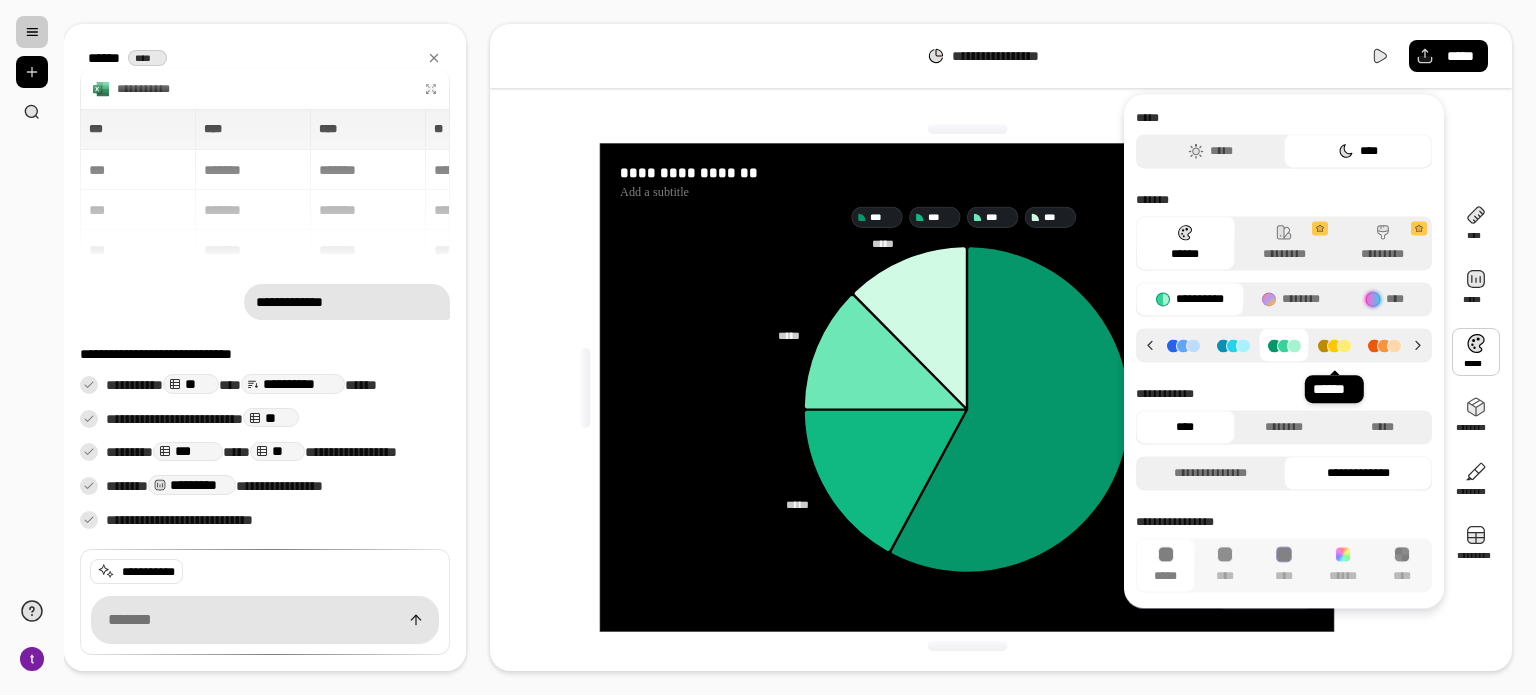 click at bounding box center (1334, 345) 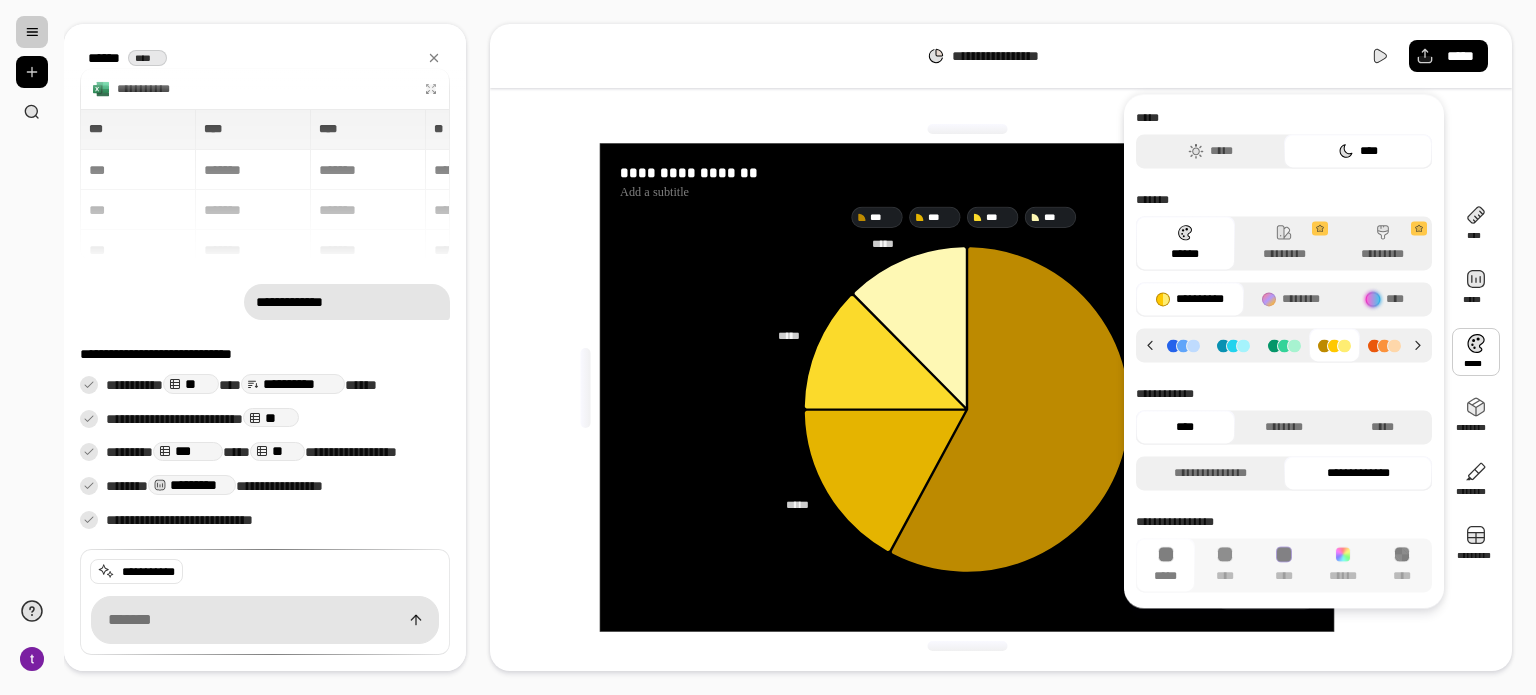 click 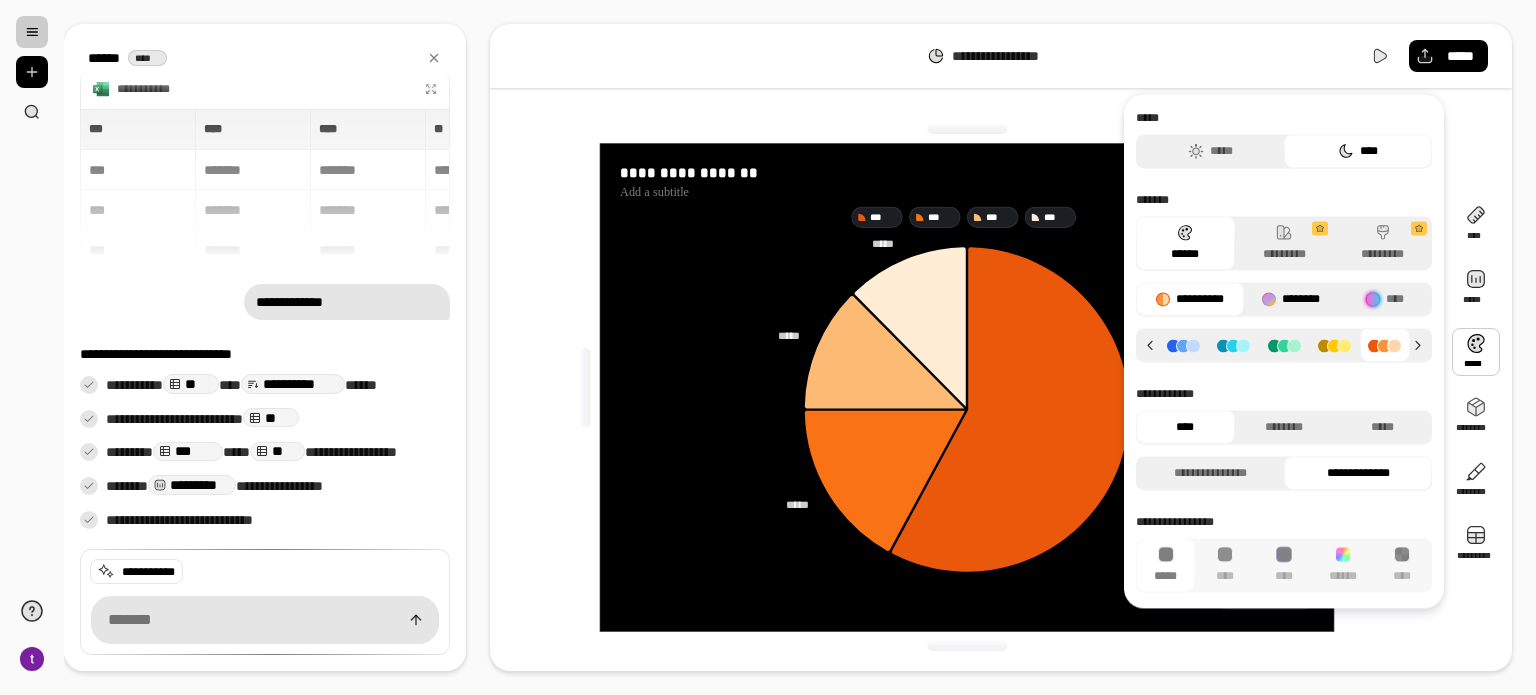 click on "********" at bounding box center (1291, 299) 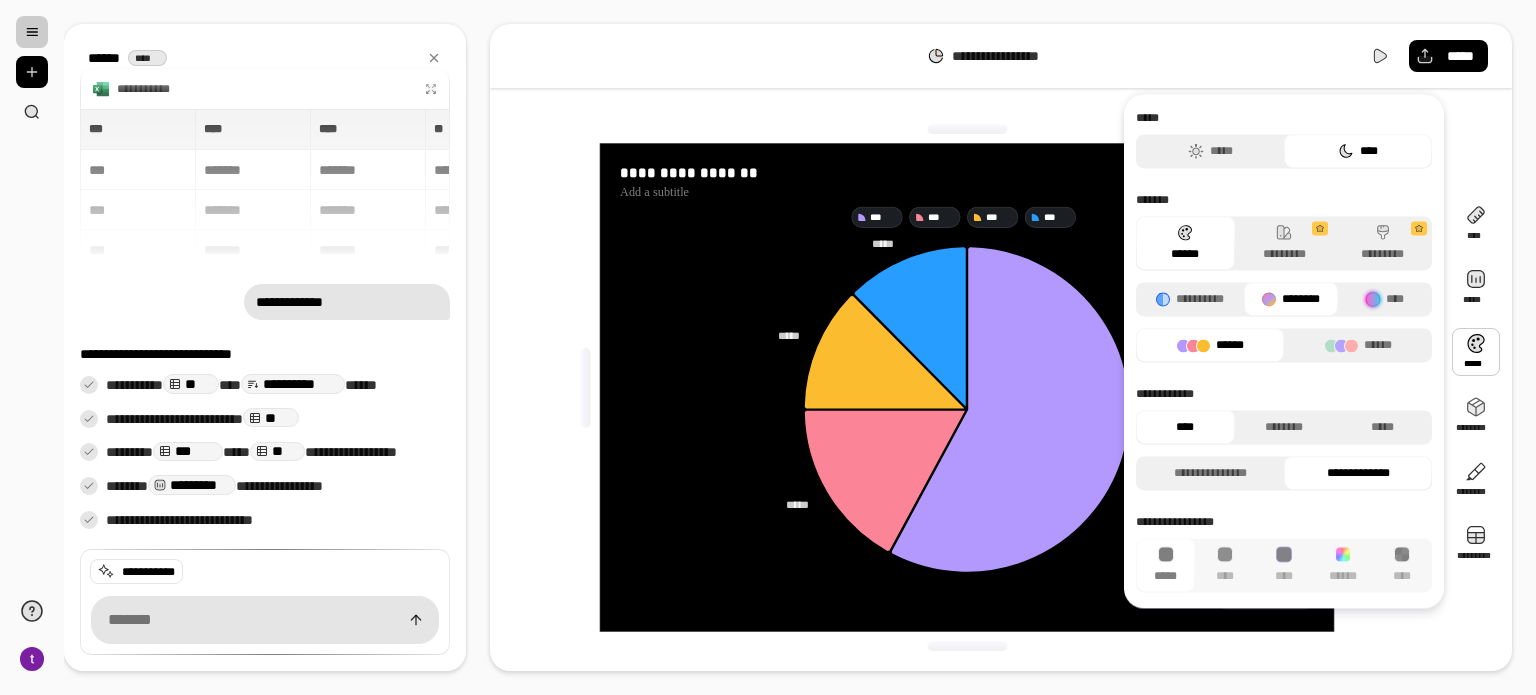 click on "******" at bounding box center [1210, 345] 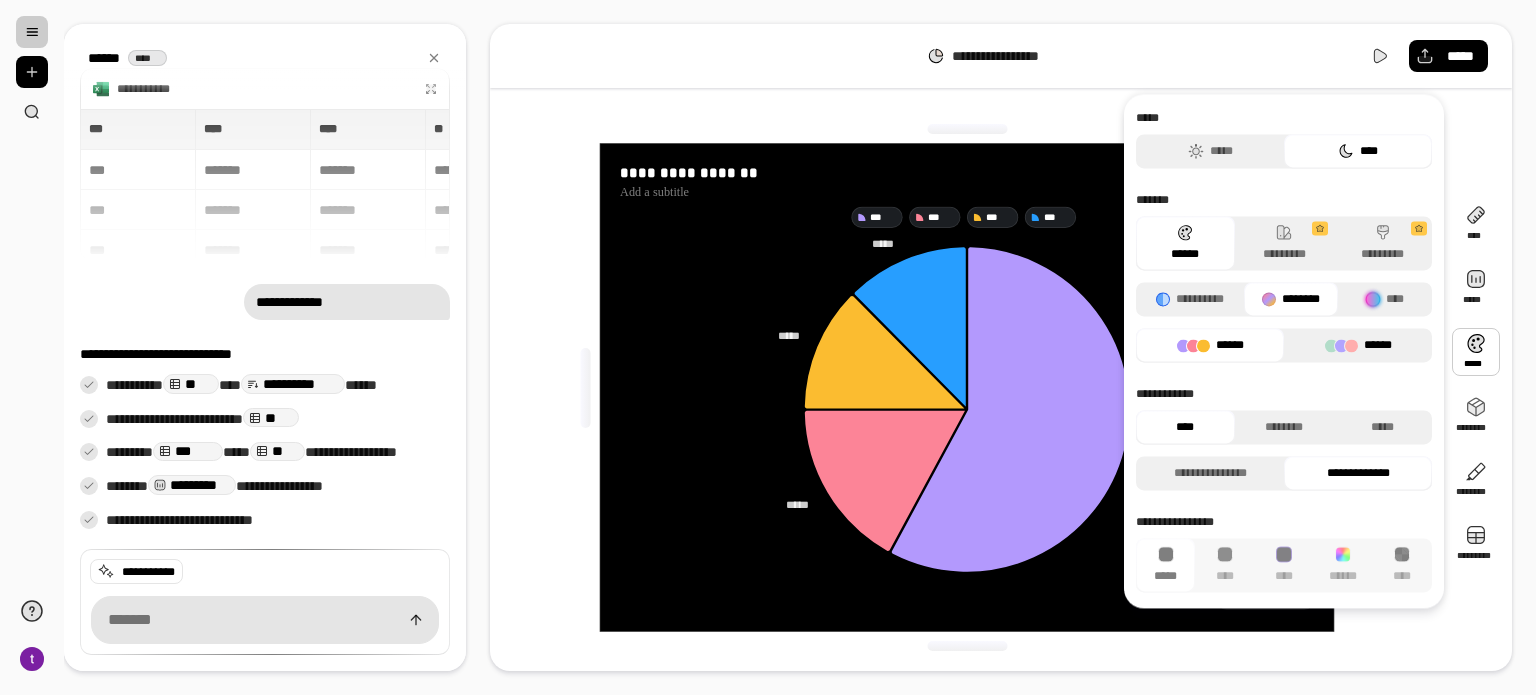 click on "******" at bounding box center [1358, 345] 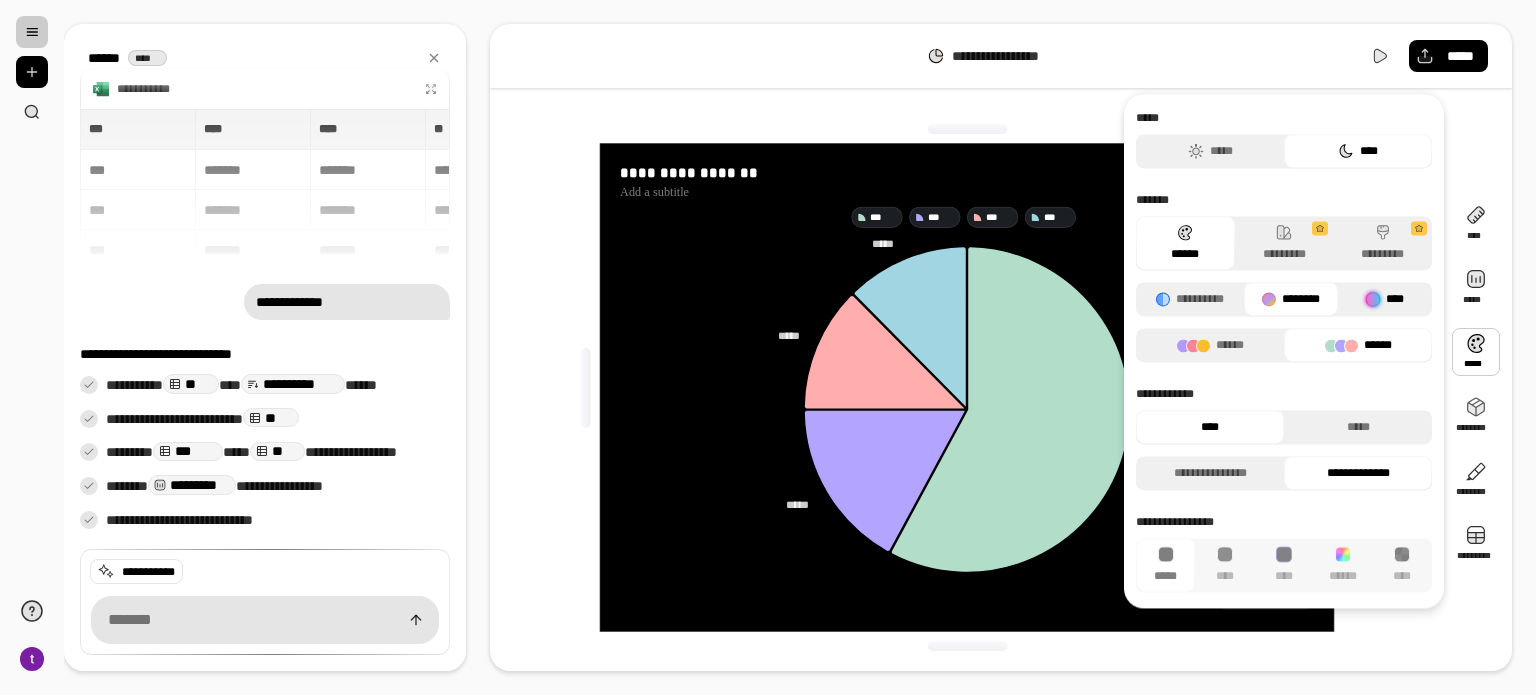 click on "****" at bounding box center [1385, 299] 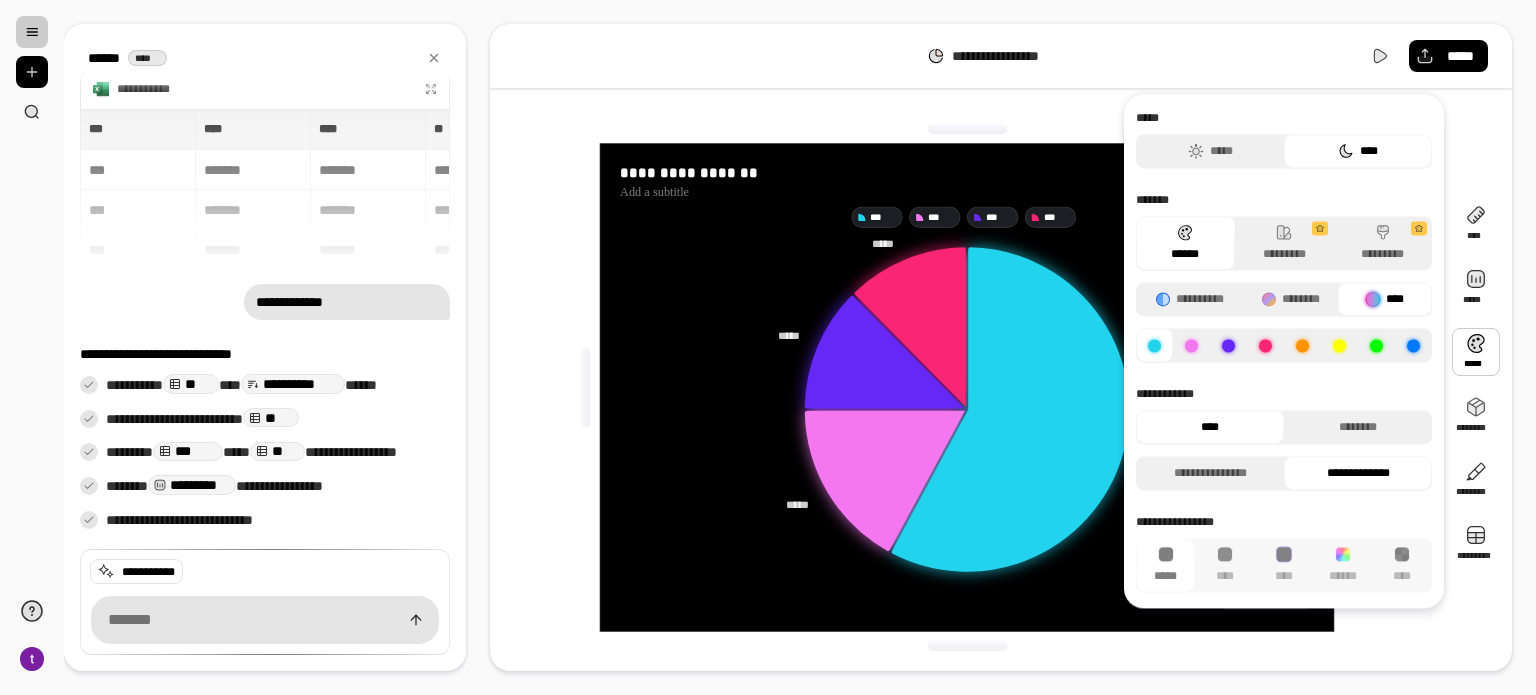 click at bounding box center (1302, 345) 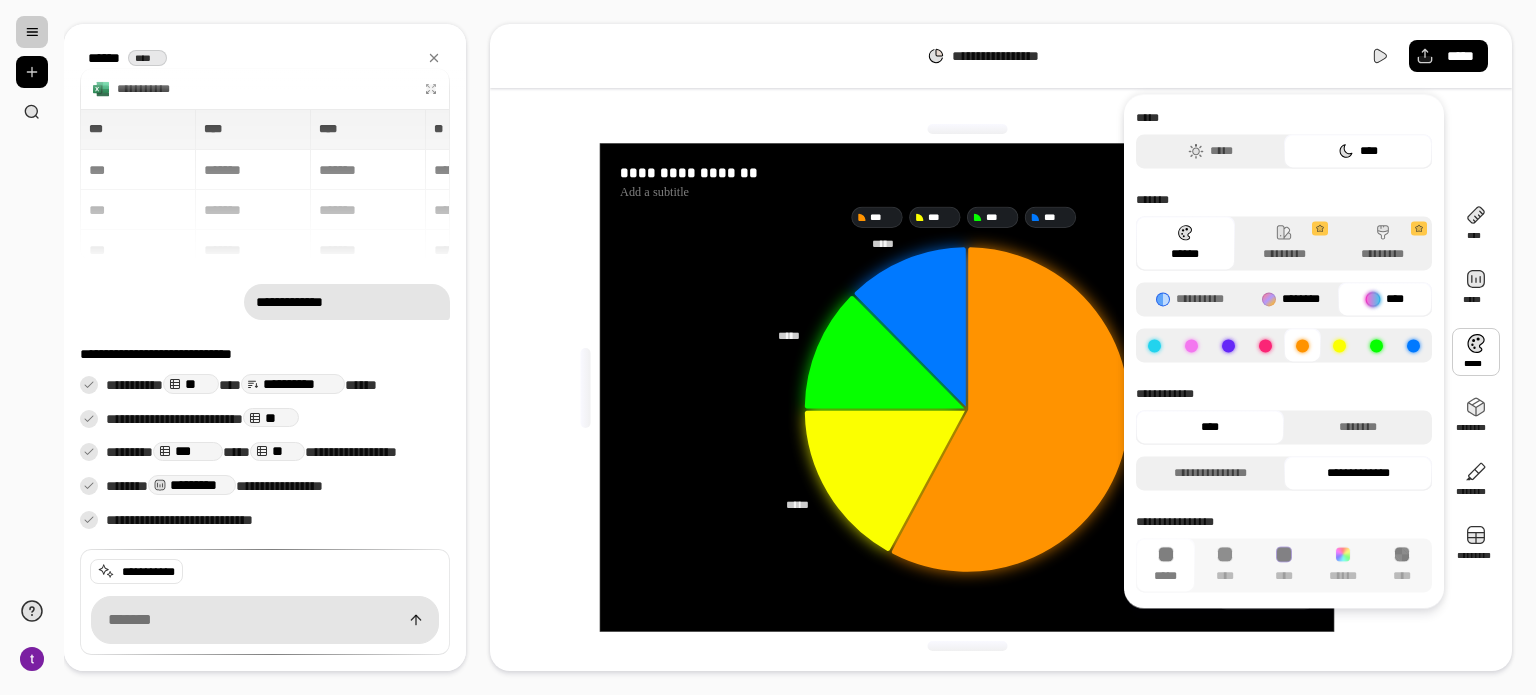 click on "********" at bounding box center [1291, 299] 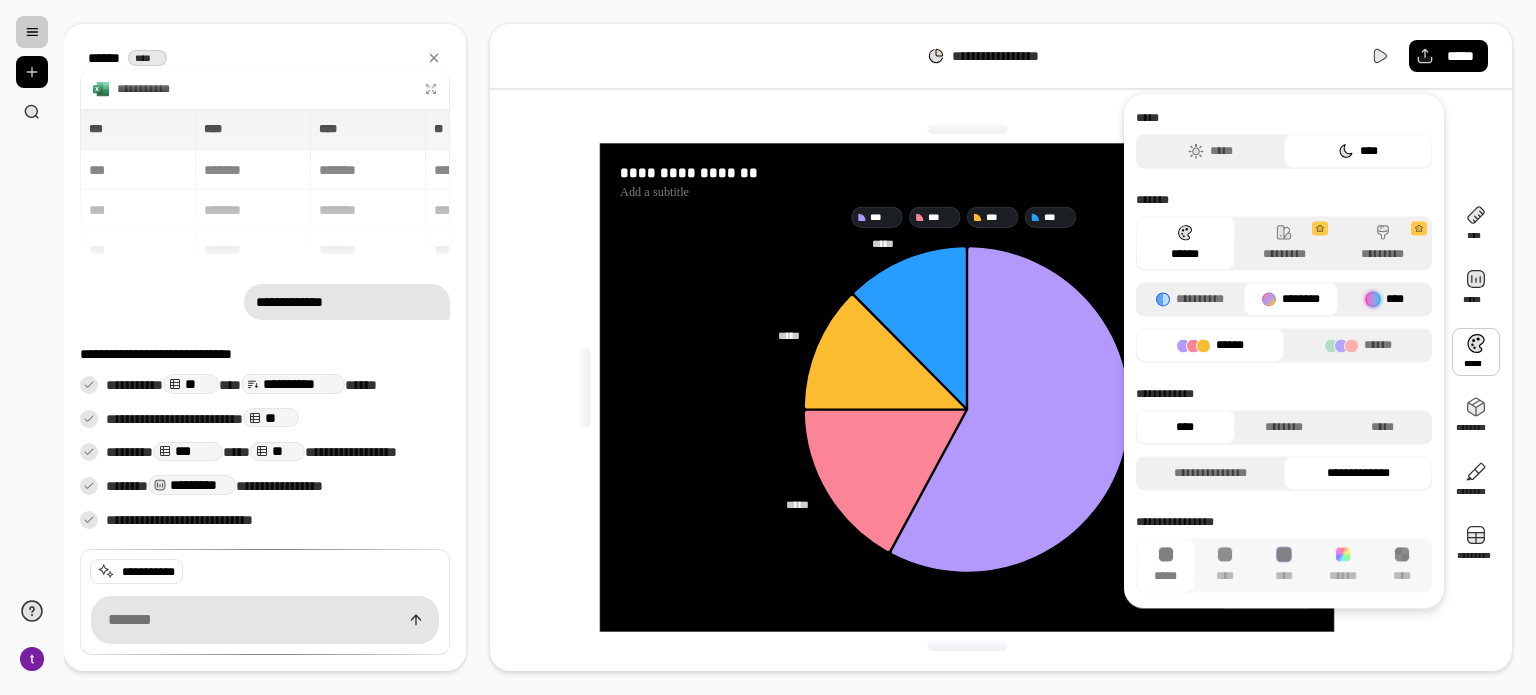 click on "****" at bounding box center (1385, 299) 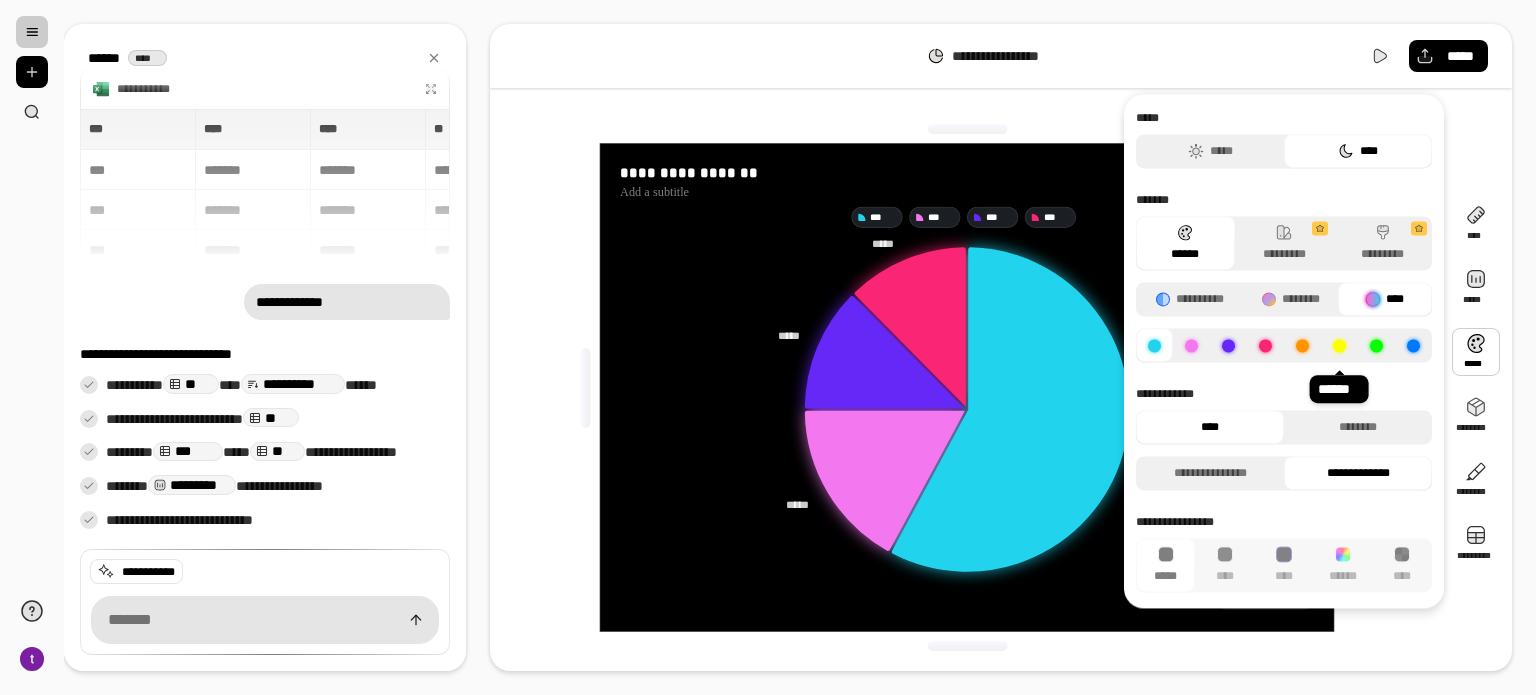 click at bounding box center [1339, 345] 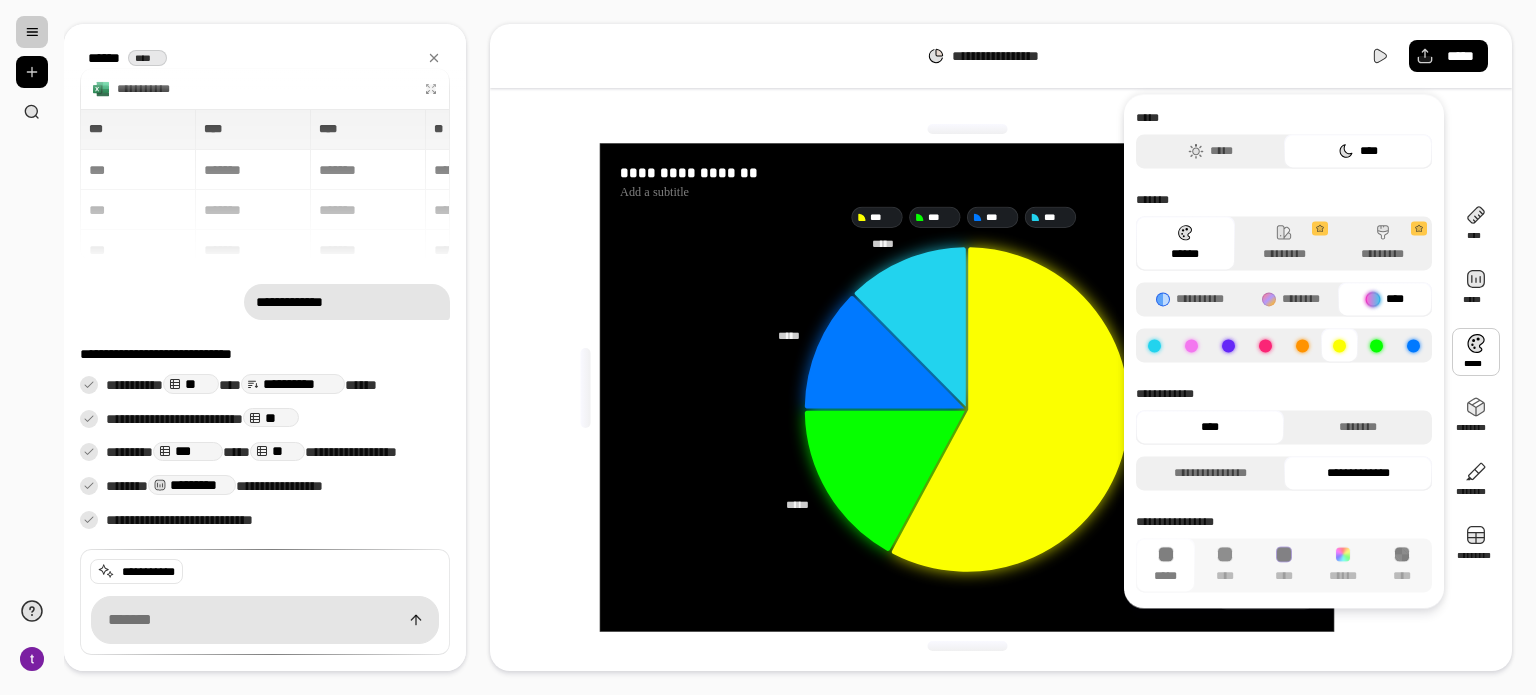 click at bounding box center (1302, 345) 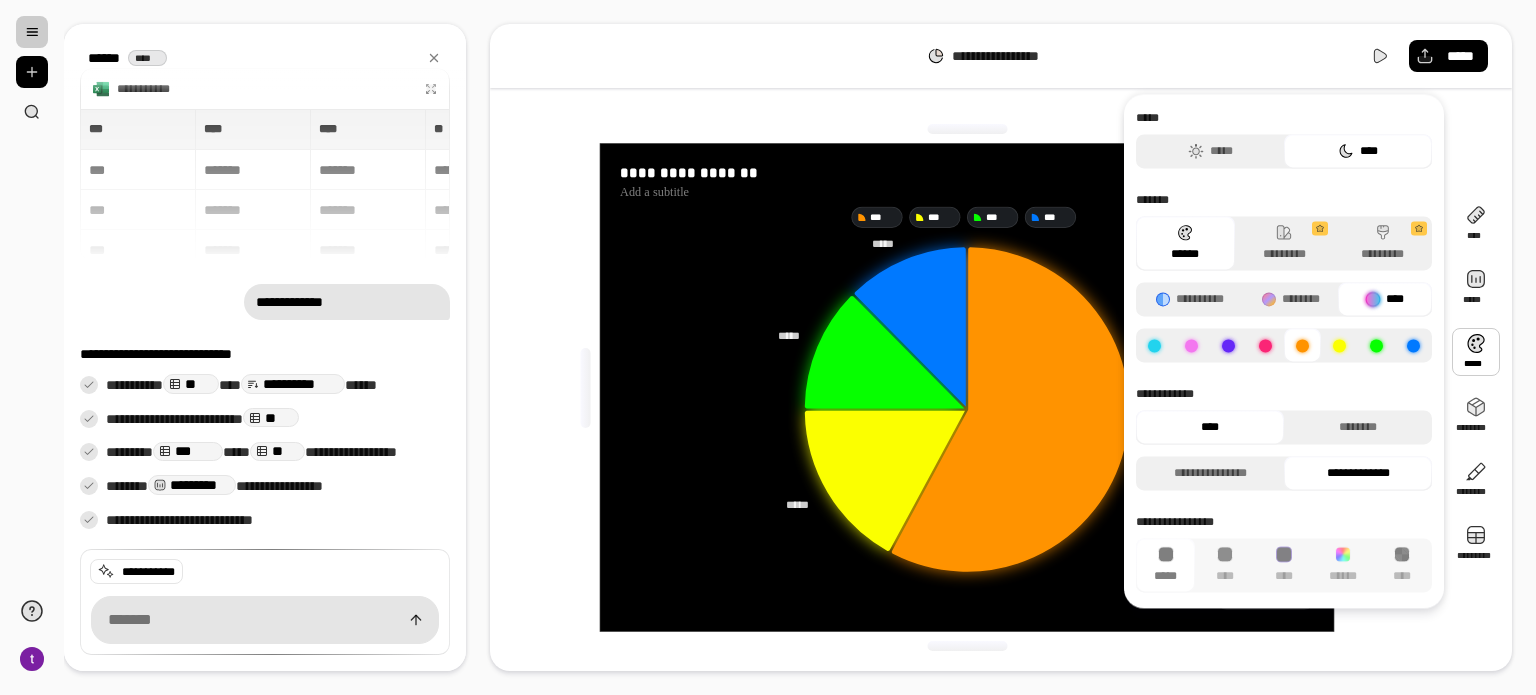 click 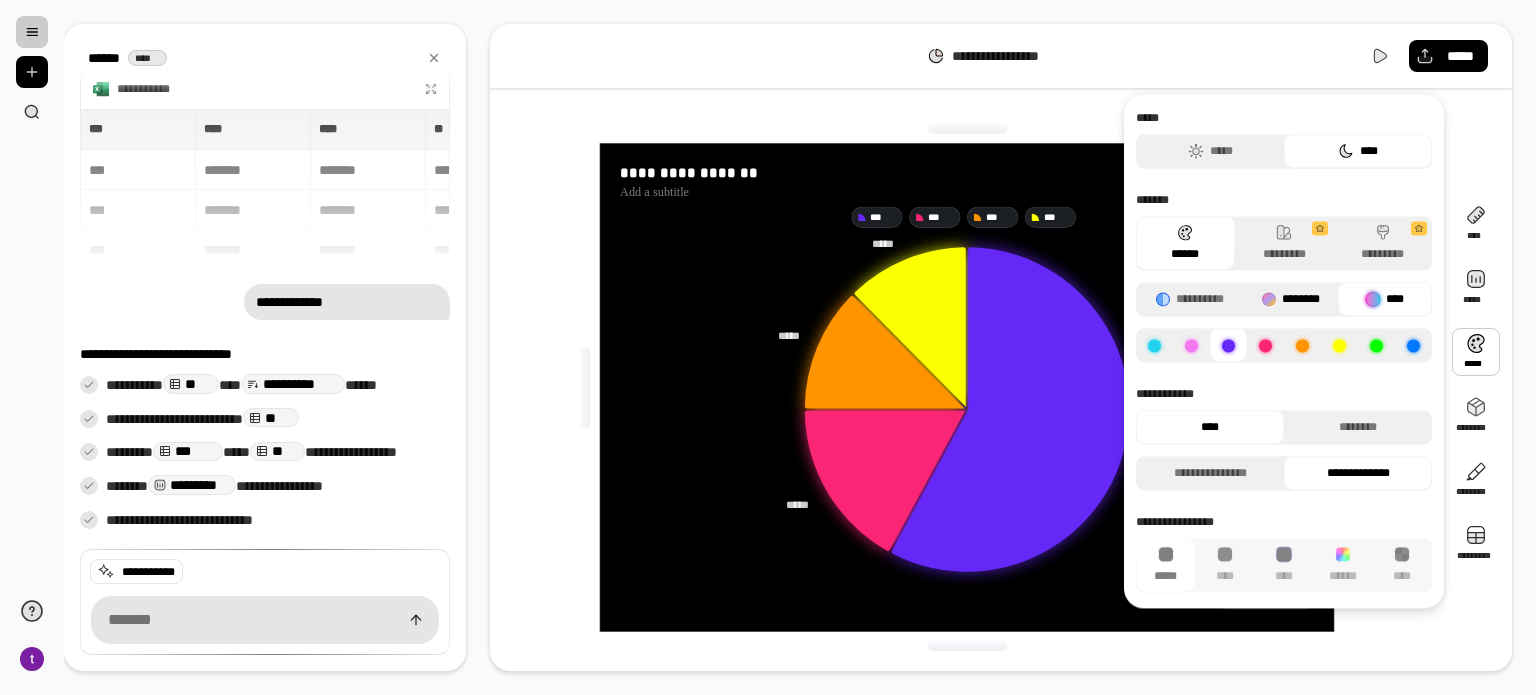 click on "********" at bounding box center (1291, 299) 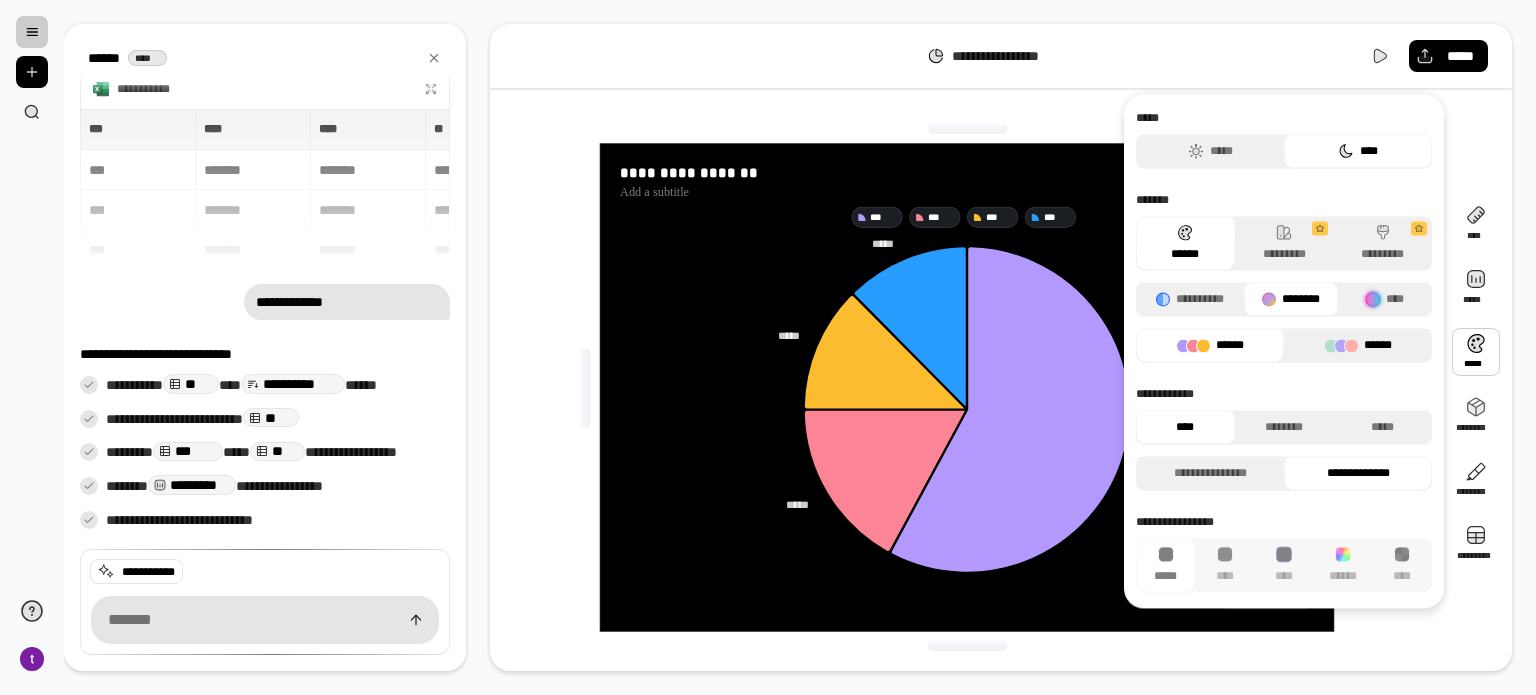 click on "******" at bounding box center [1358, 345] 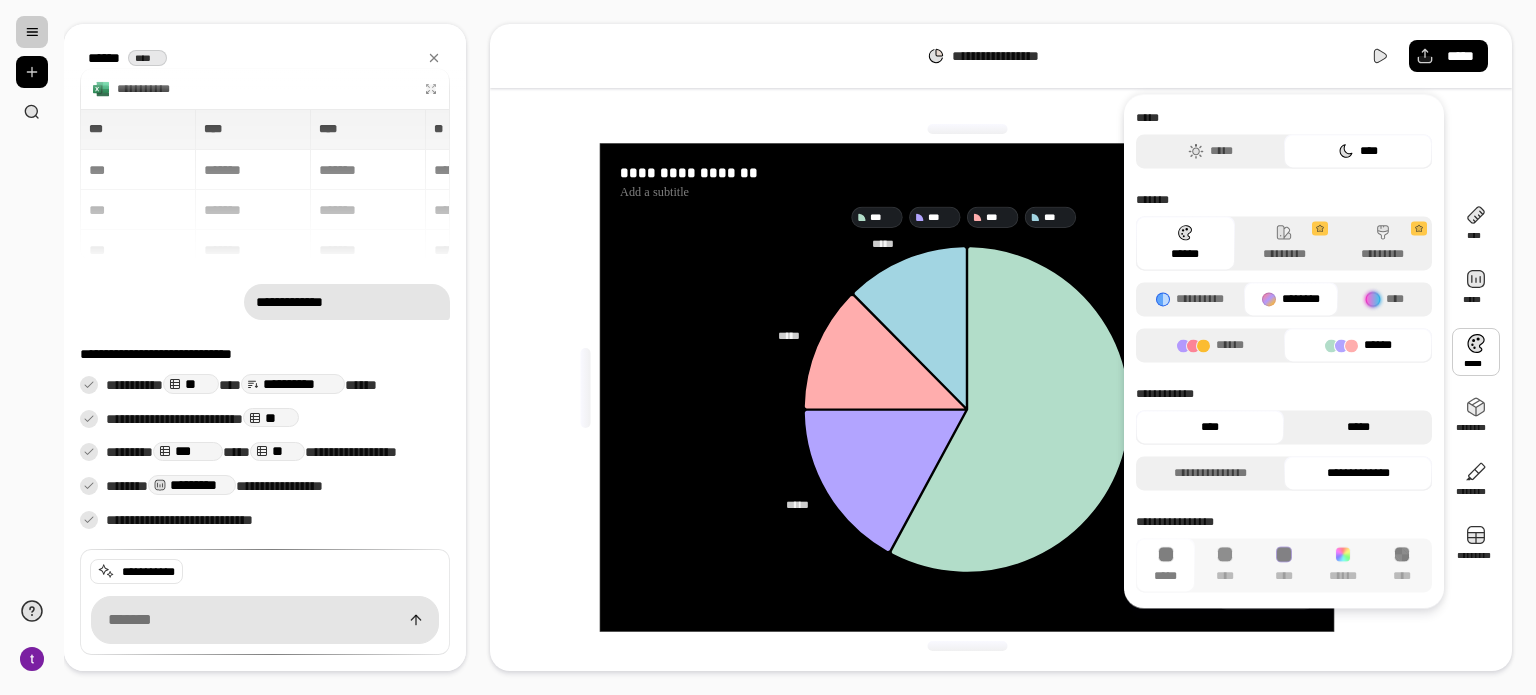 click on "*****" at bounding box center [1358, 427] 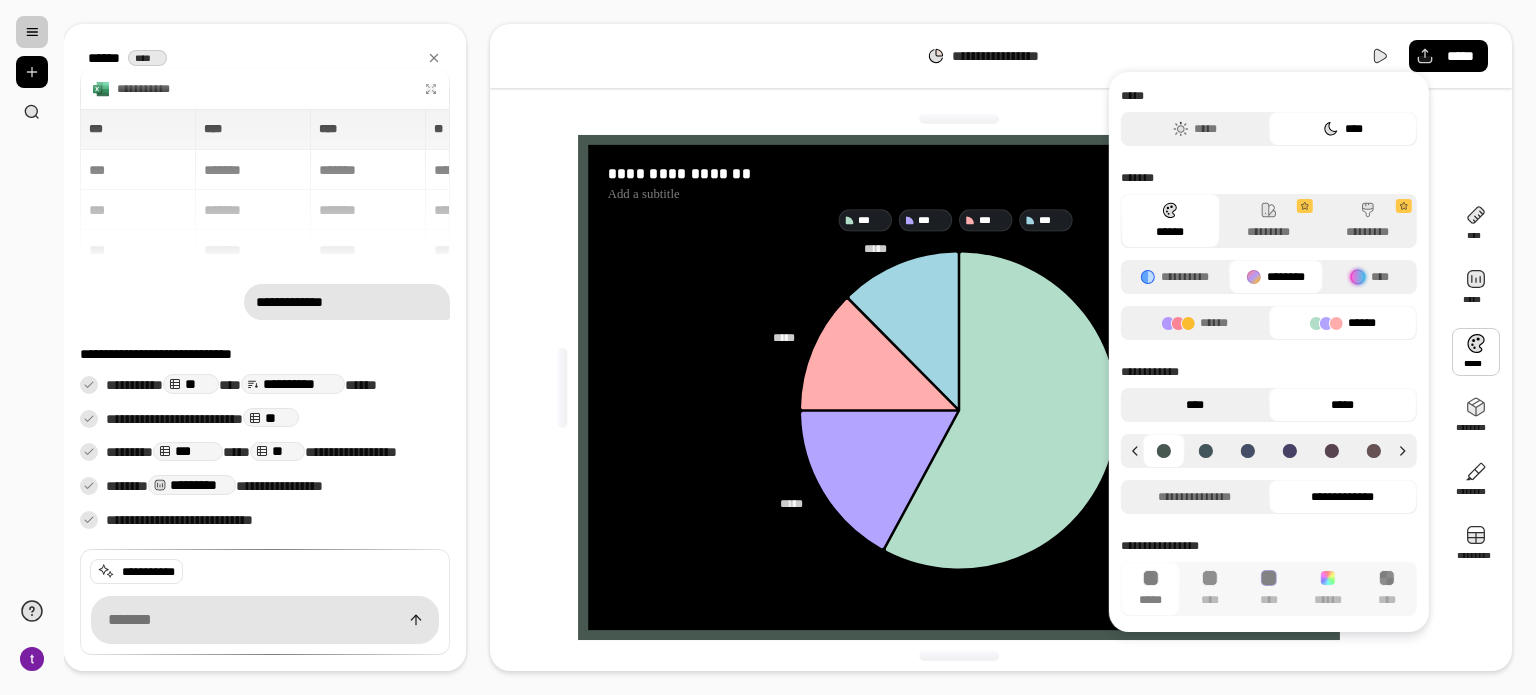 click on "****" at bounding box center [1195, 405] 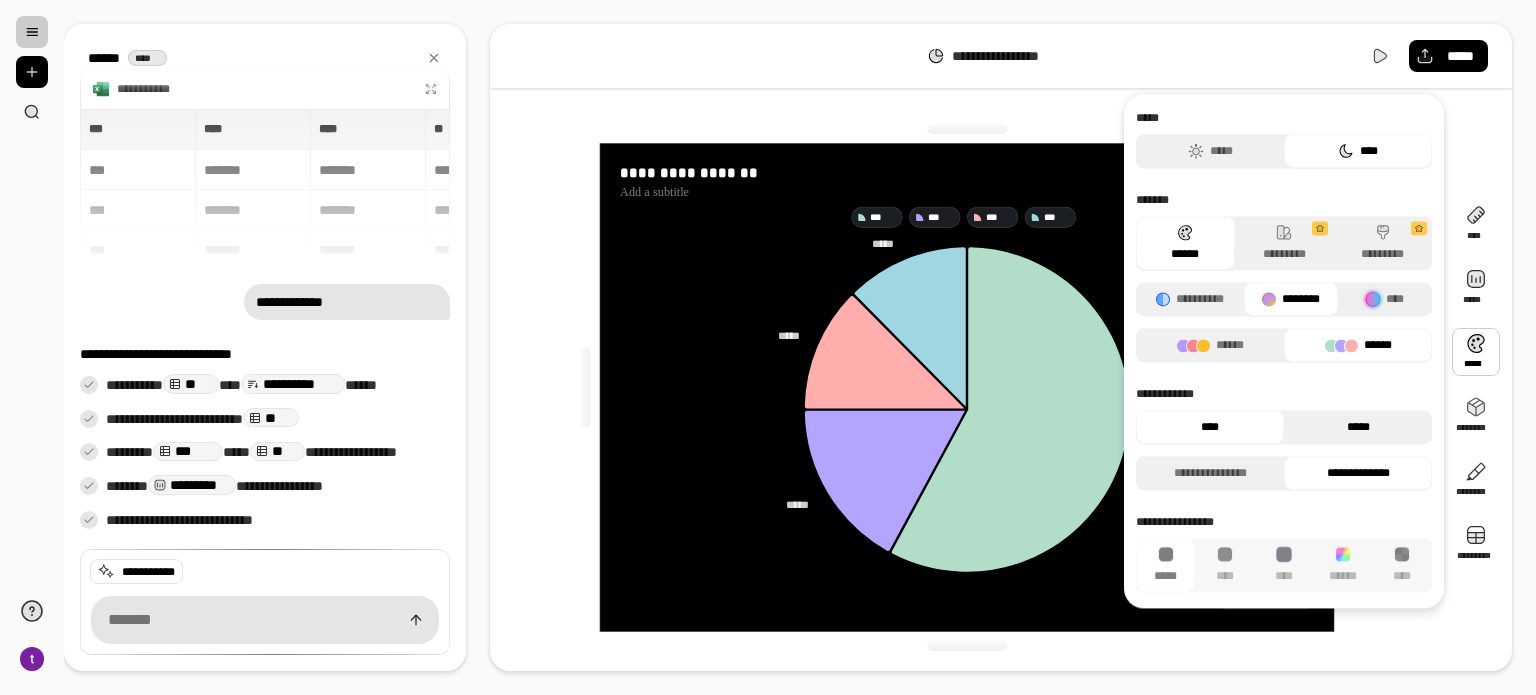 click on "*****" at bounding box center (1358, 427) 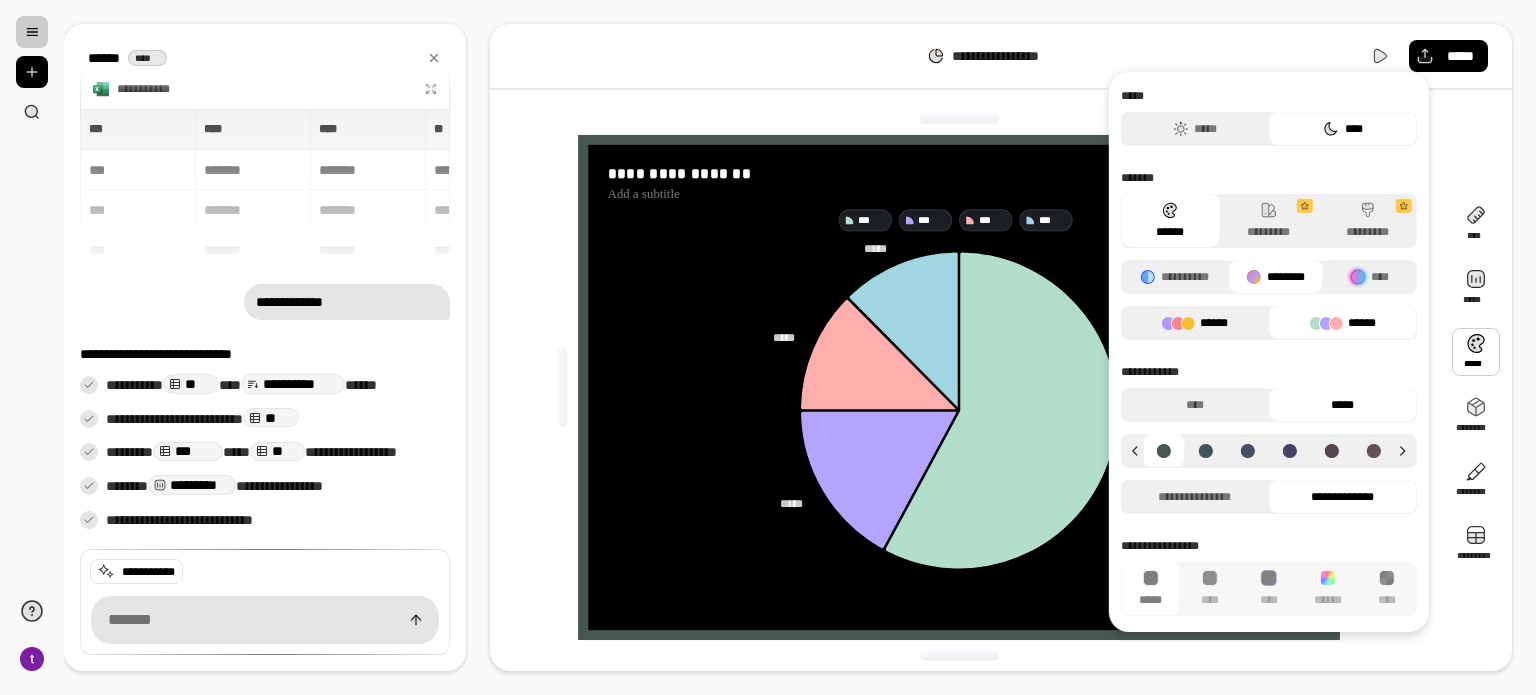 drag, startPoint x: 1222, startPoint y: 398, endPoint x: 1244, endPoint y: 323, distance: 78.160095 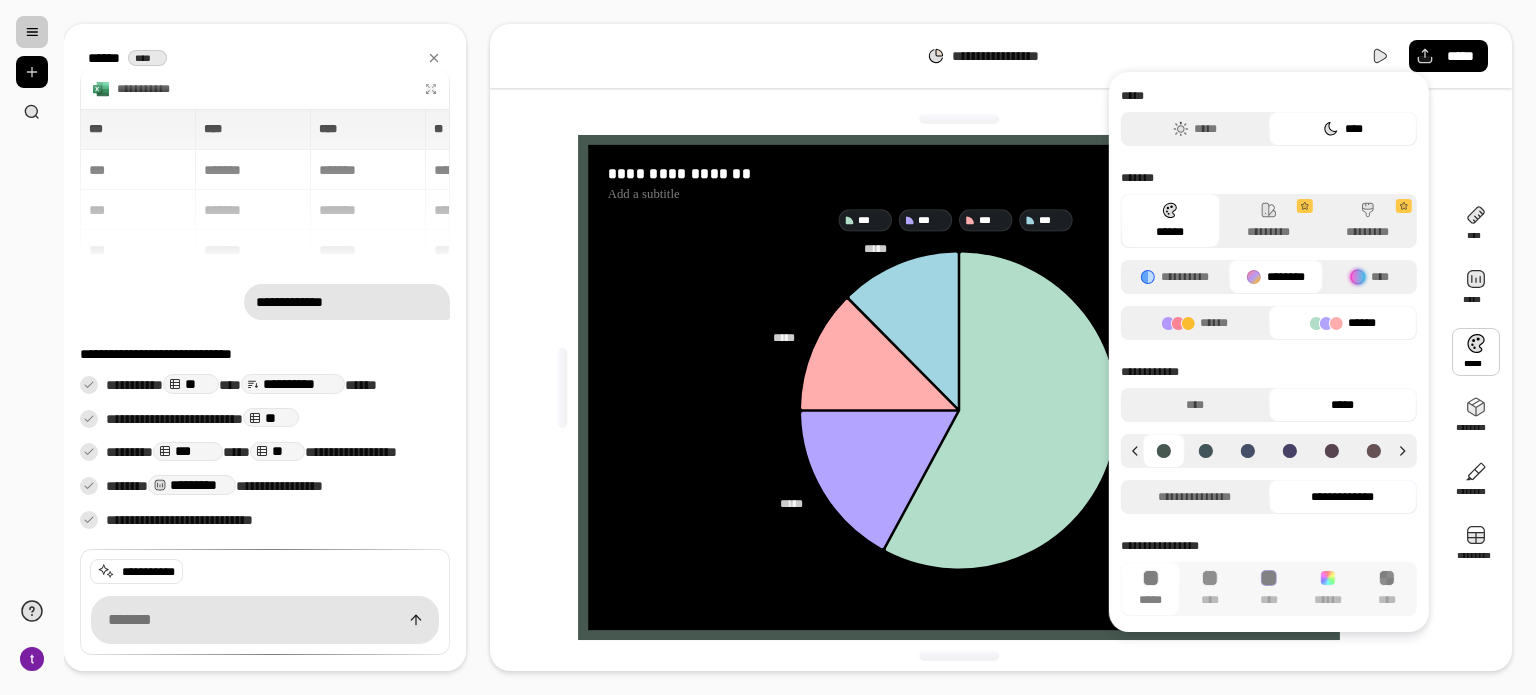 drag, startPoint x: 1343, startPoint y: 81, endPoint x: 1213, endPoint y: 87, distance: 130.13838 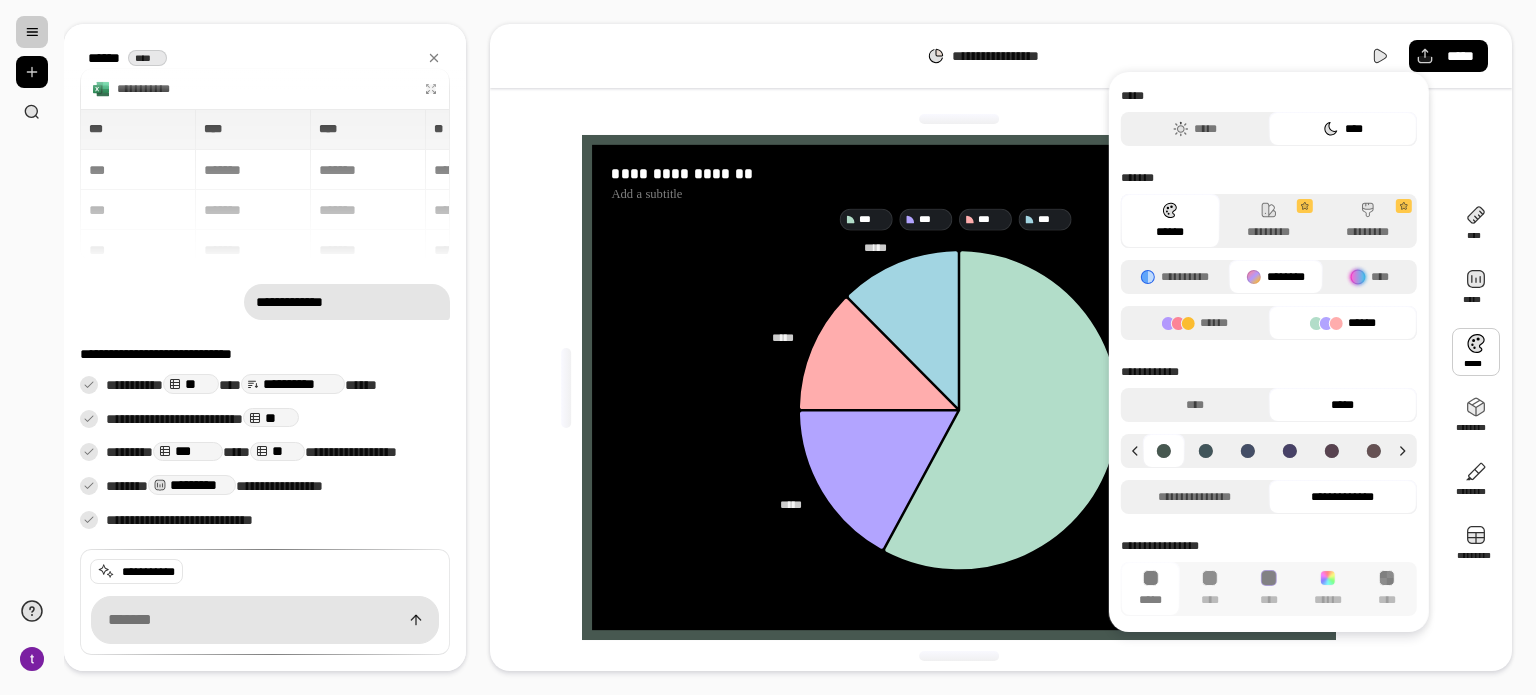 click on "**********" at bounding box center (1001, 347) 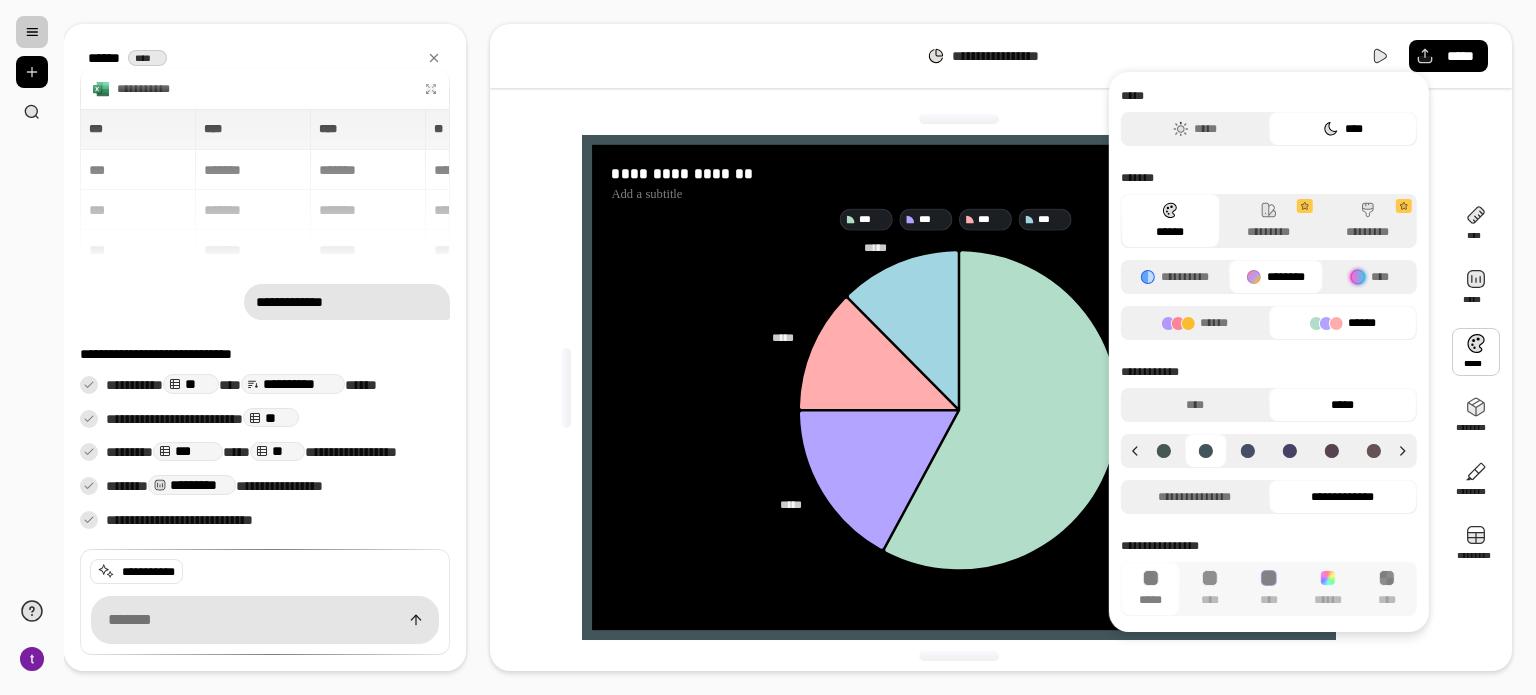 click at bounding box center [1290, 451] 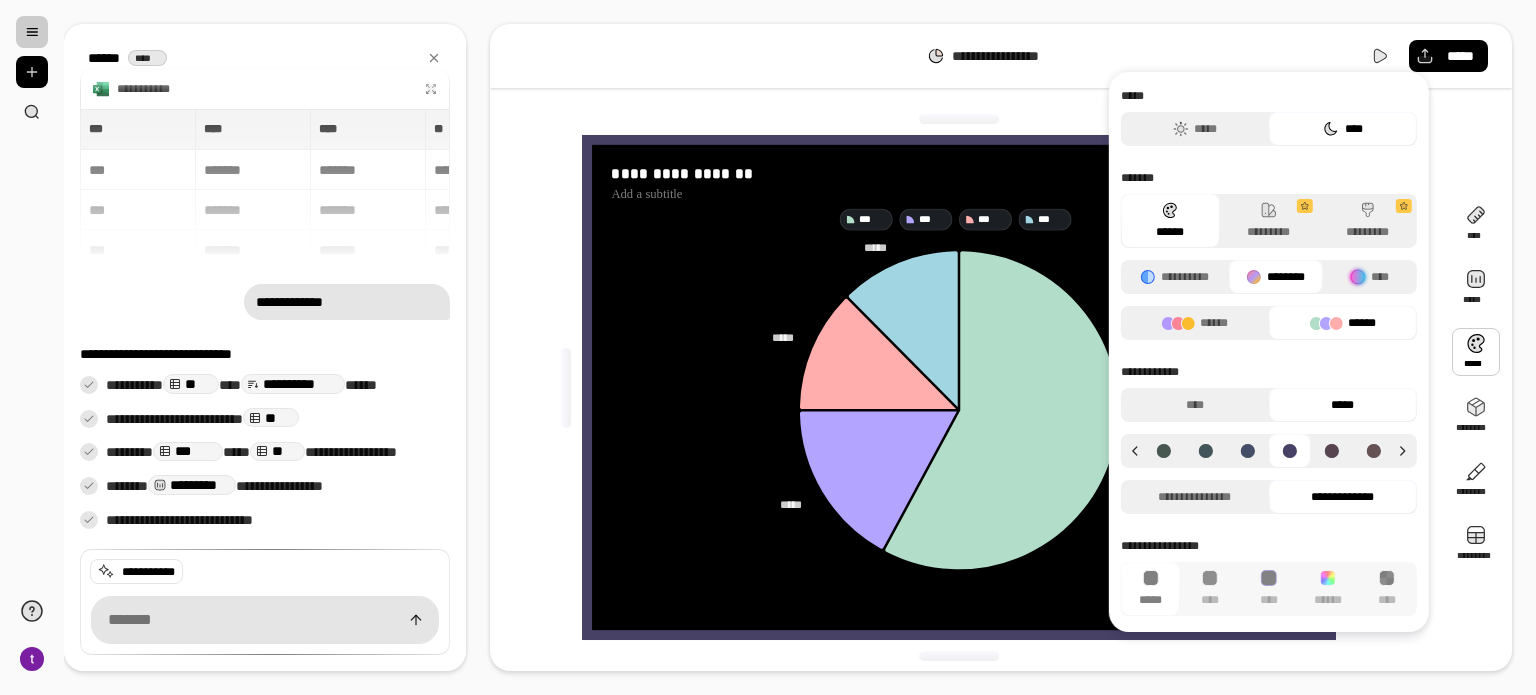 click at bounding box center [1332, 451] 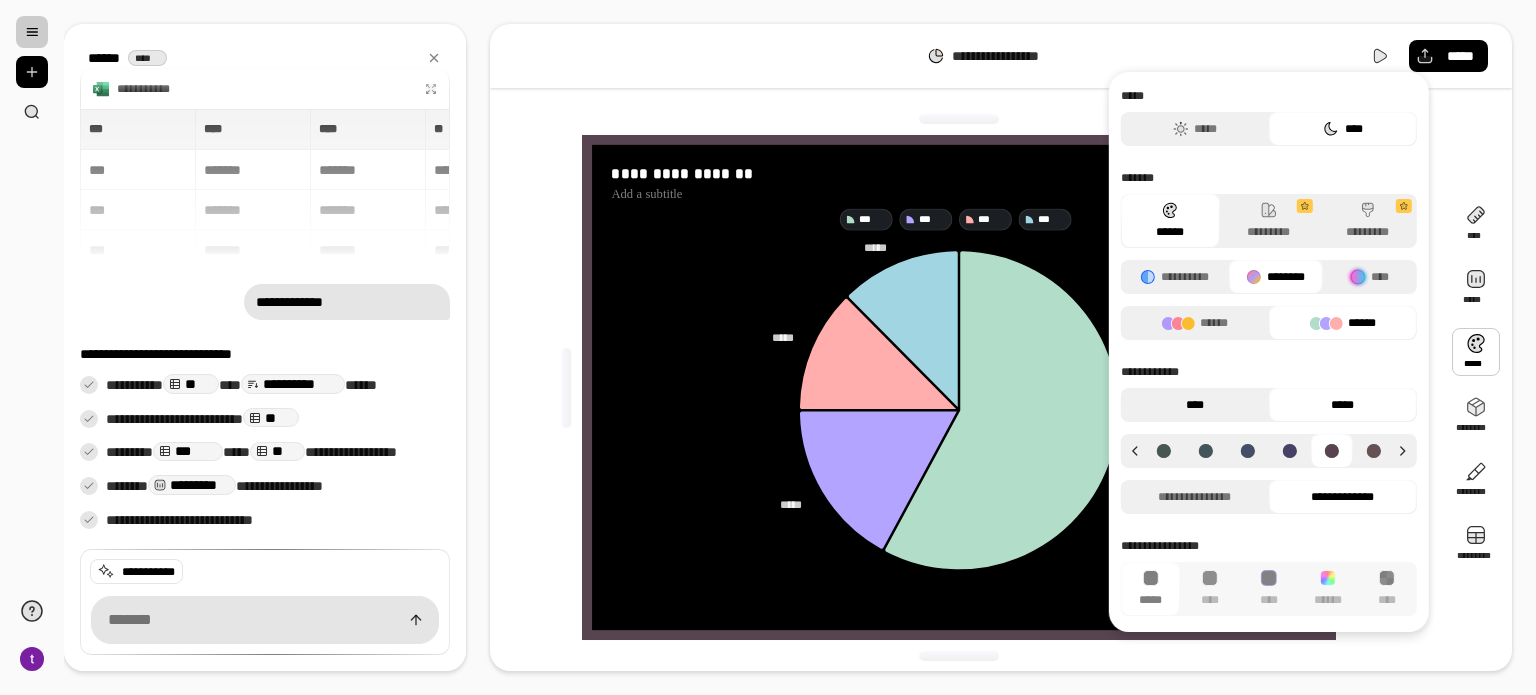click on "****" at bounding box center [1195, 405] 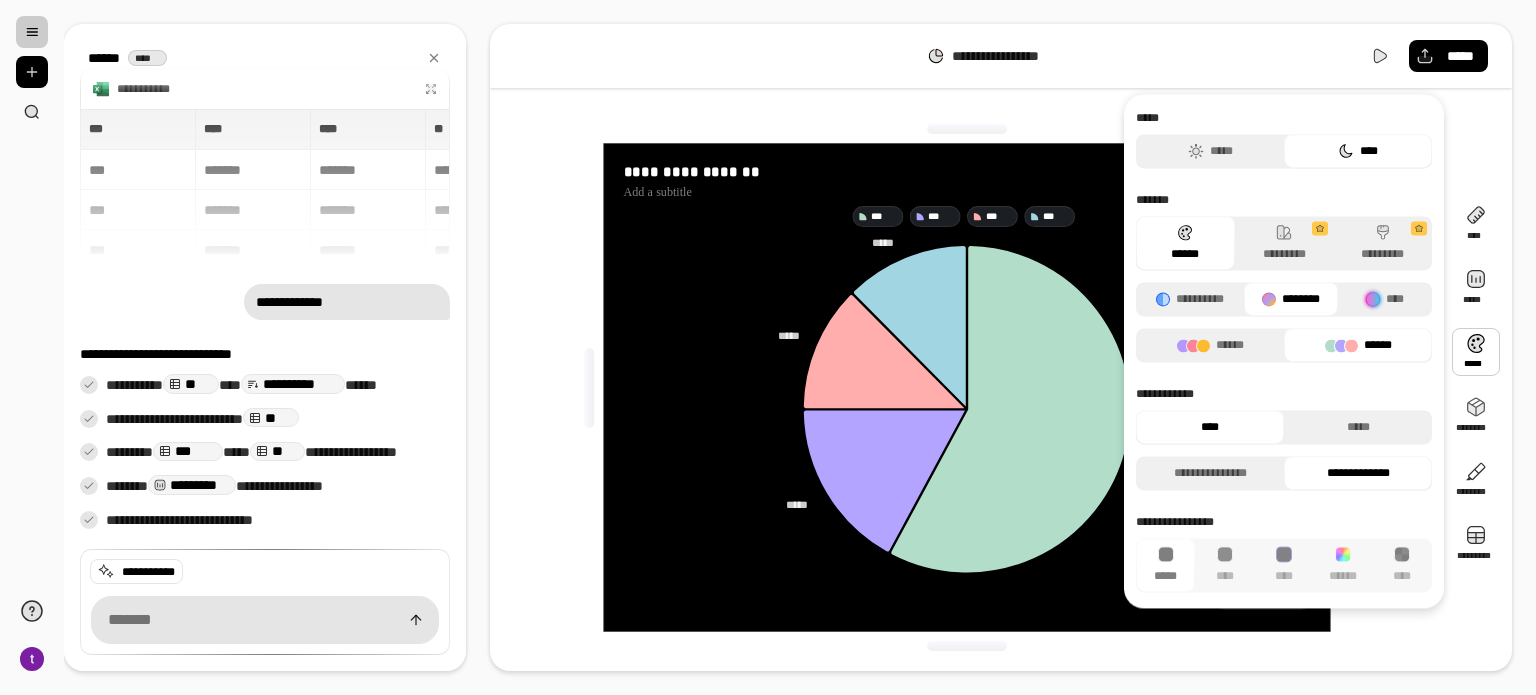 drag, startPoint x: 1372, startPoint y: 358, endPoint x: 1362, endPoint y: 350, distance: 12.806249 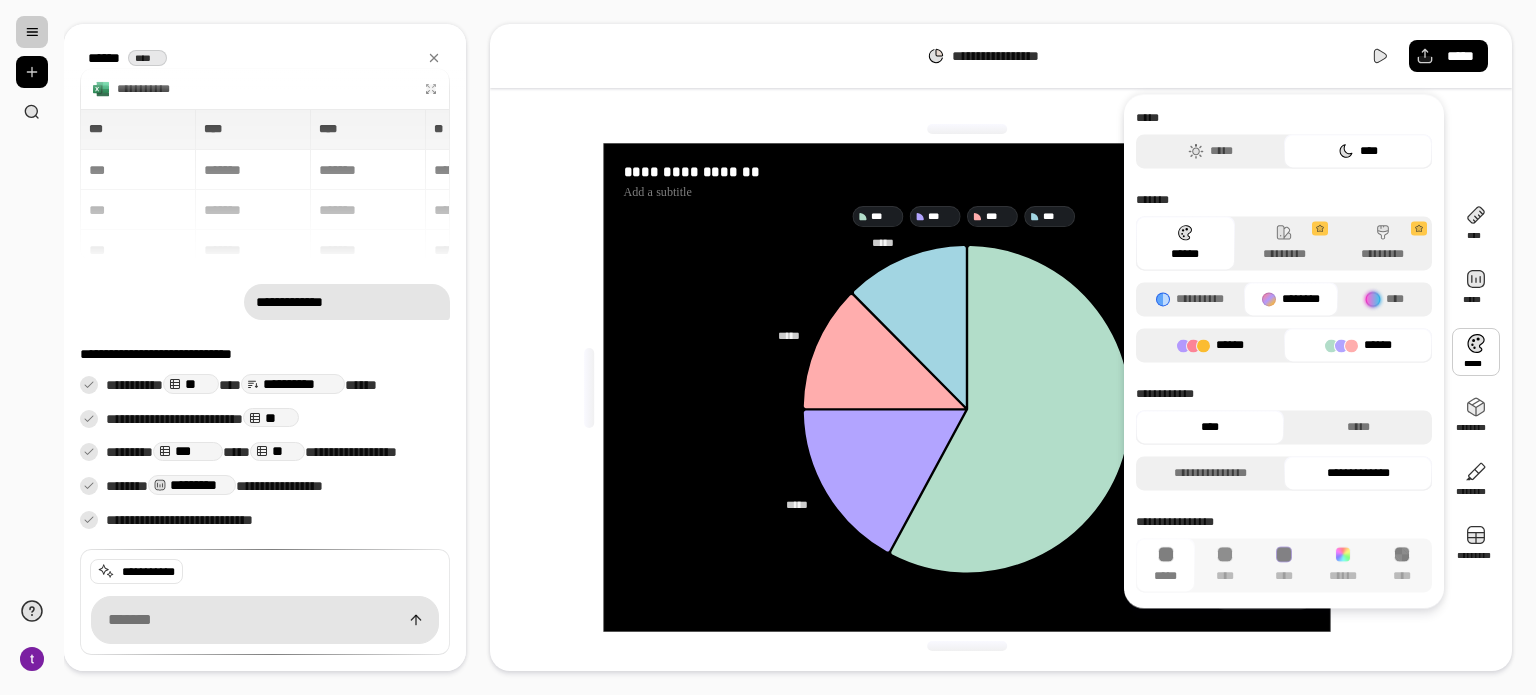 click on "******" at bounding box center (1210, 345) 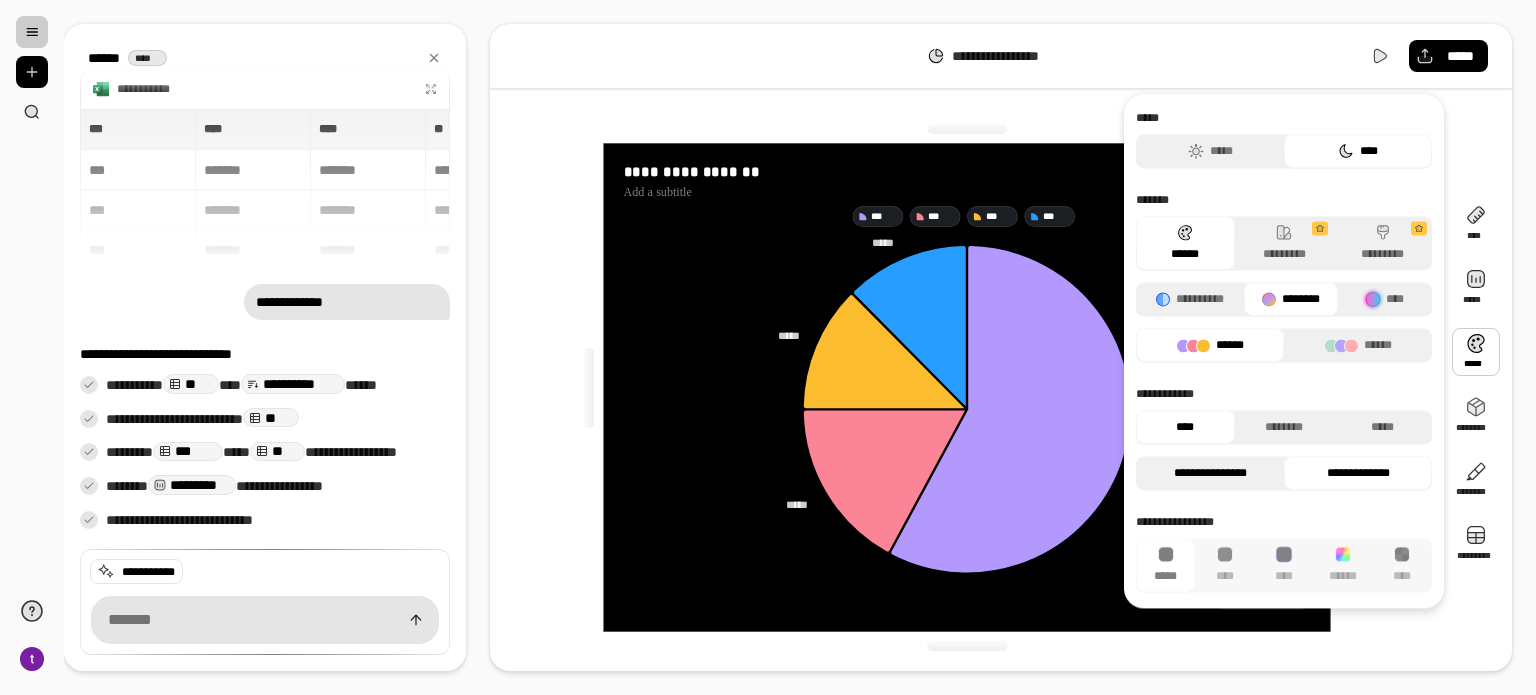 click on "**********" at bounding box center [1210, 473] 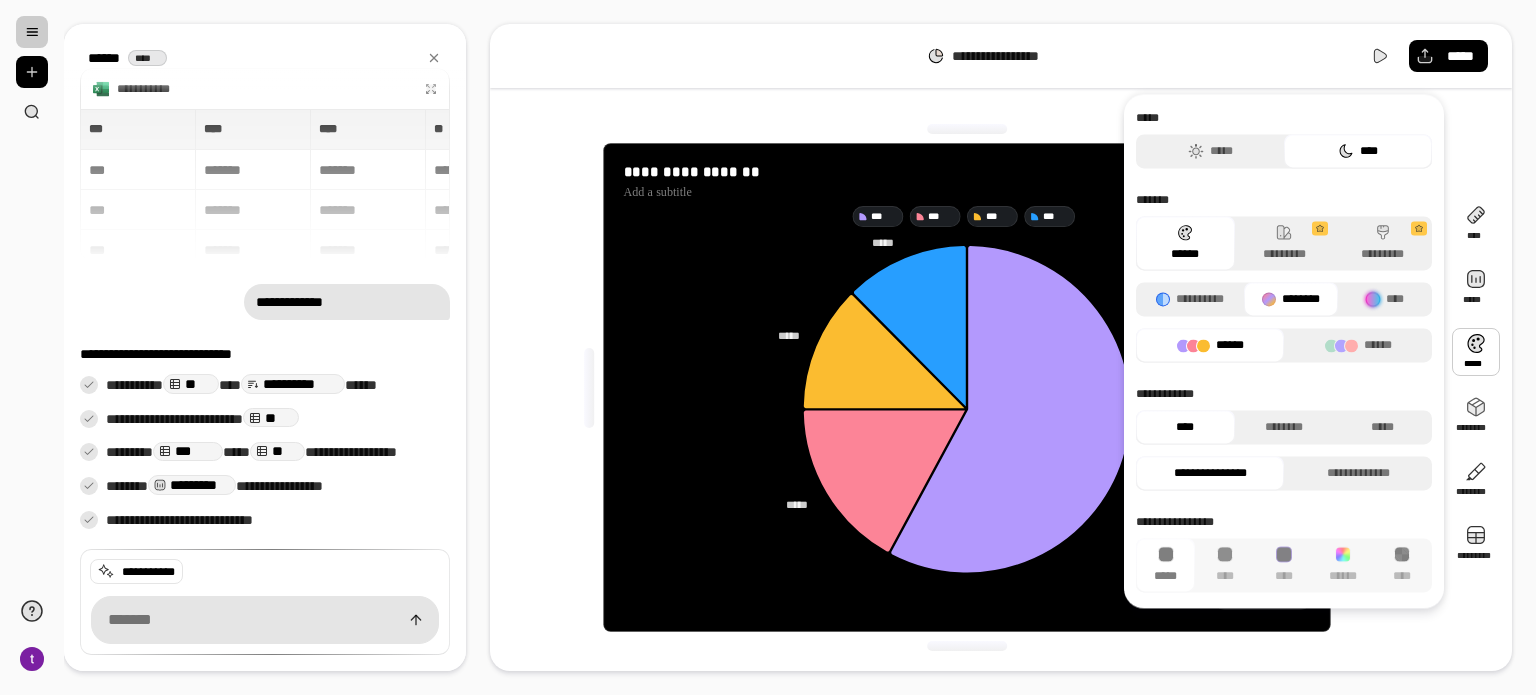 click on "**********" at bounding box center [1210, 473] 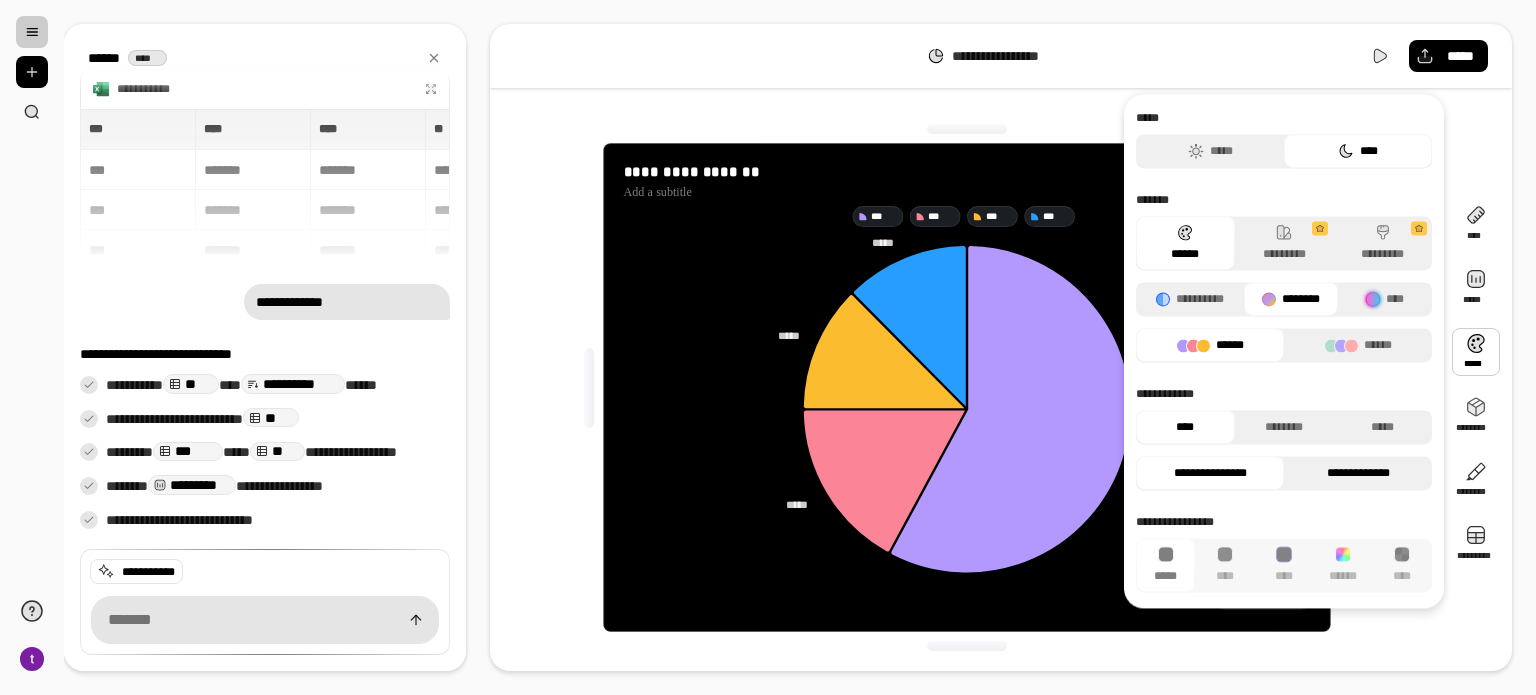 click on "**********" at bounding box center [1358, 473] 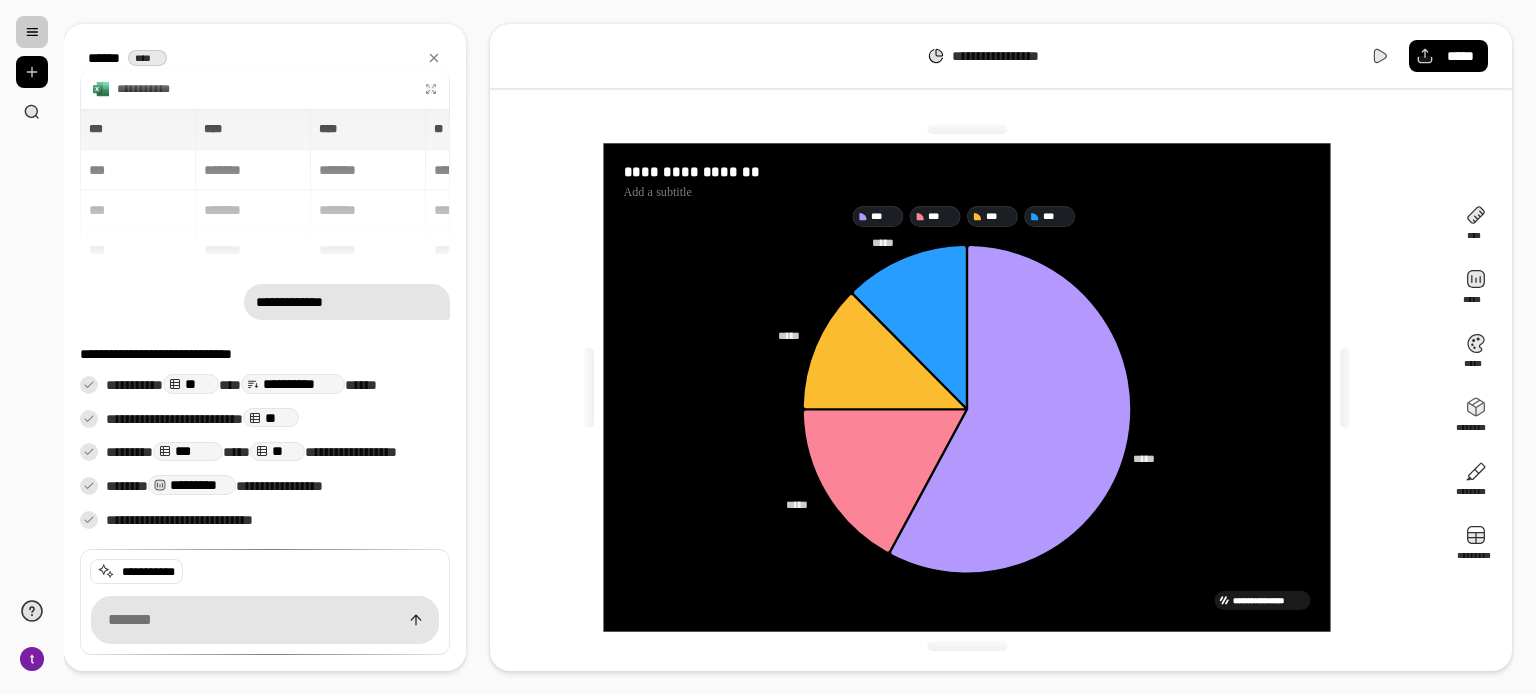 click on "**********" at bounding box center [265, 572] 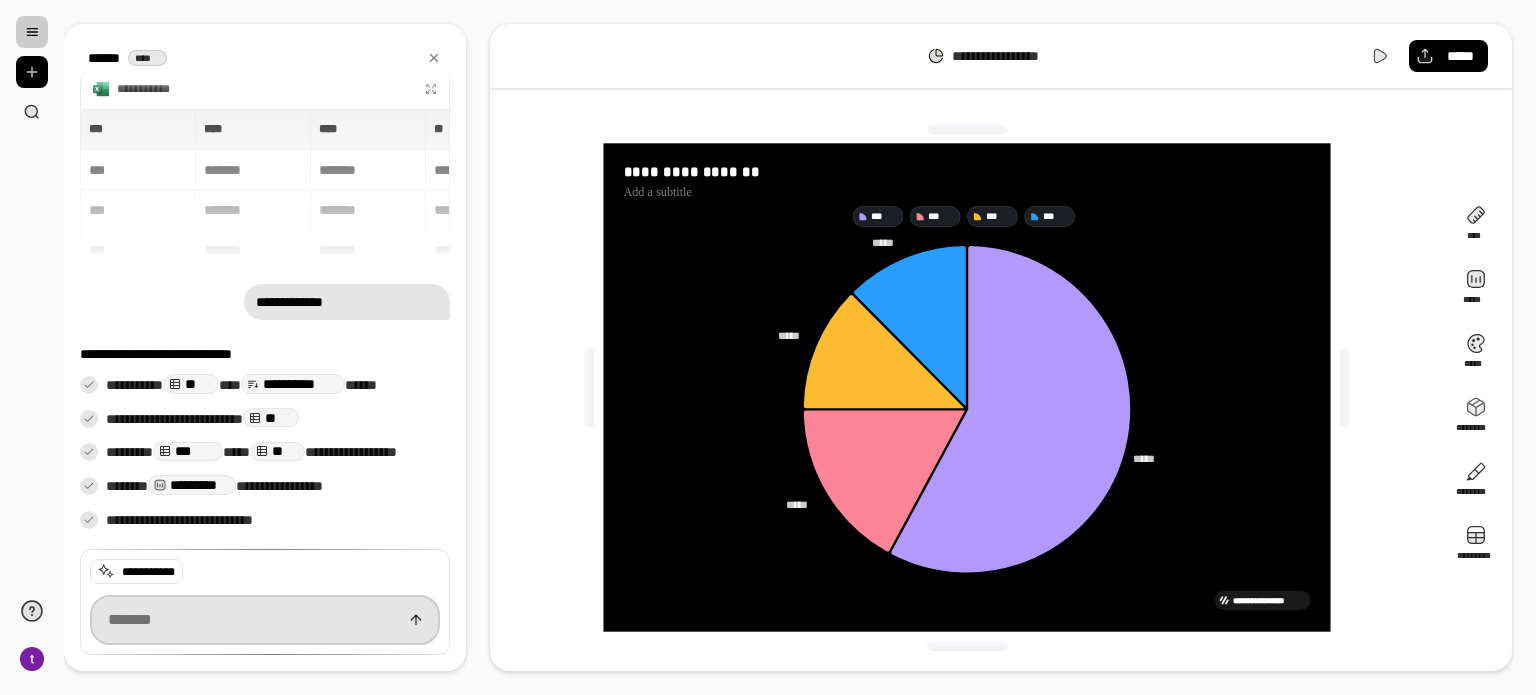 click at bounding box center (265, 620) 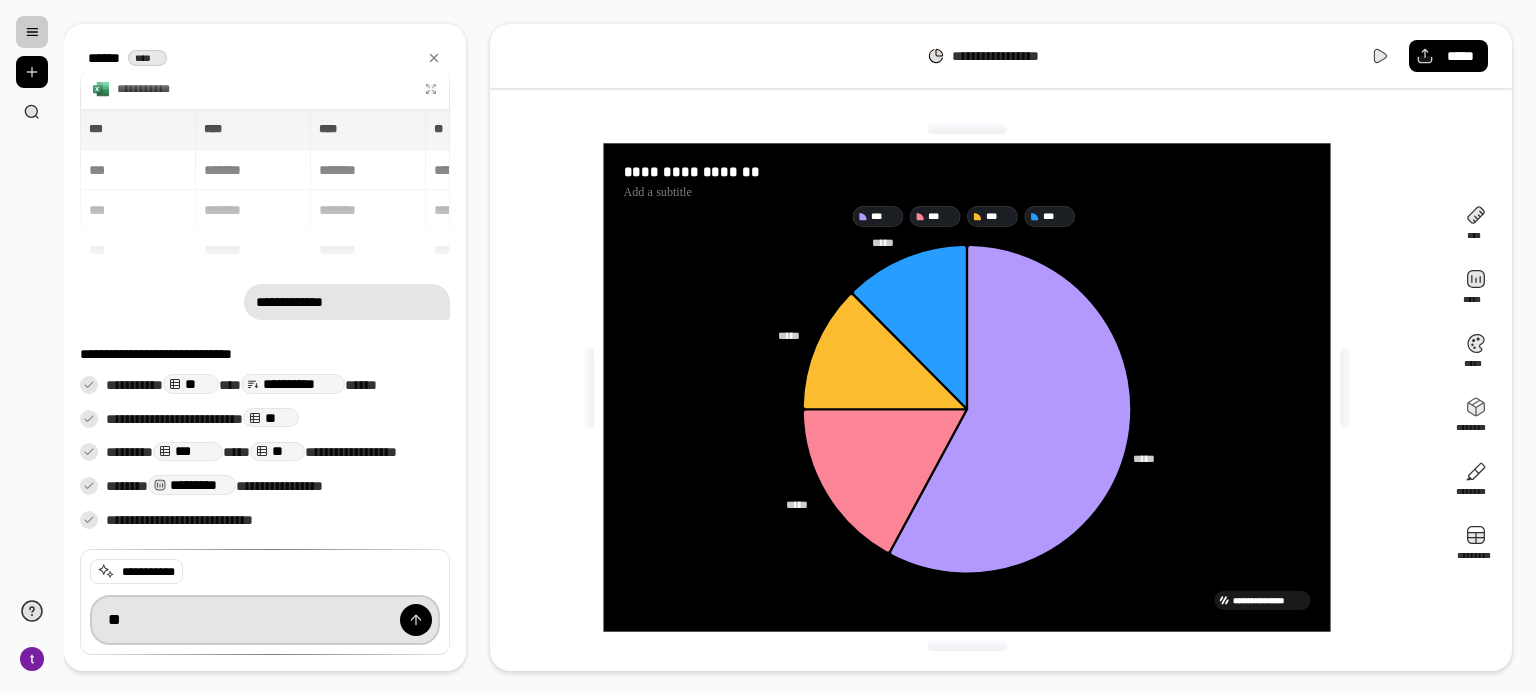 type on "*" 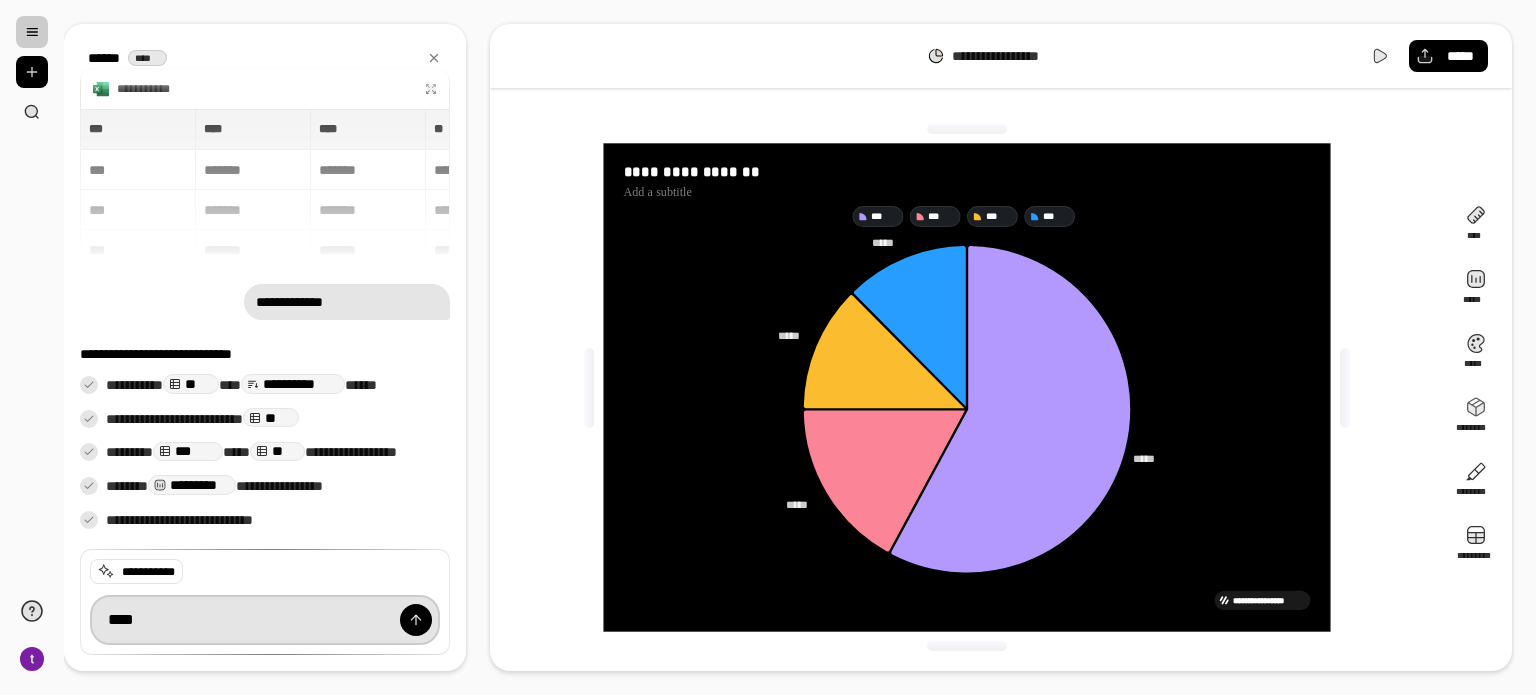 type on "****" 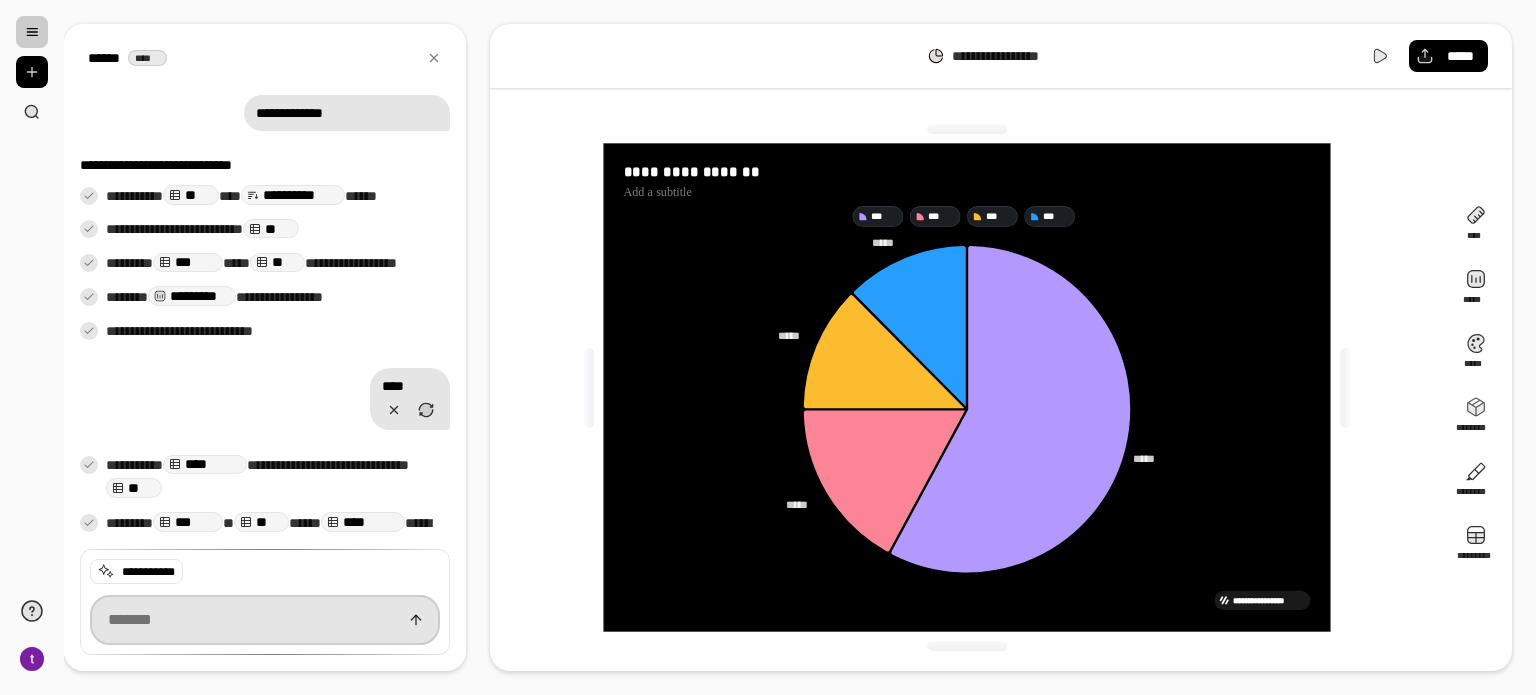 scroll, scrollTop: 185, scrollLeft: 0, axis: vertical 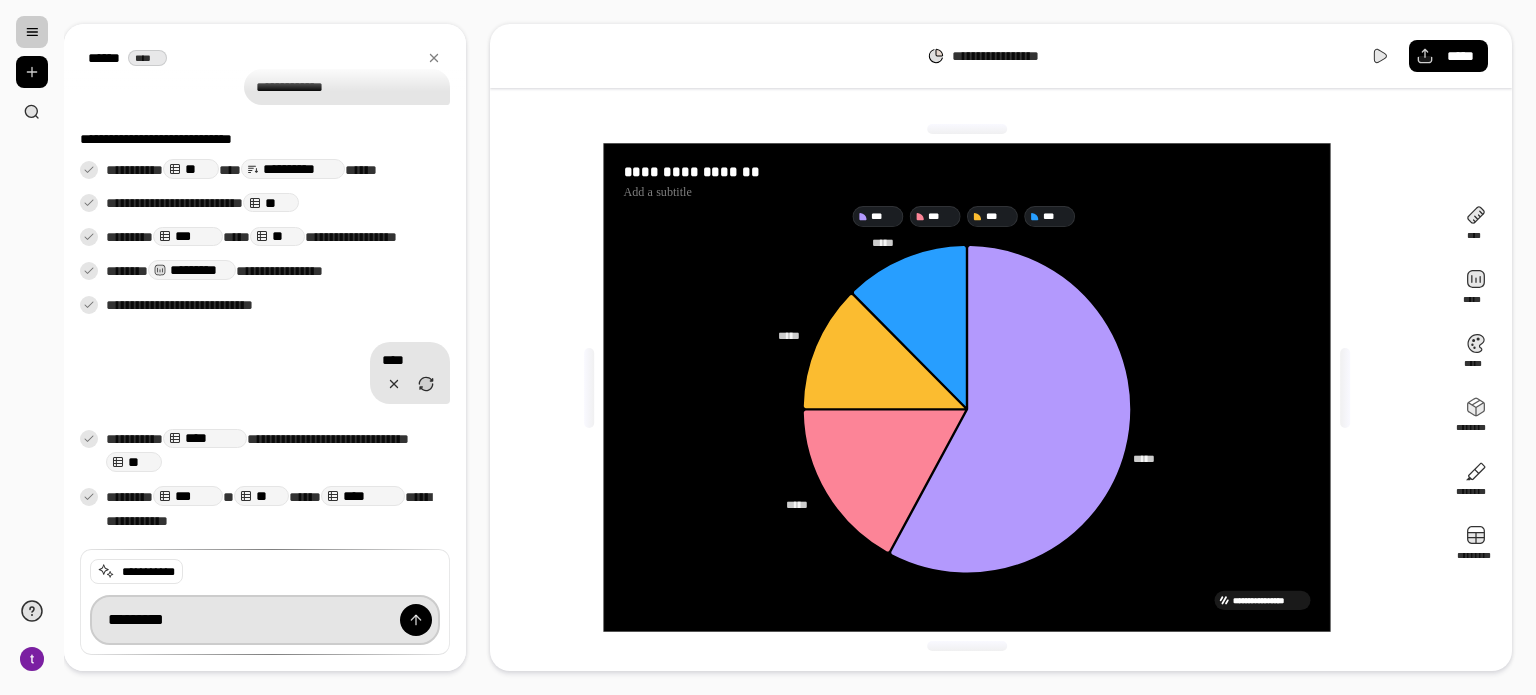 type on "*********" 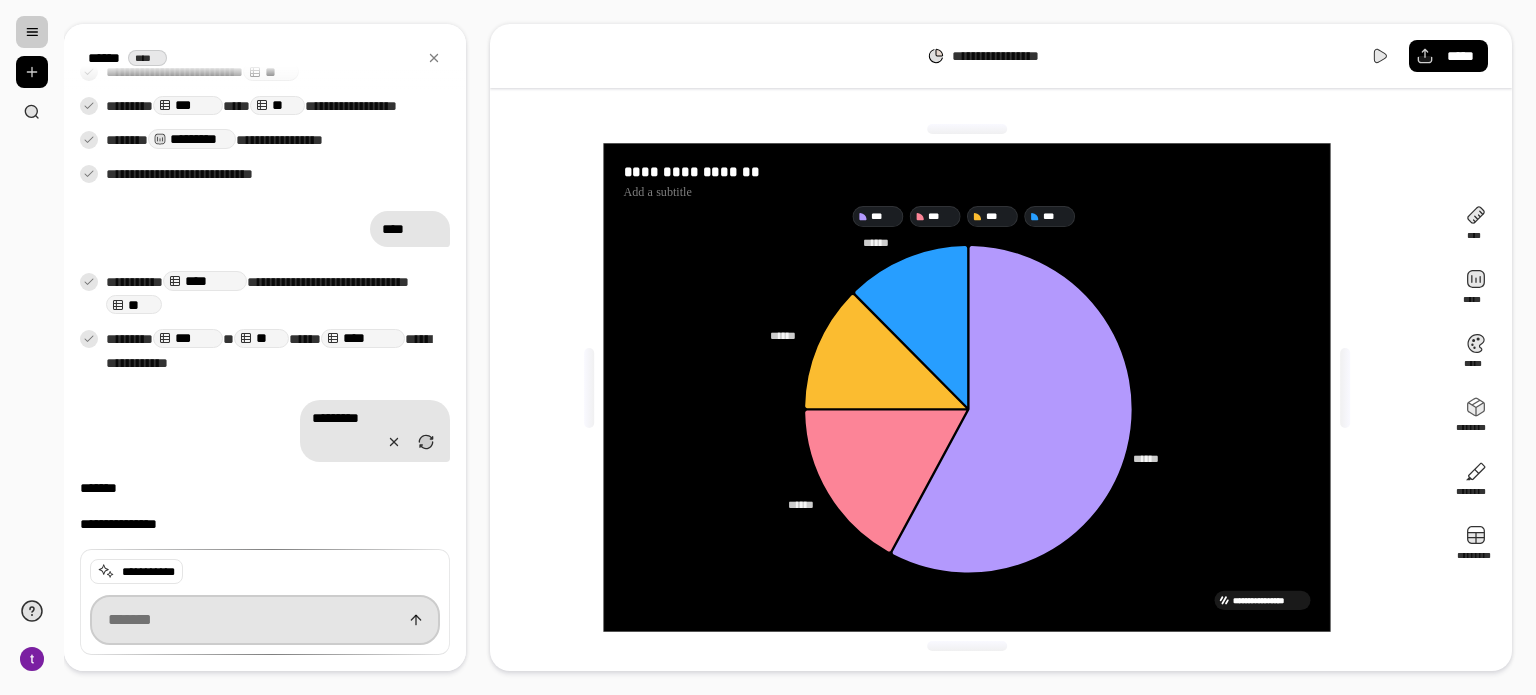scroll, scrollTop: 317, scrollLeft: 0, axis: vertical 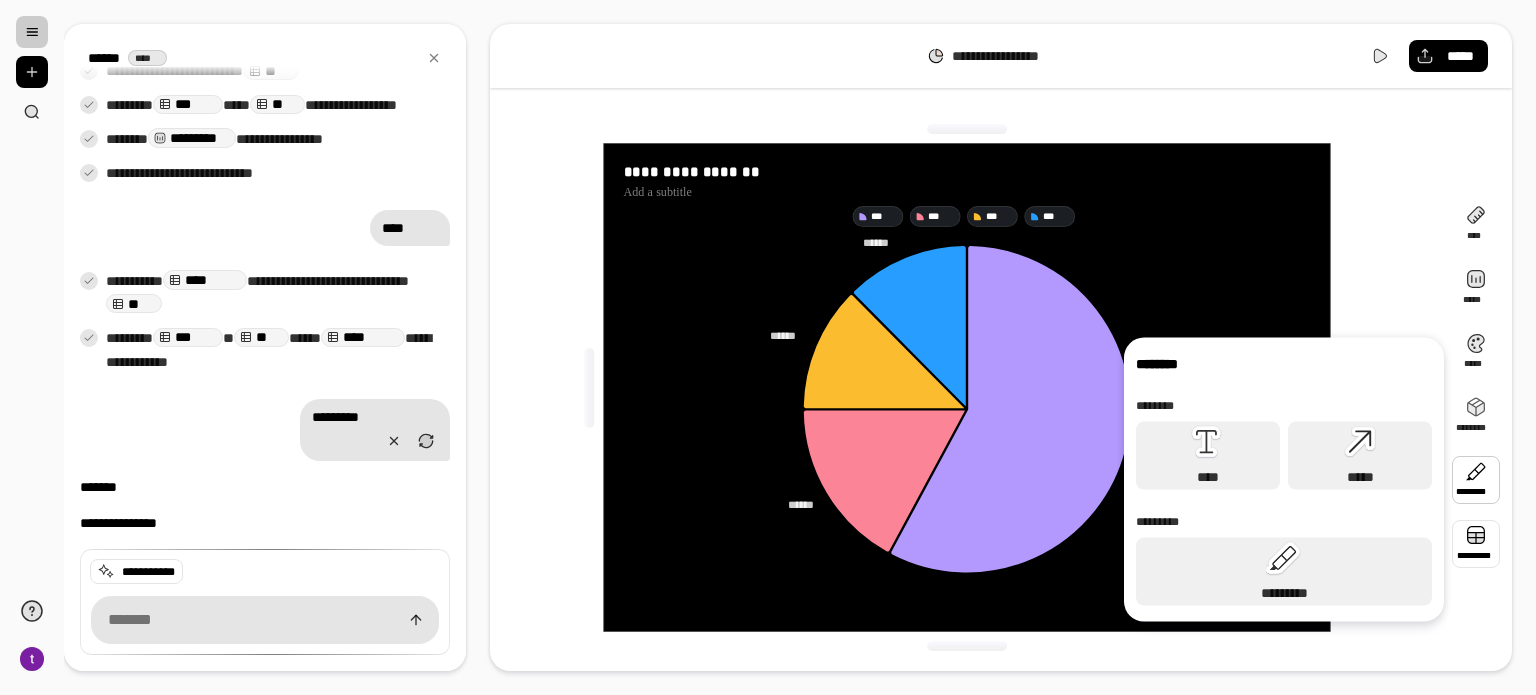 click at bounding box center (1476, 544) 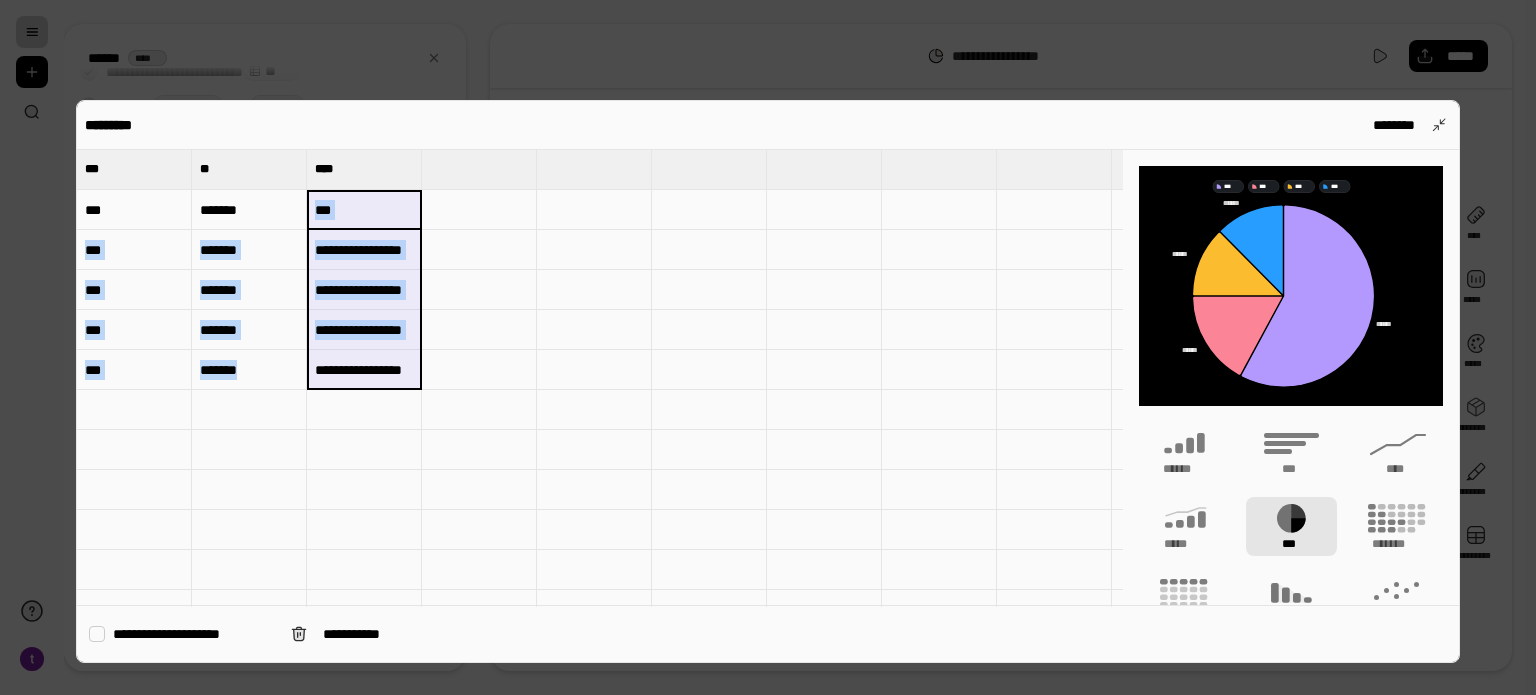drag, startPoint x: 409, startPoint y: 209, endPoint x: 400, endPoint y: 361, distance: 152.26622 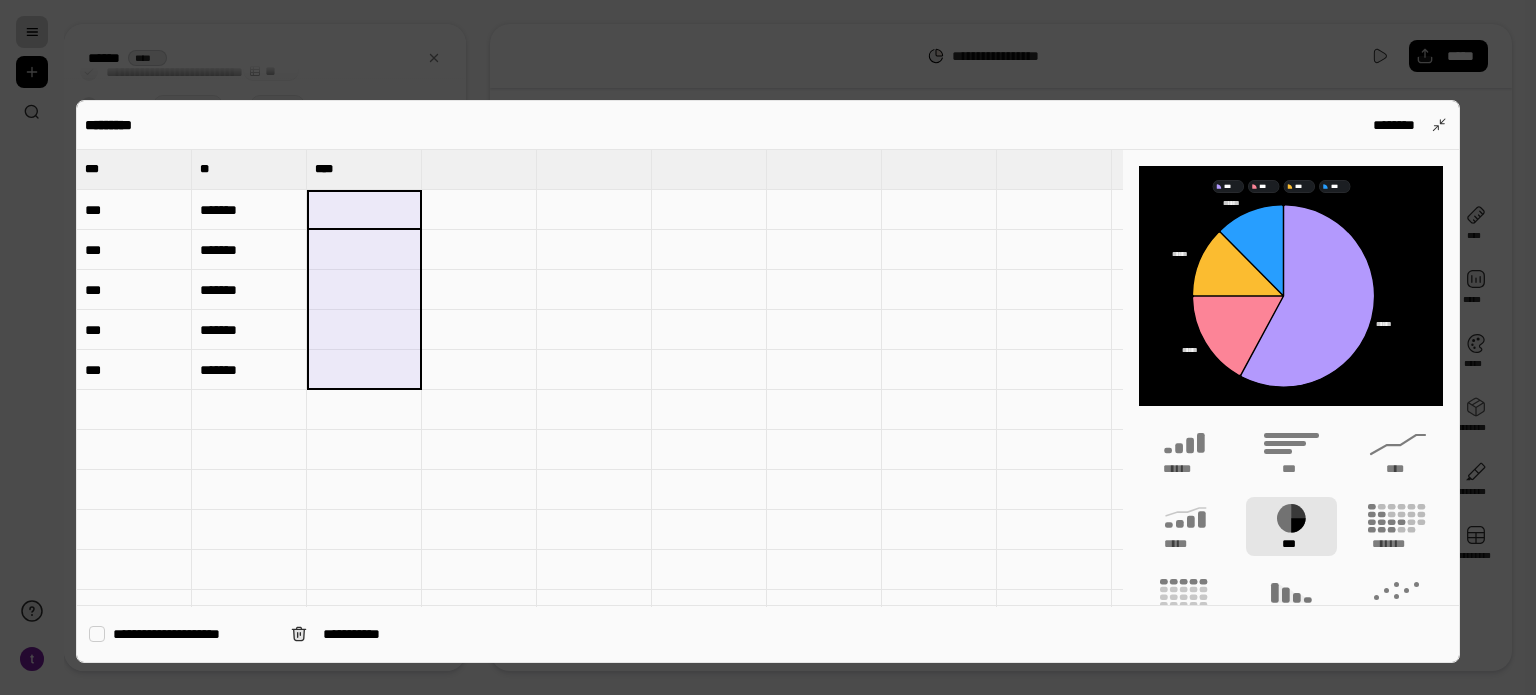 click at bounding box center (768, 347) 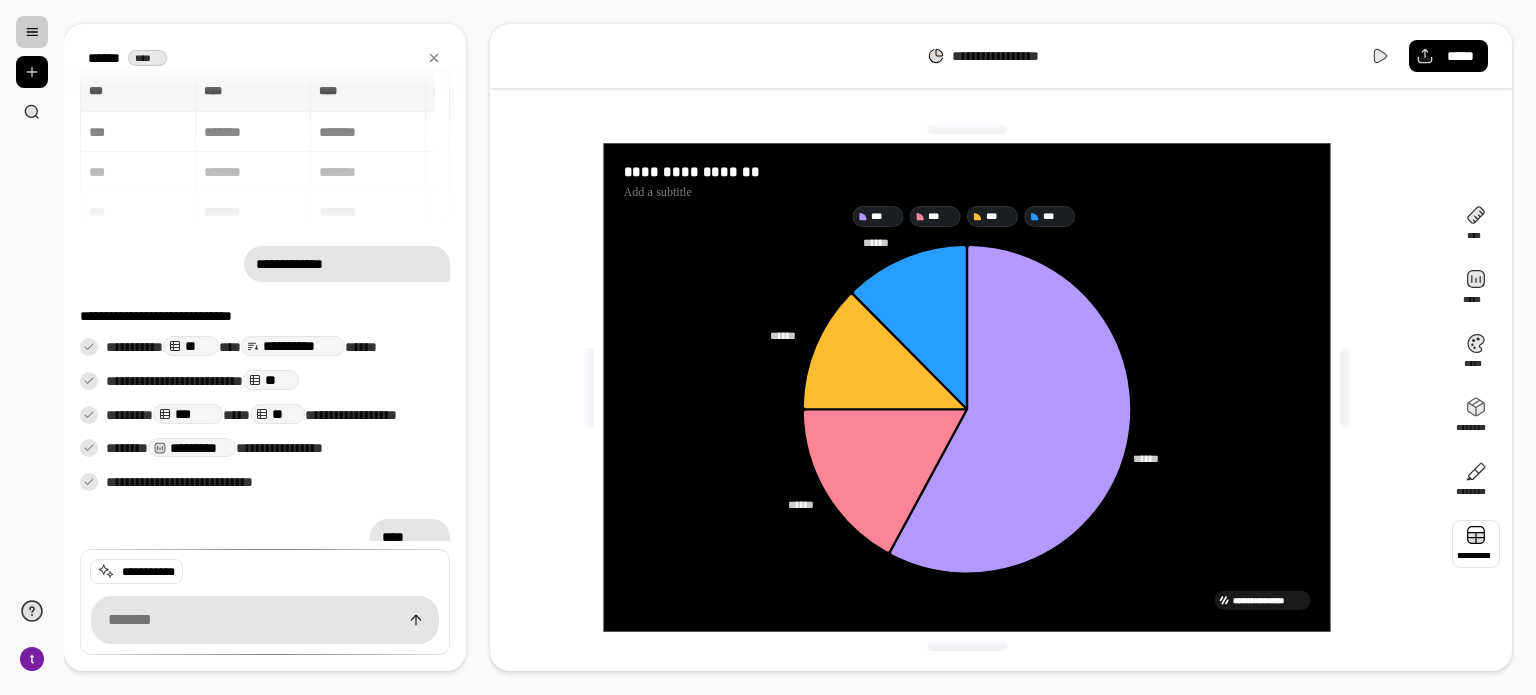 scroll, scrollTop: 0, scrollLeft: 0, axis: both 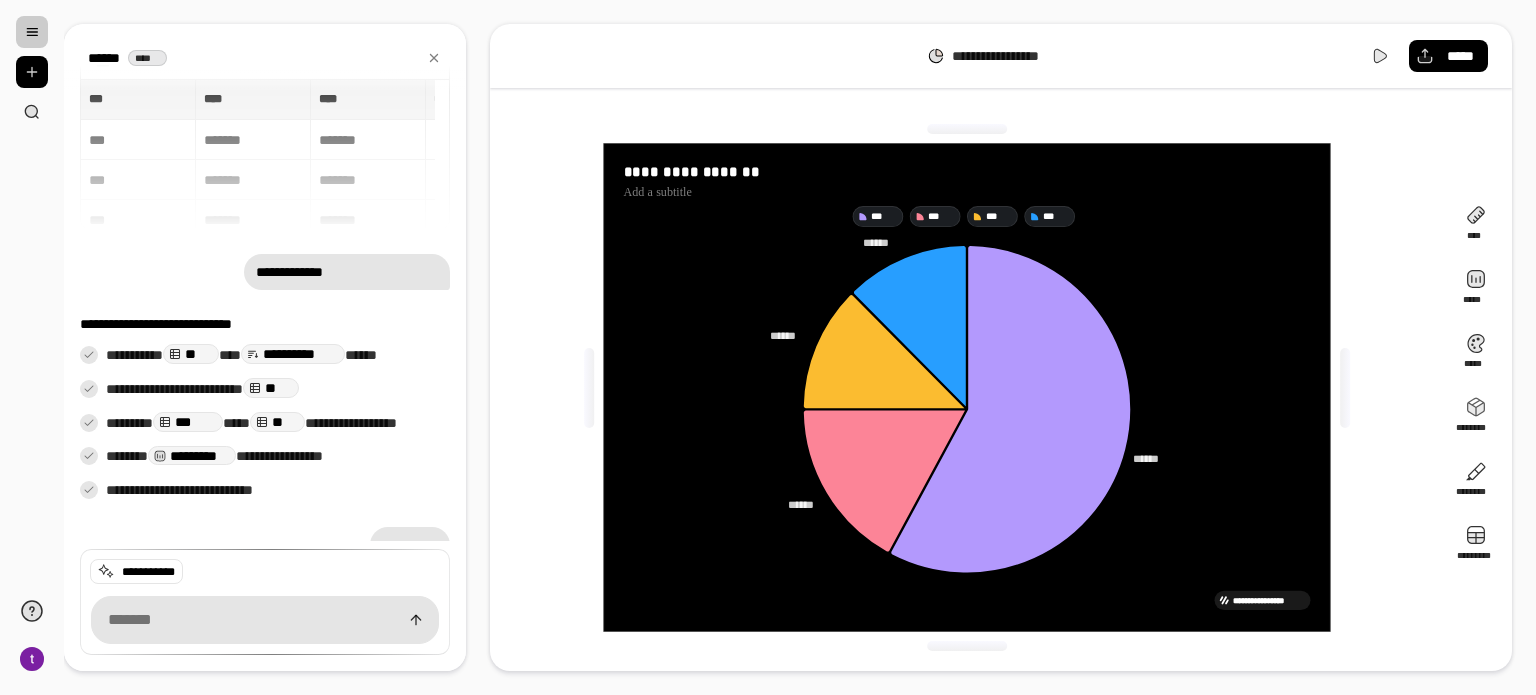 click on "*** *** **** **** **** **** ** ** *** ******* ******* ********* *** ******* ******* ********* *** ******* ******* ********* *** ******* ******* *********" at bounding box center (265, 155) 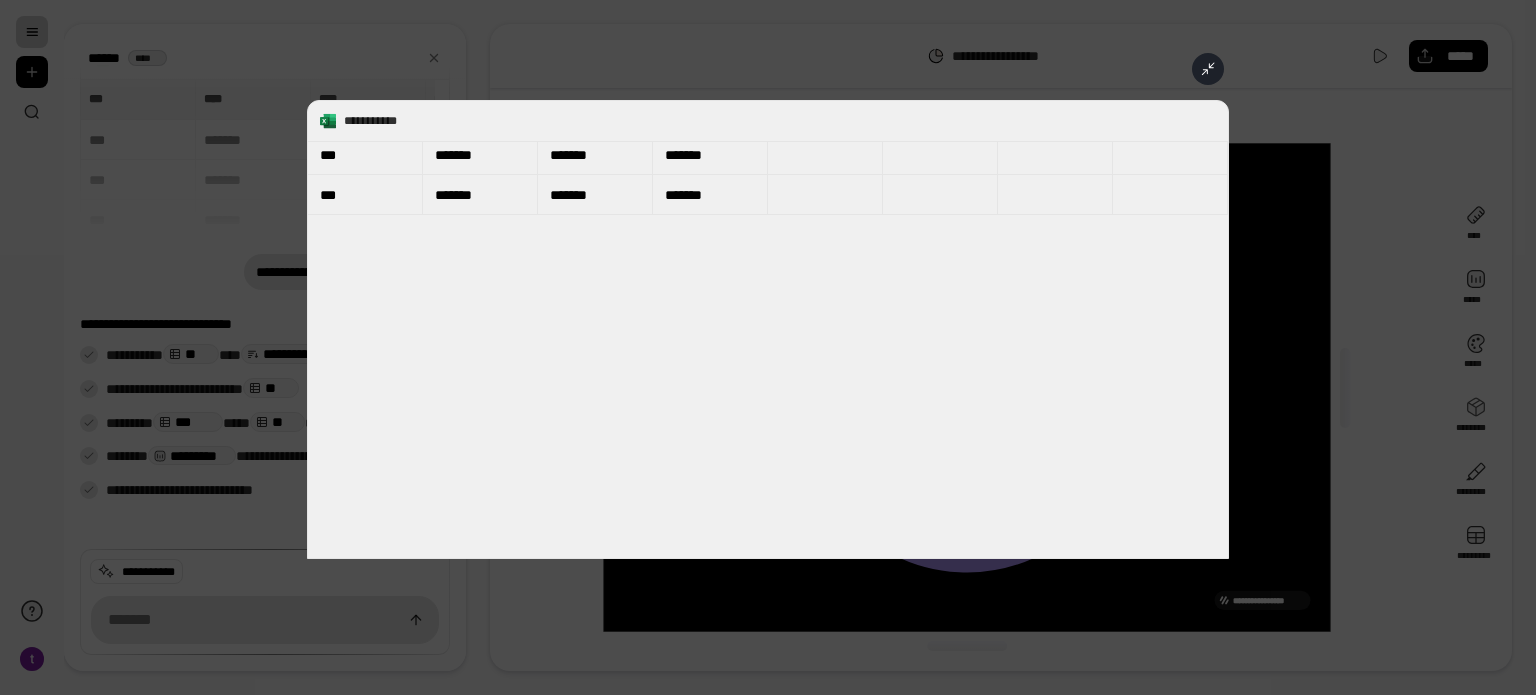 scroll, scrollTop: 3200, scrollLeft: 0, axis: vertical 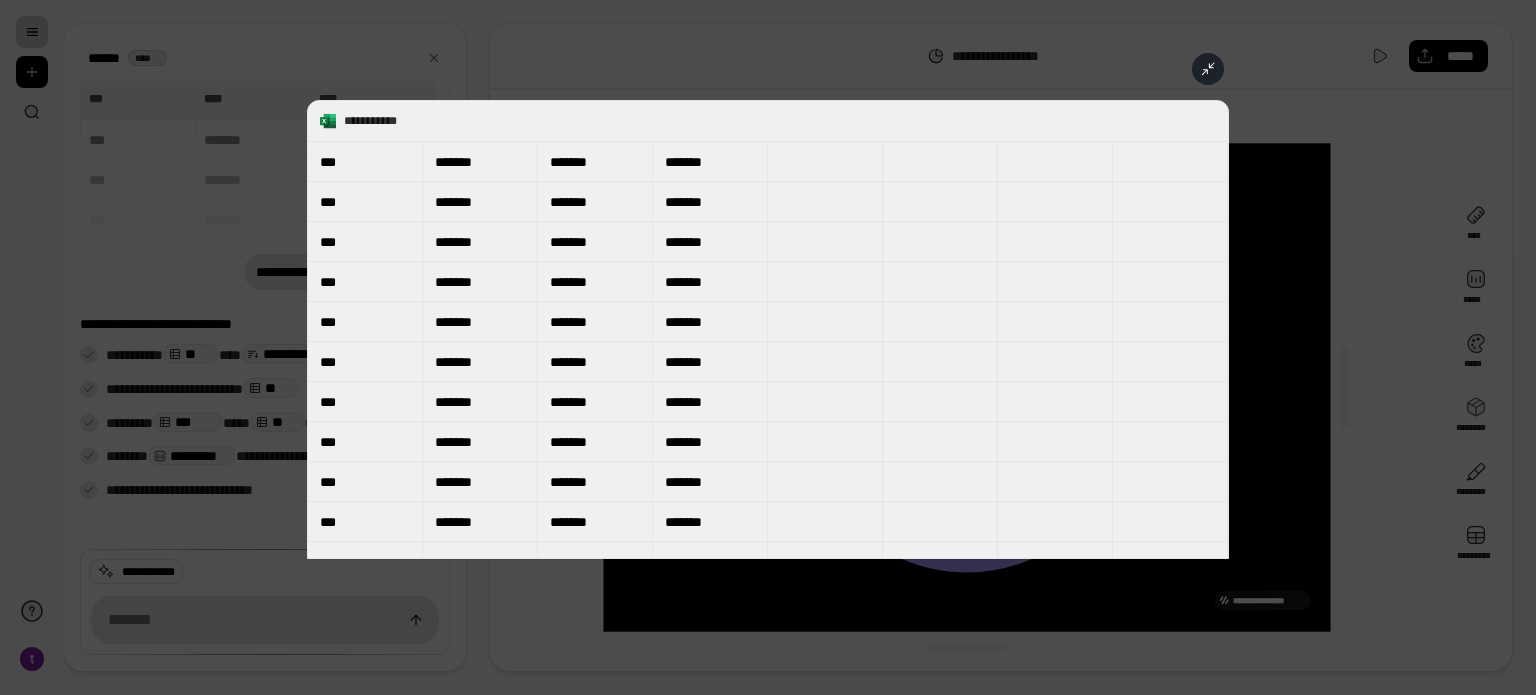 click at bounding box center (1208, 69) 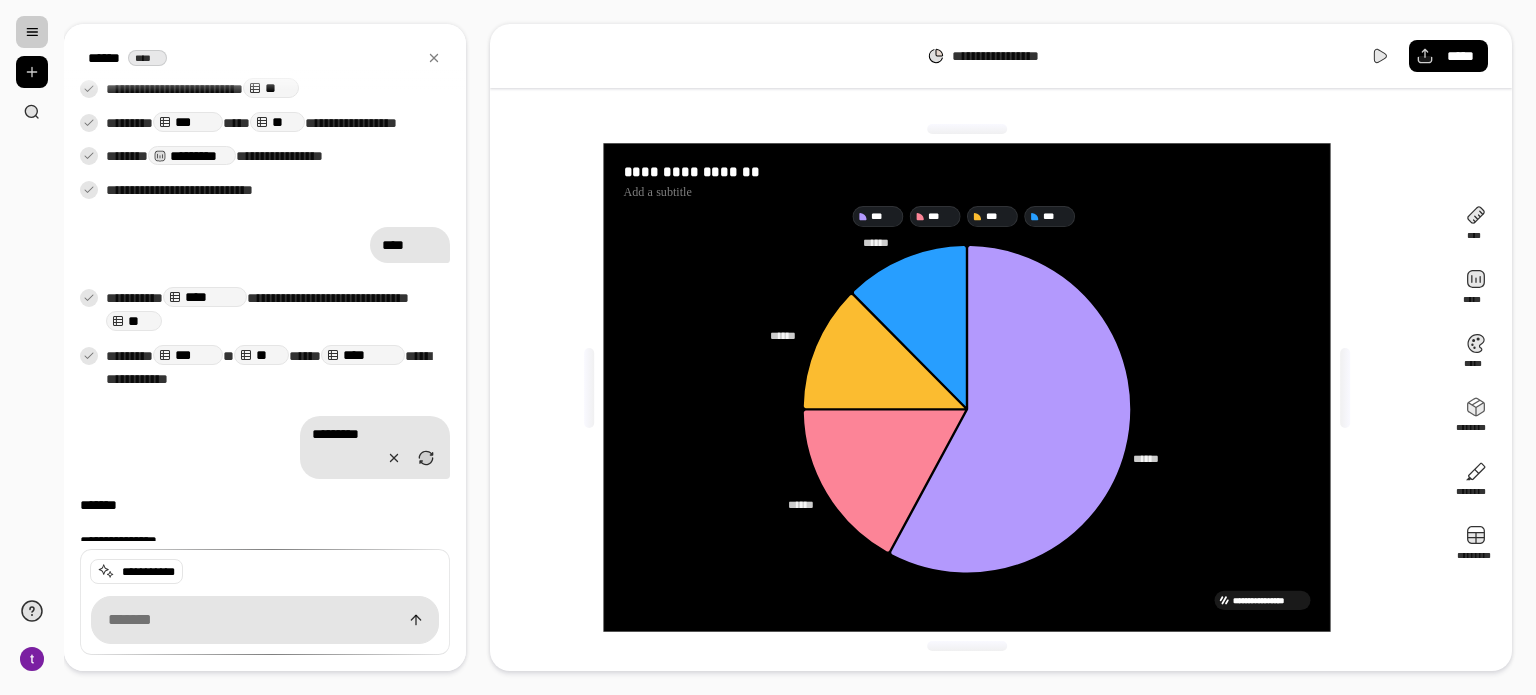 scroll, scrollTop: 318, scrollLeft: 0, axis: vertical 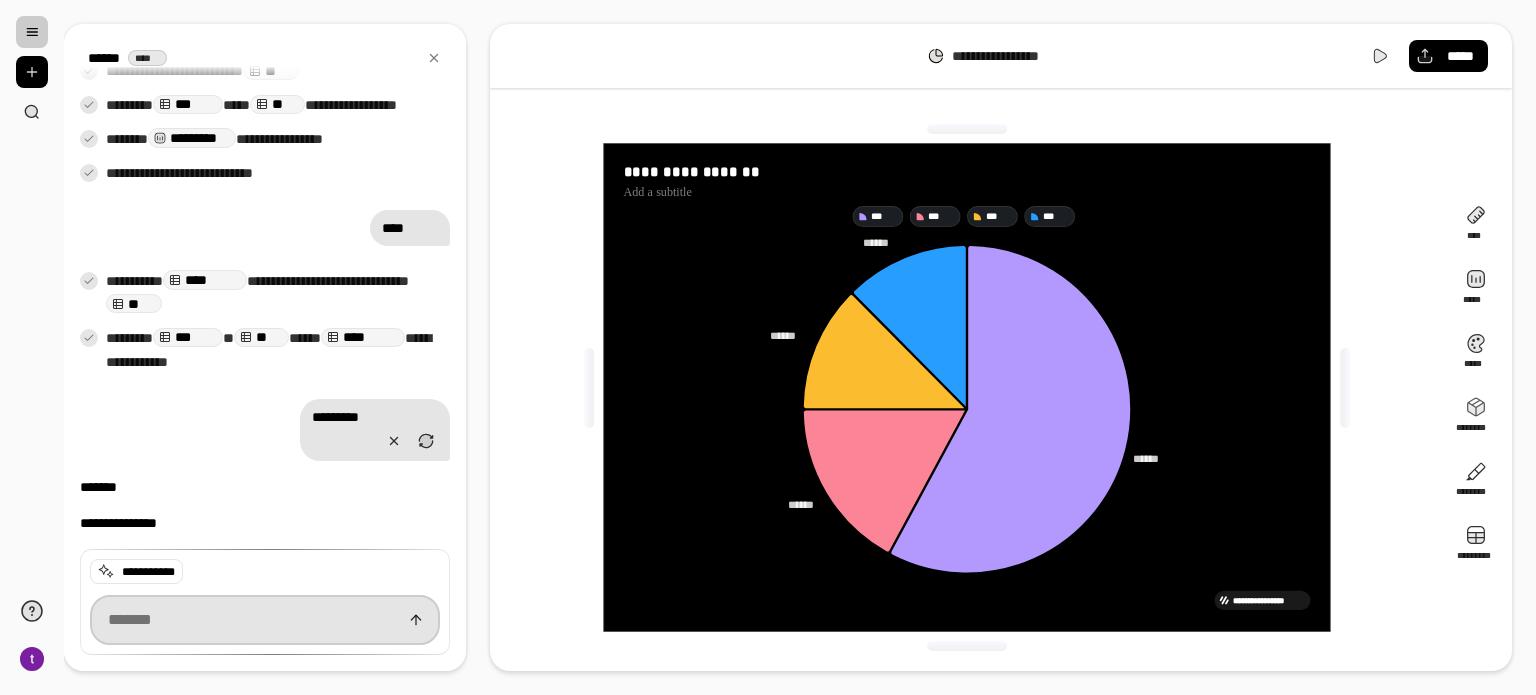 click at bounding box center [265, 620] 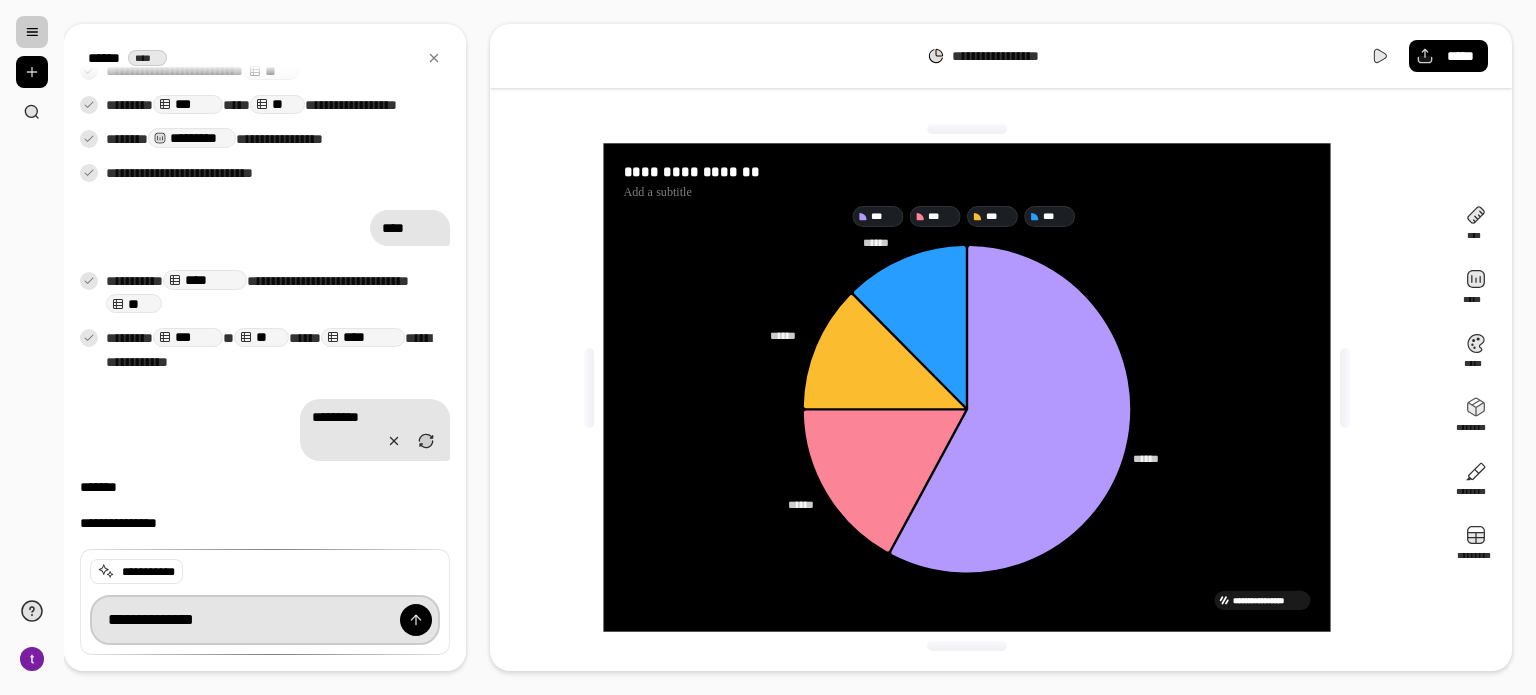 type on "**********" 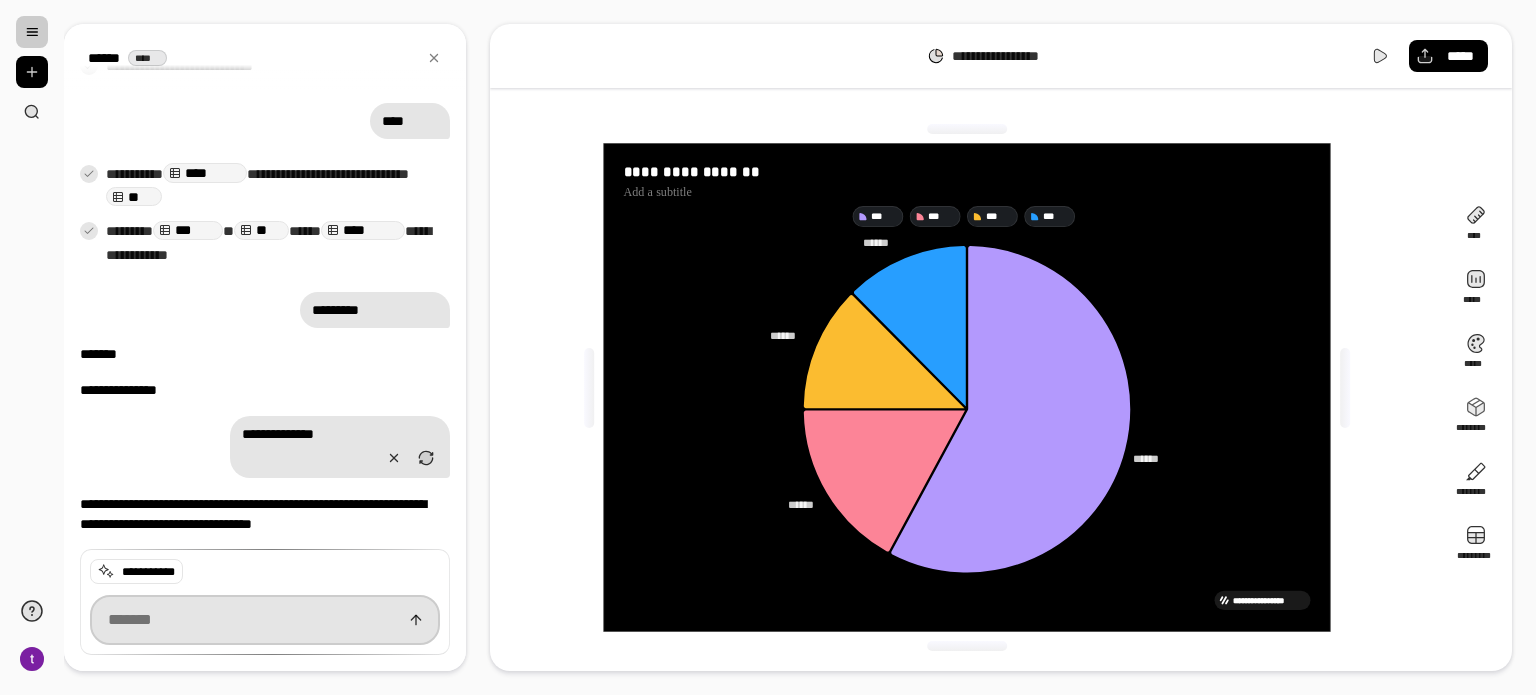 scroll, scrollTop: 425, scrollLeft: 0, axis: vertical 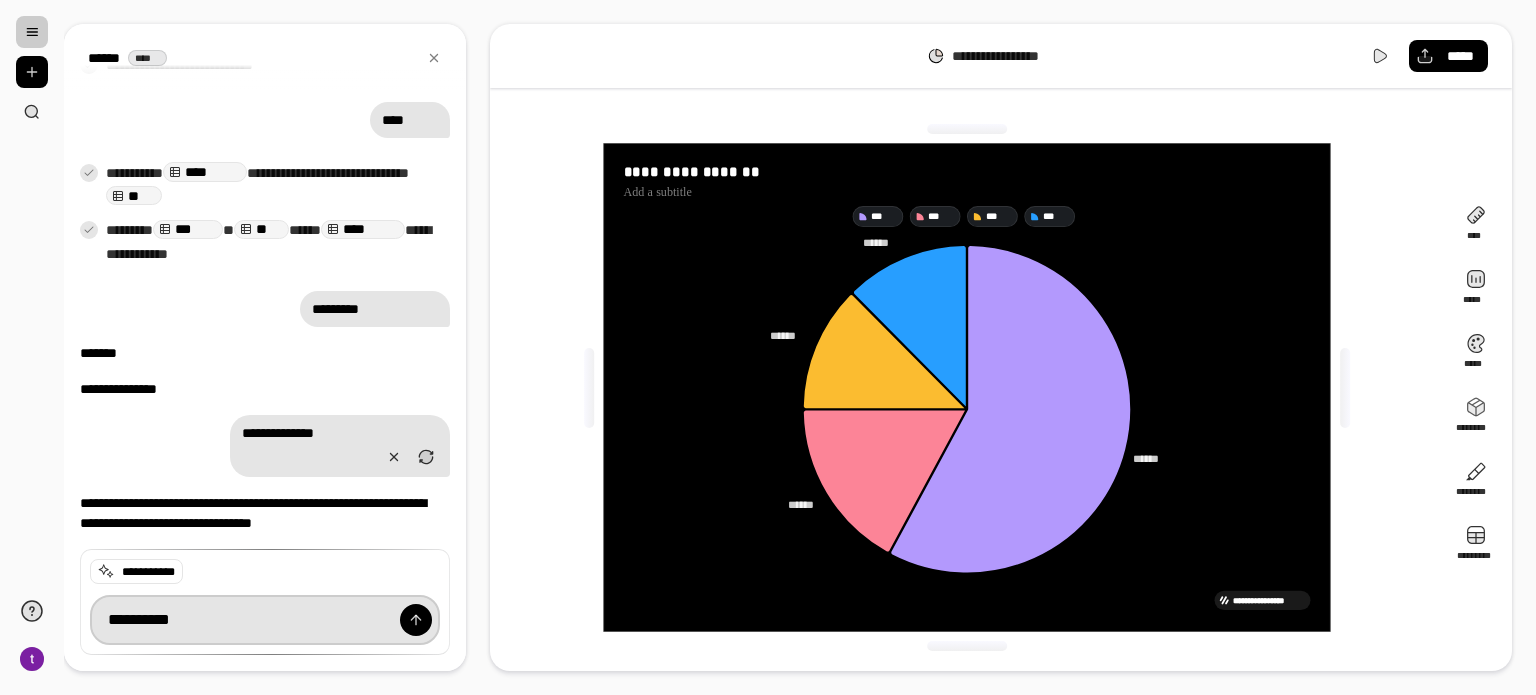 type on "**********" 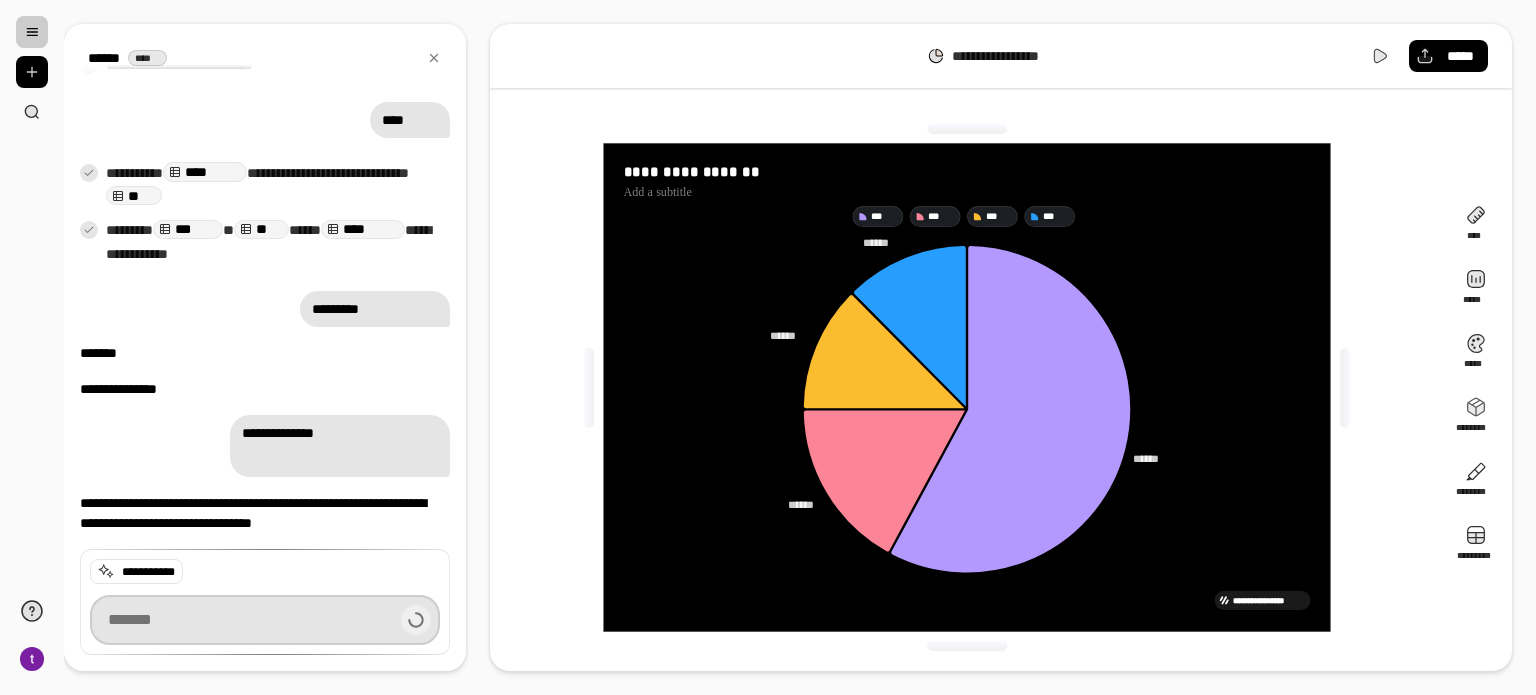 scroll, scrollTop: 451, scrollLeft: 0, axis: vertical 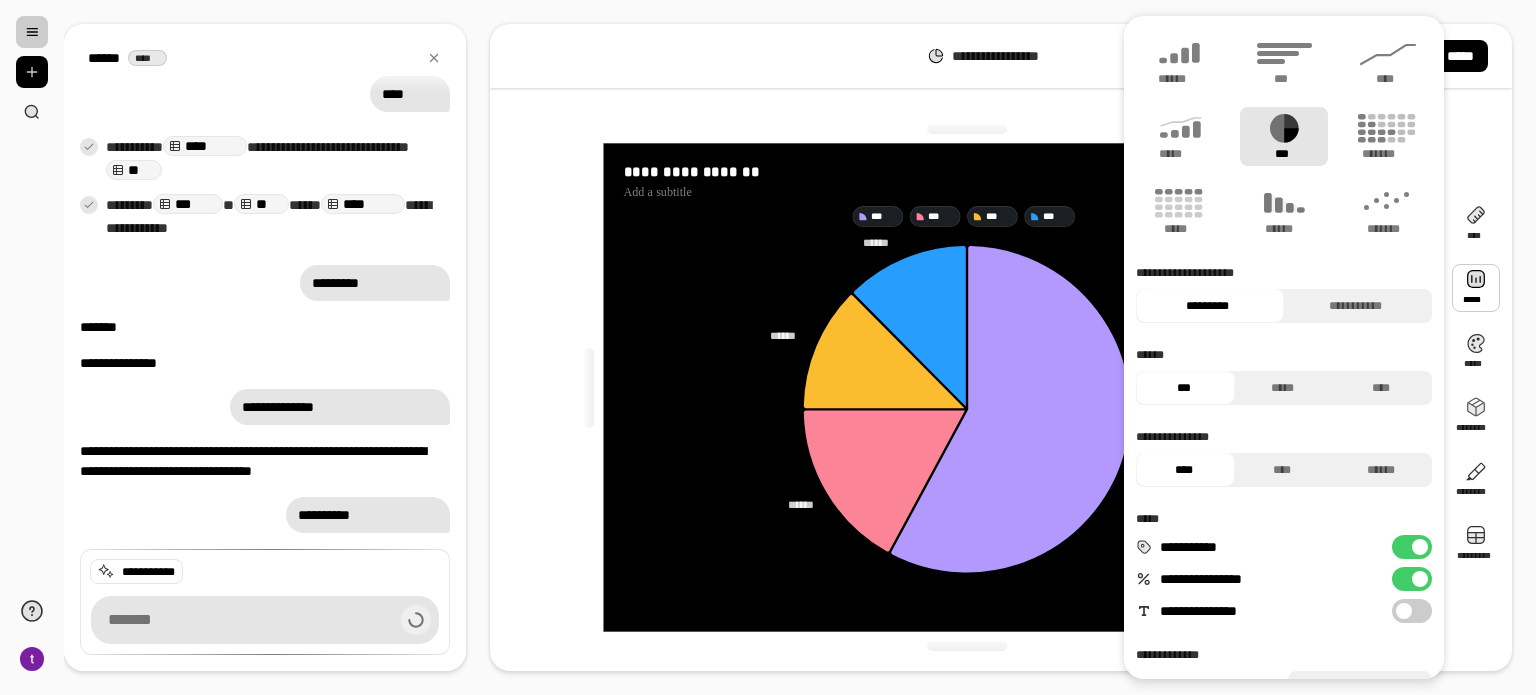 click at bounding box center (1404, 611) 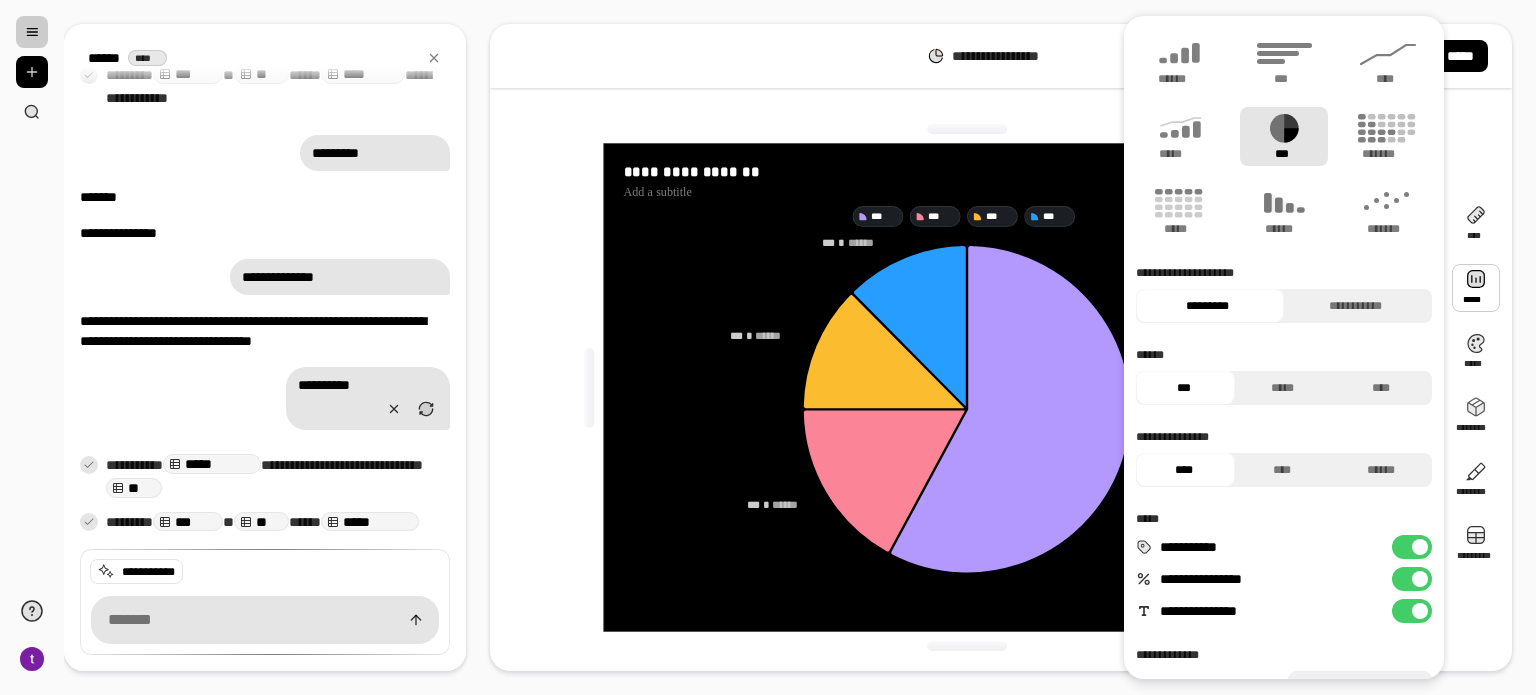 scroll, scrollTop: 608, scrollLeft: 0, axis: vertical 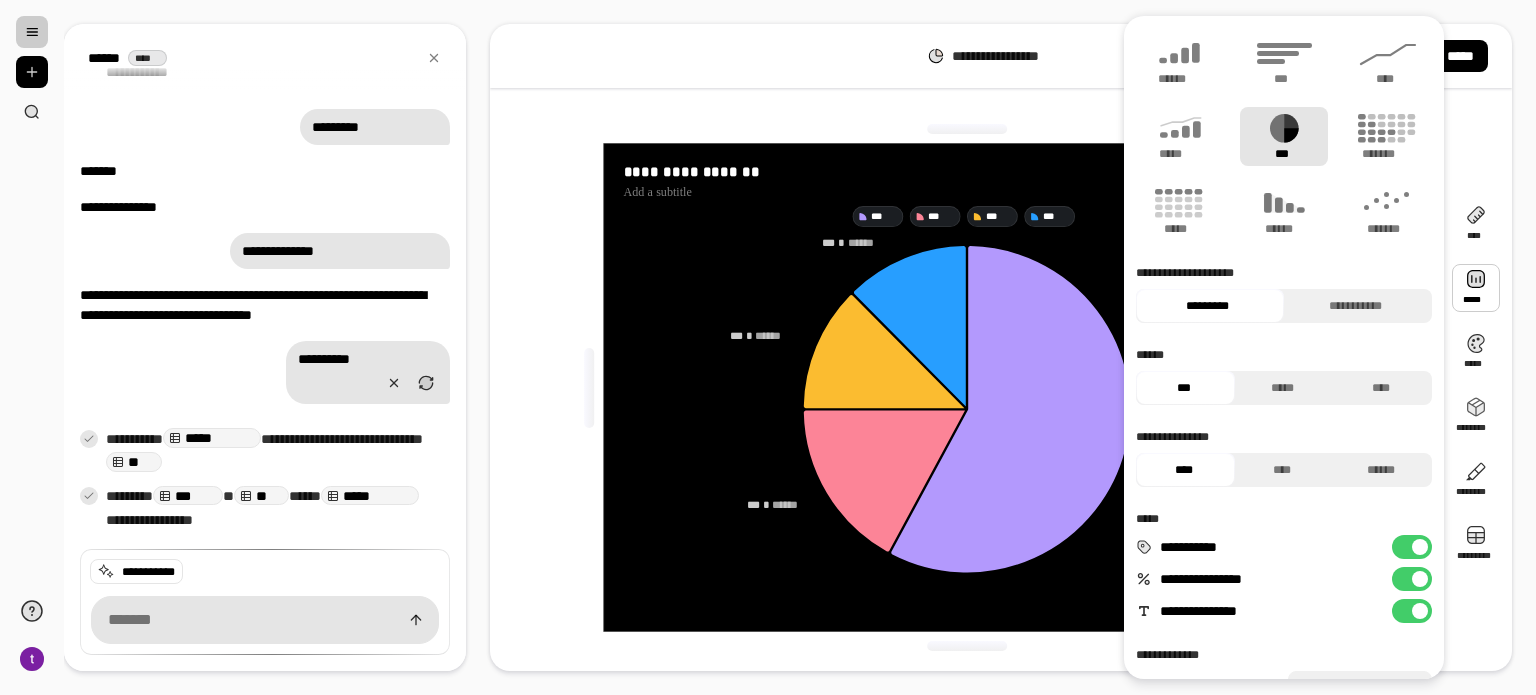click on "**********" at bounding box center (1412, 579) 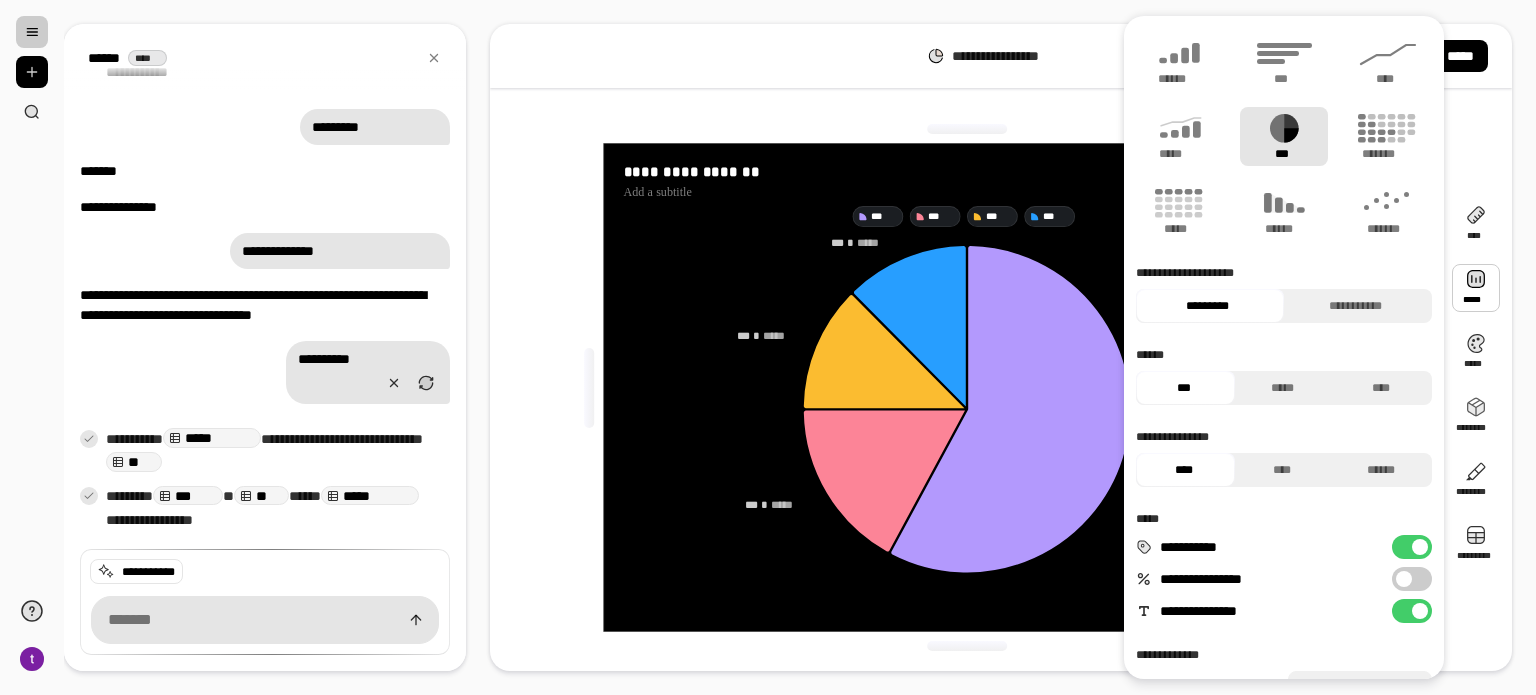 click on "**********" at bounding box center [1412, 579] 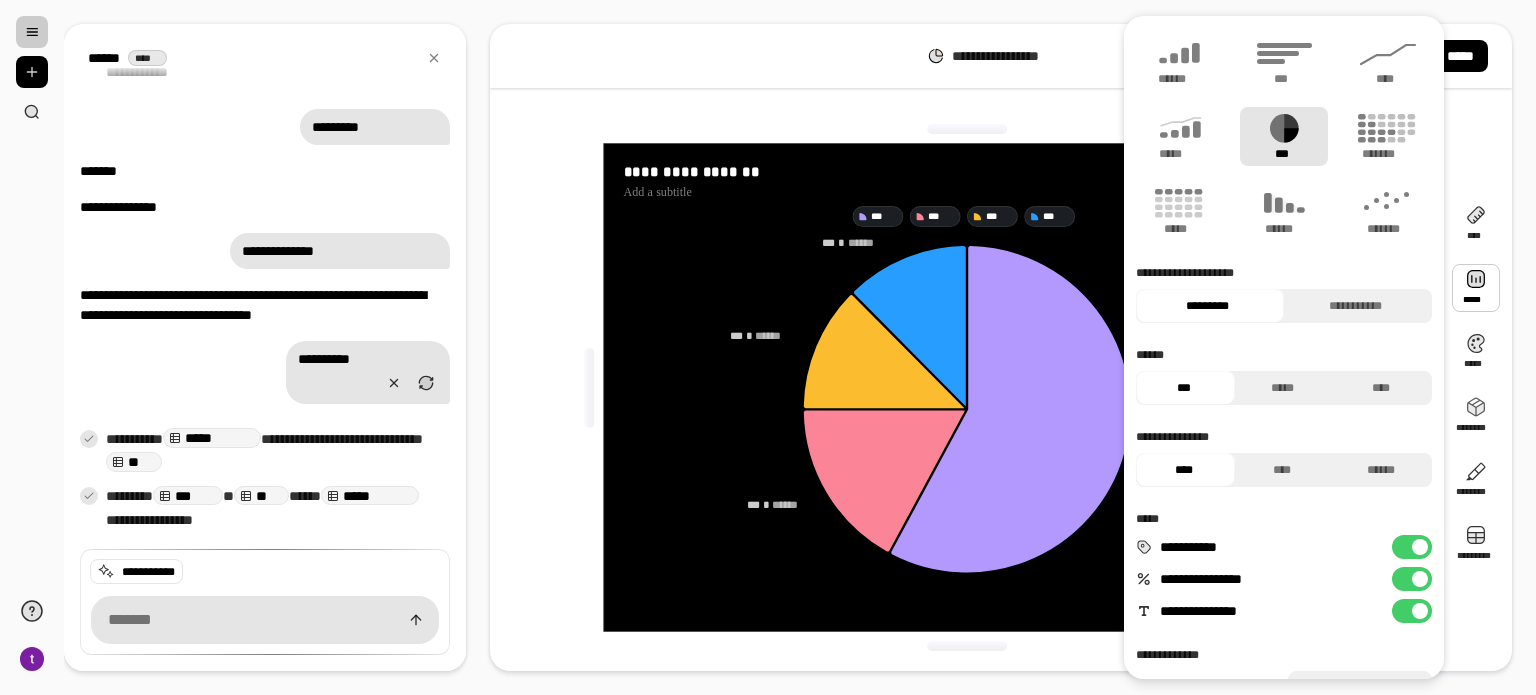 click on "**********" at bounding box center (1412, 547) 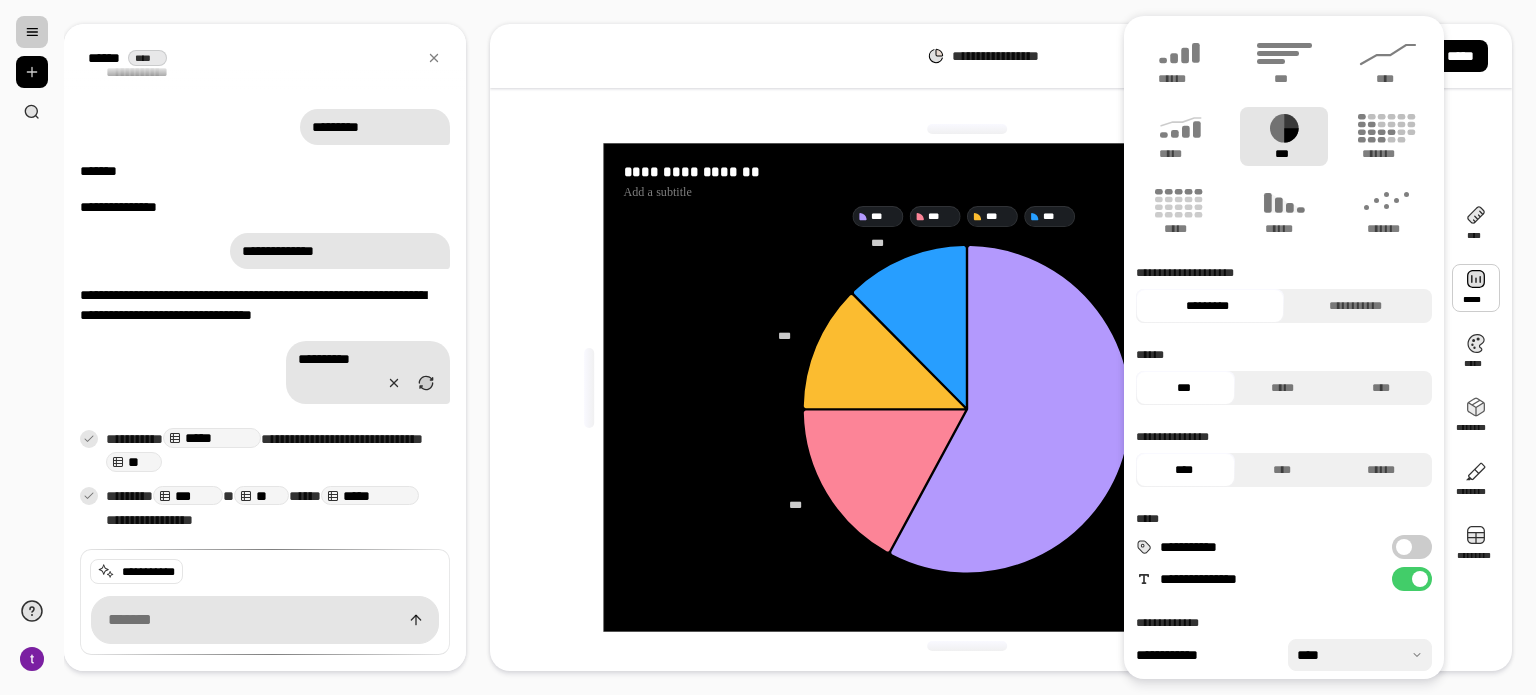click on "**********" at bounding box center [1412, 547] 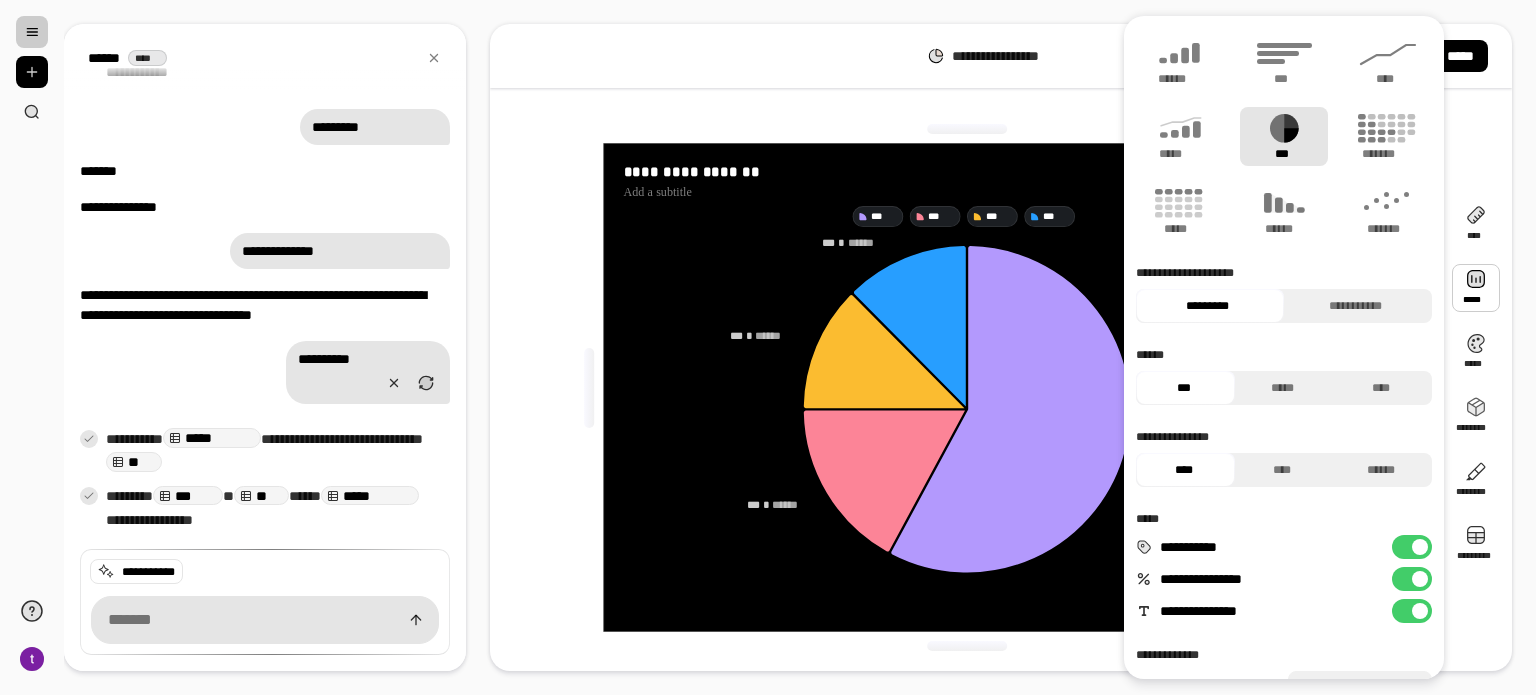 click on "**********" at bounding box center [1412, 579] 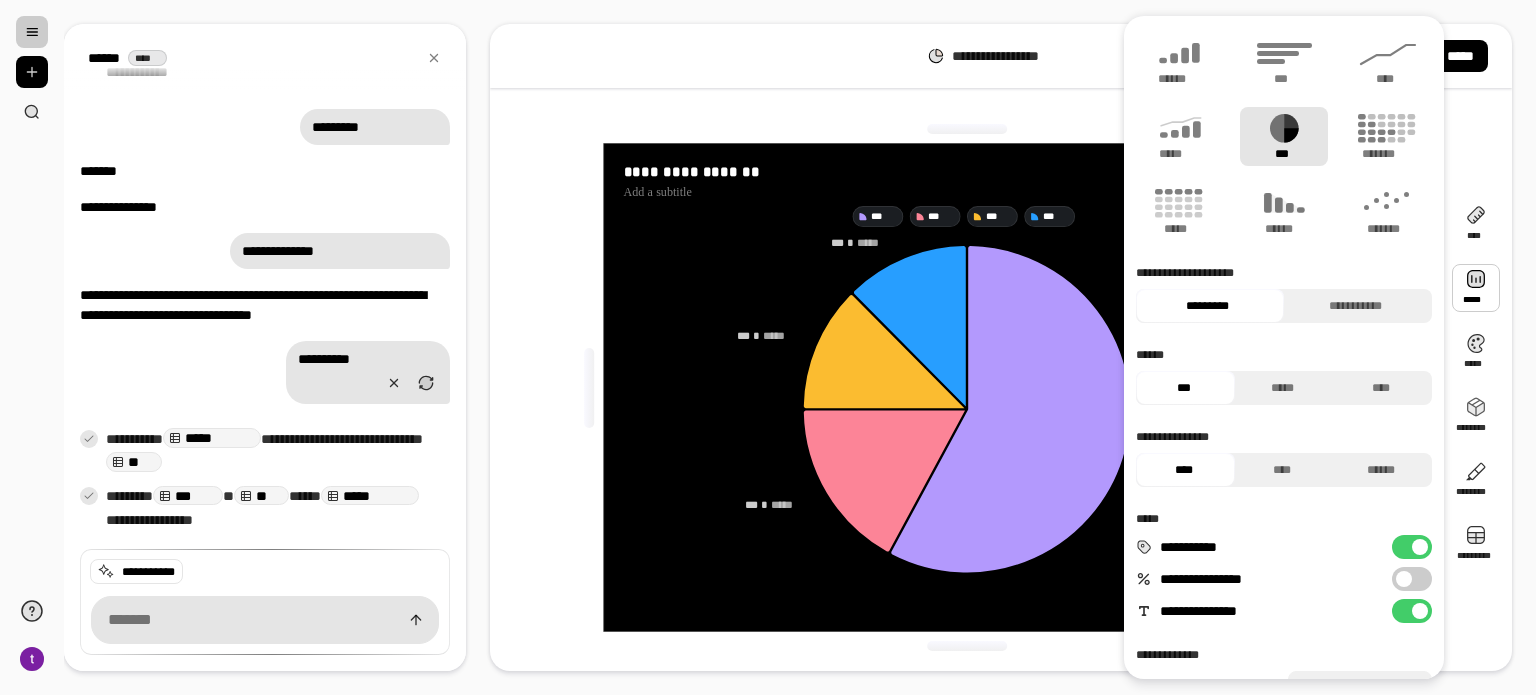click at bounding box center [1404, 579] 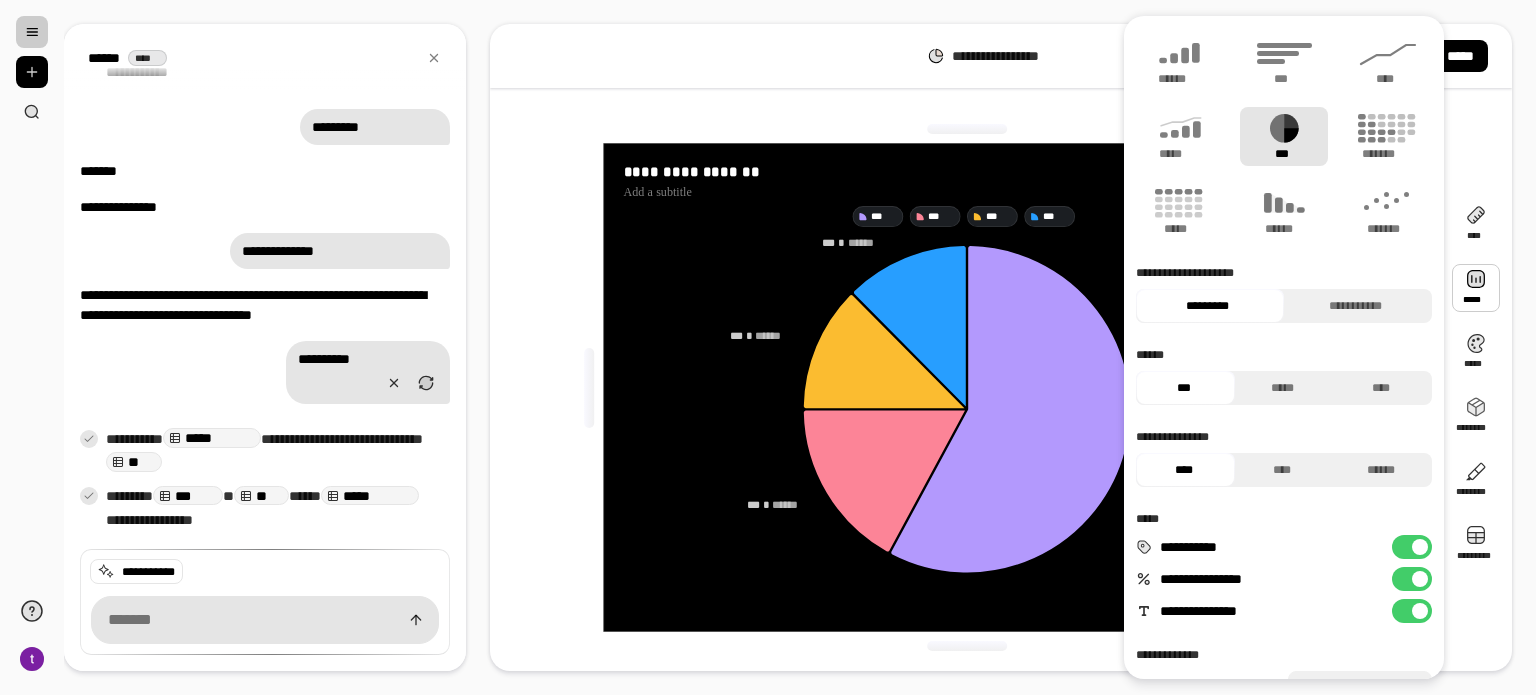 click on "**********" at bounding box center [1412, 579] 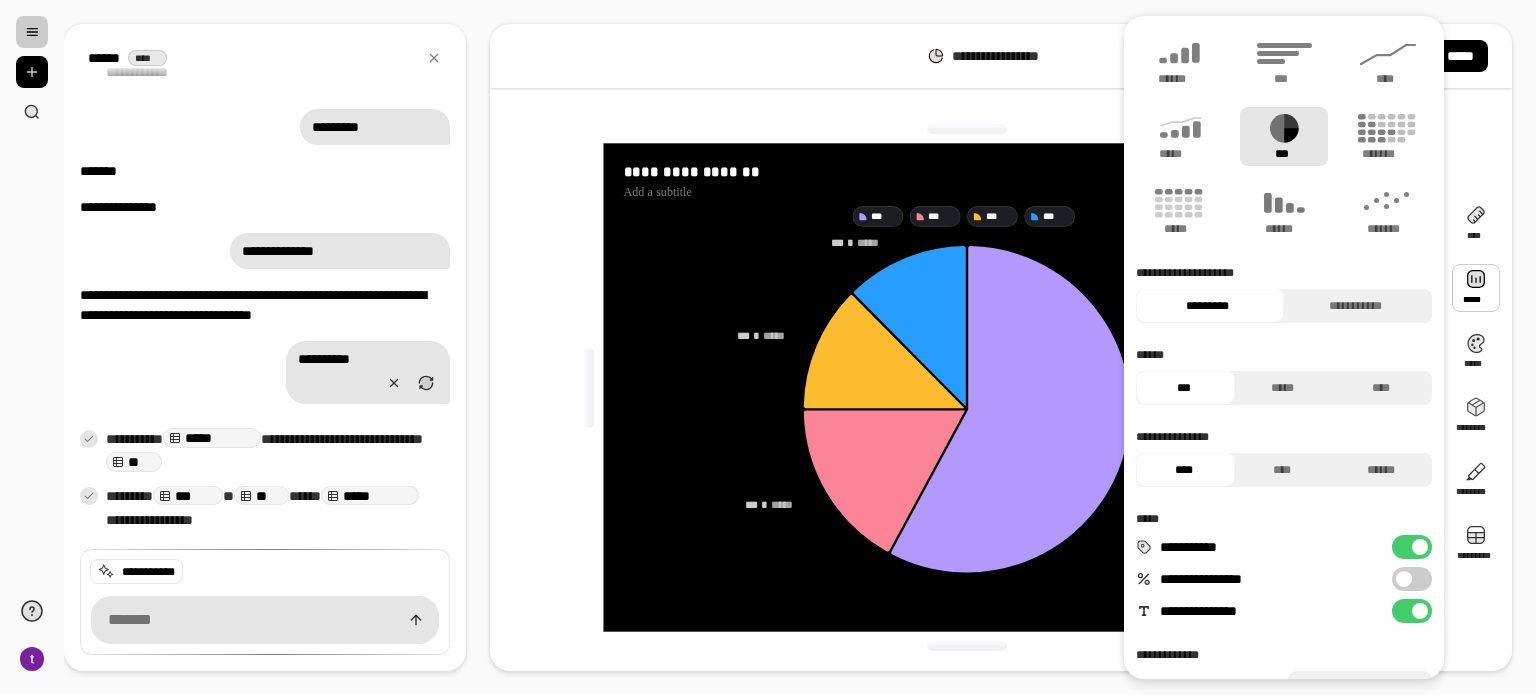 click at bounding box center [1404, 579] 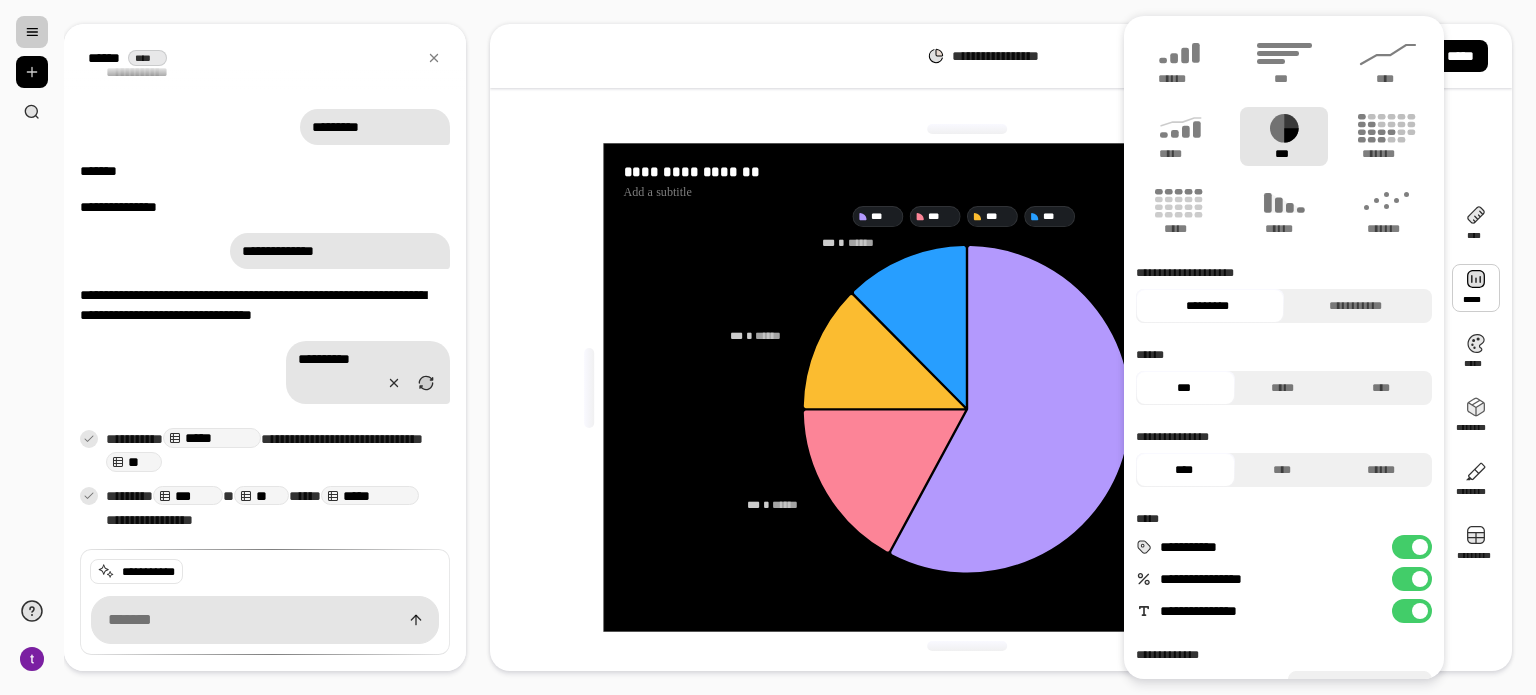 click on "**********" at bounding box center [1412, 579] 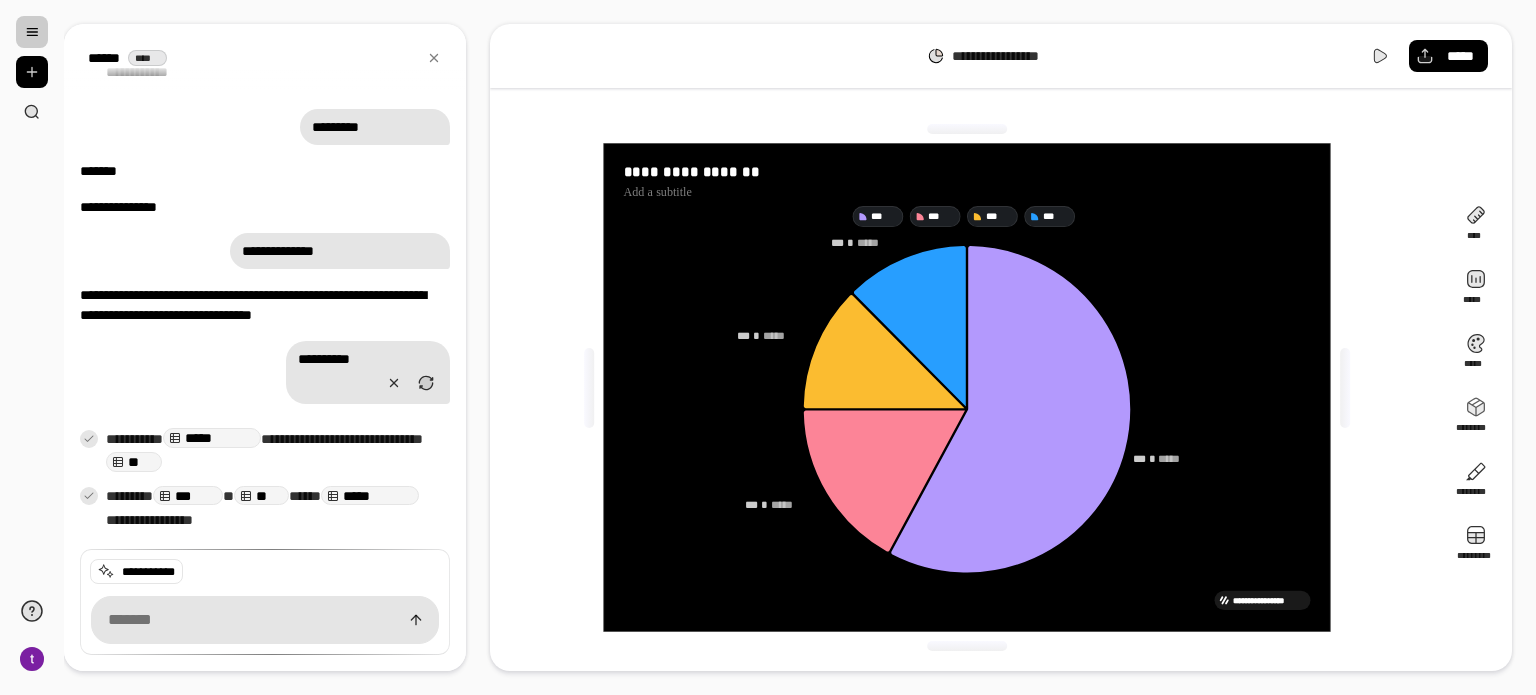 click 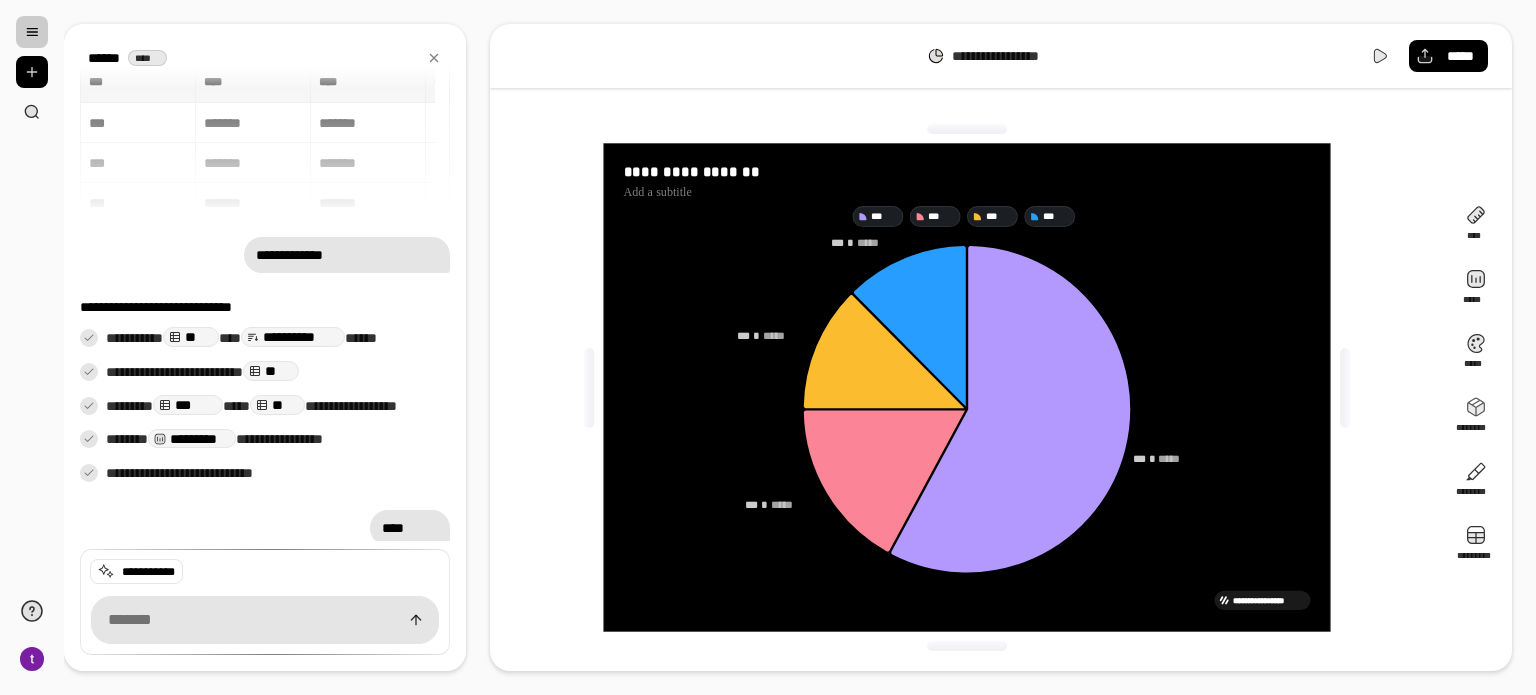 scroll, scrollTop: 0, scrollLeft: 0, axis: both 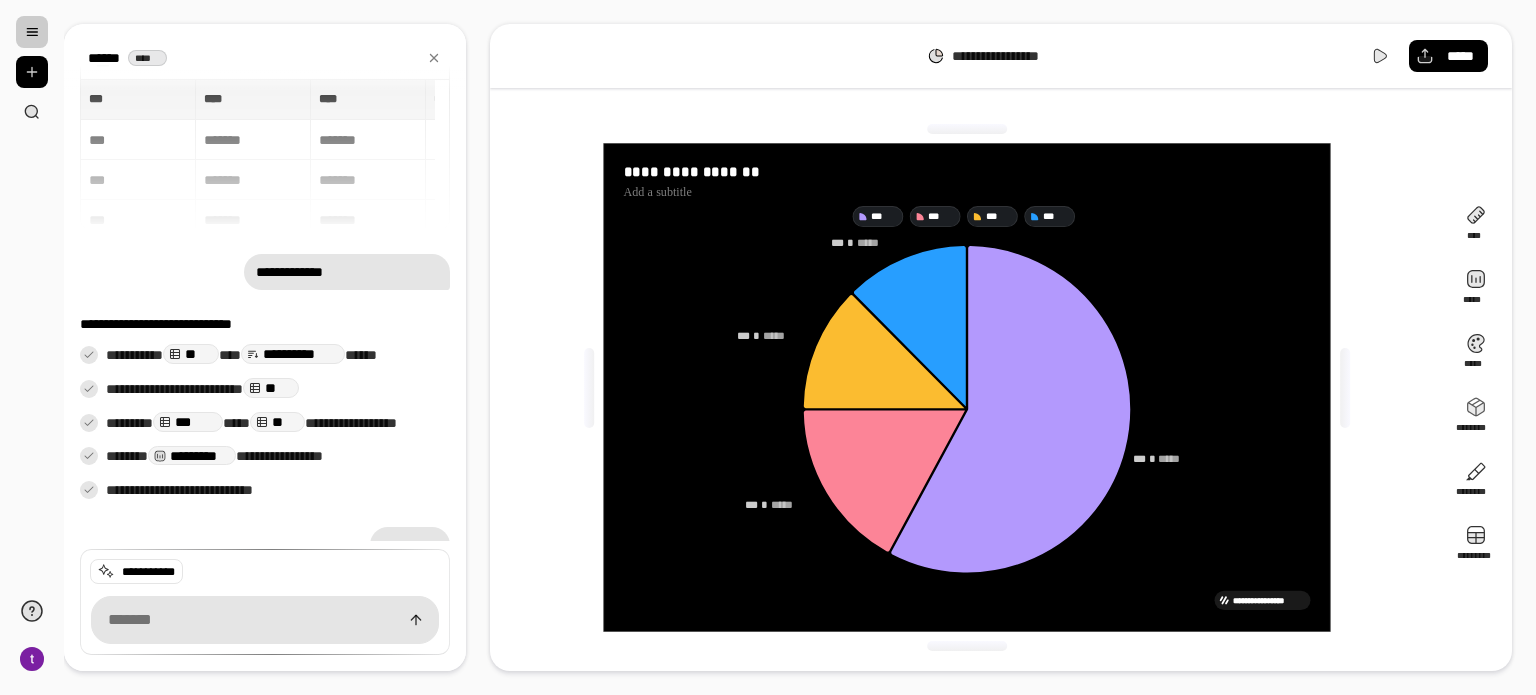click on "*** *** **** **** **** **** ** ** *** ******* ******* ********* *** ******* ******* ********* *** ******* ******* ********* *** ******* ******* *********" at bounding box center (265, 155) 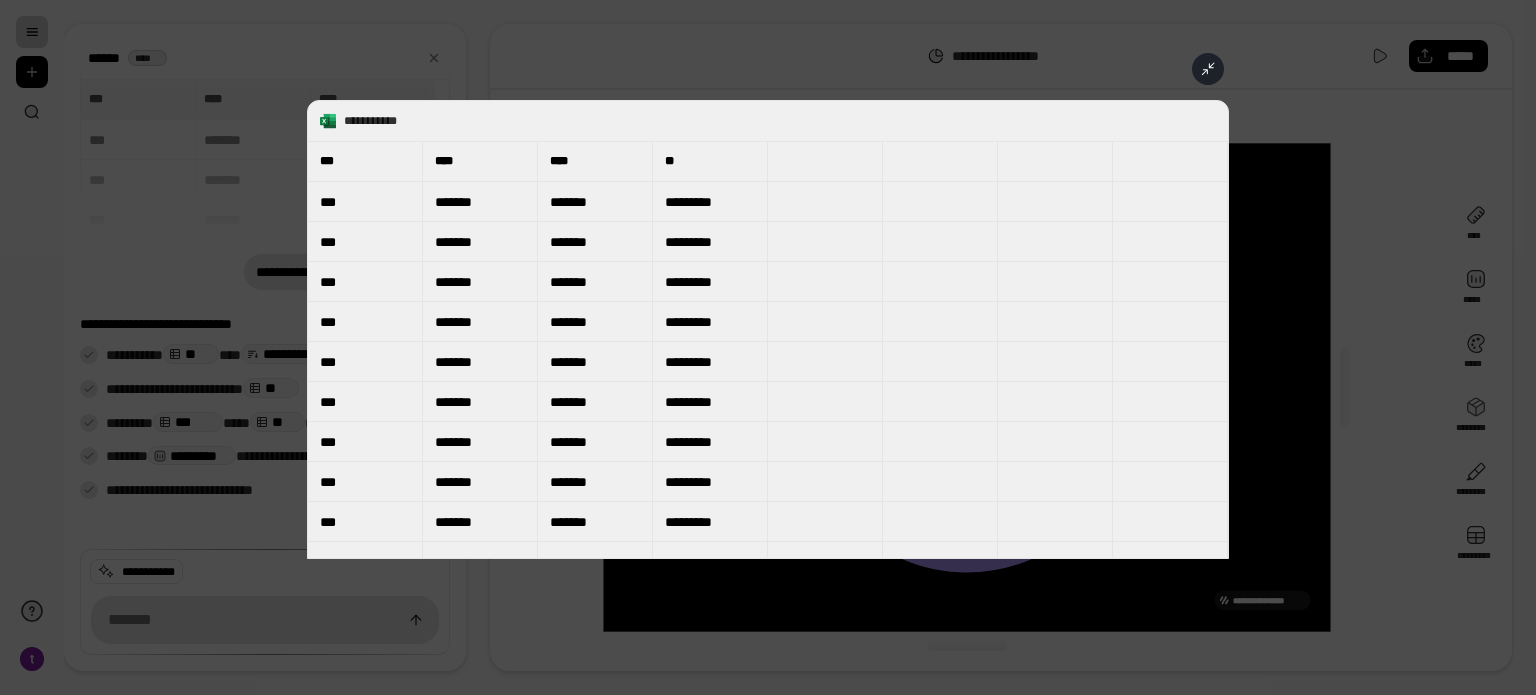 click at bounding box center (1208, 69) 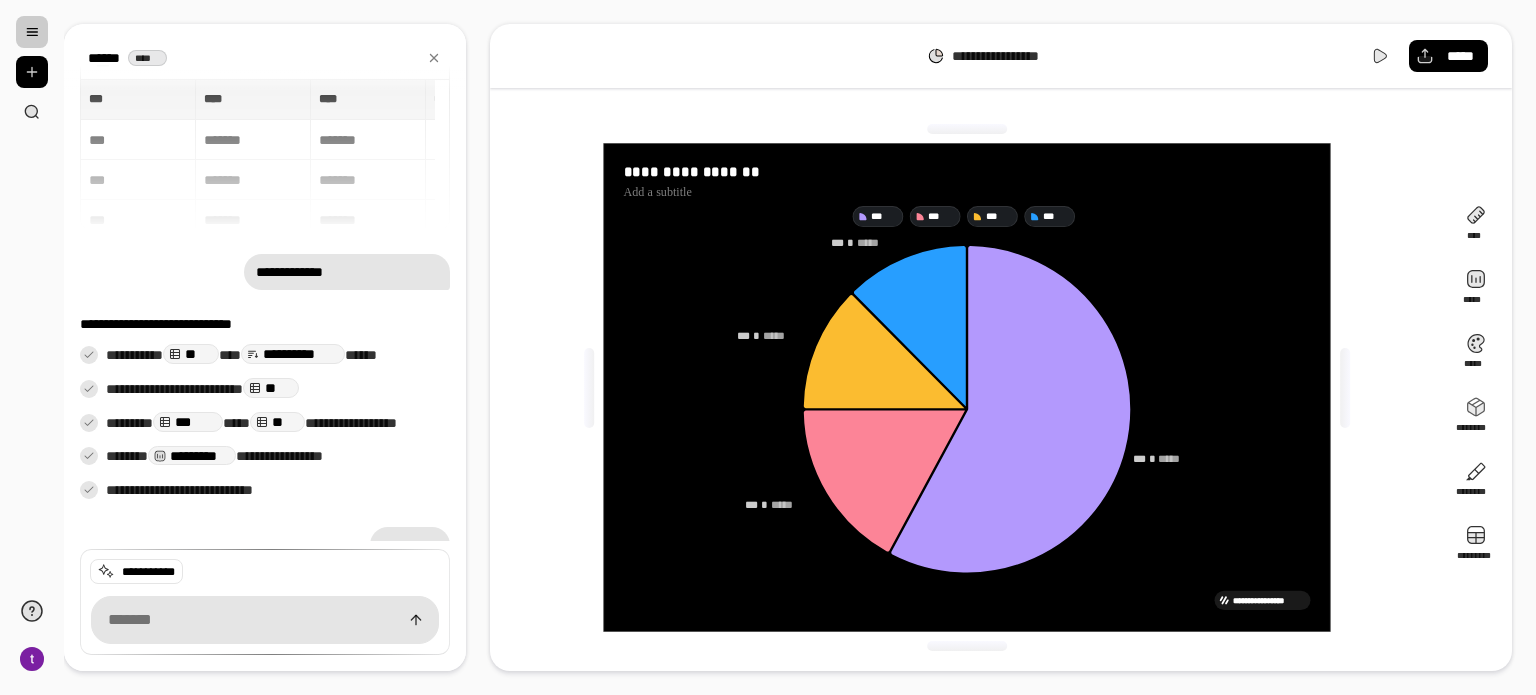 click on "**********" at bounding box center [968, 387] 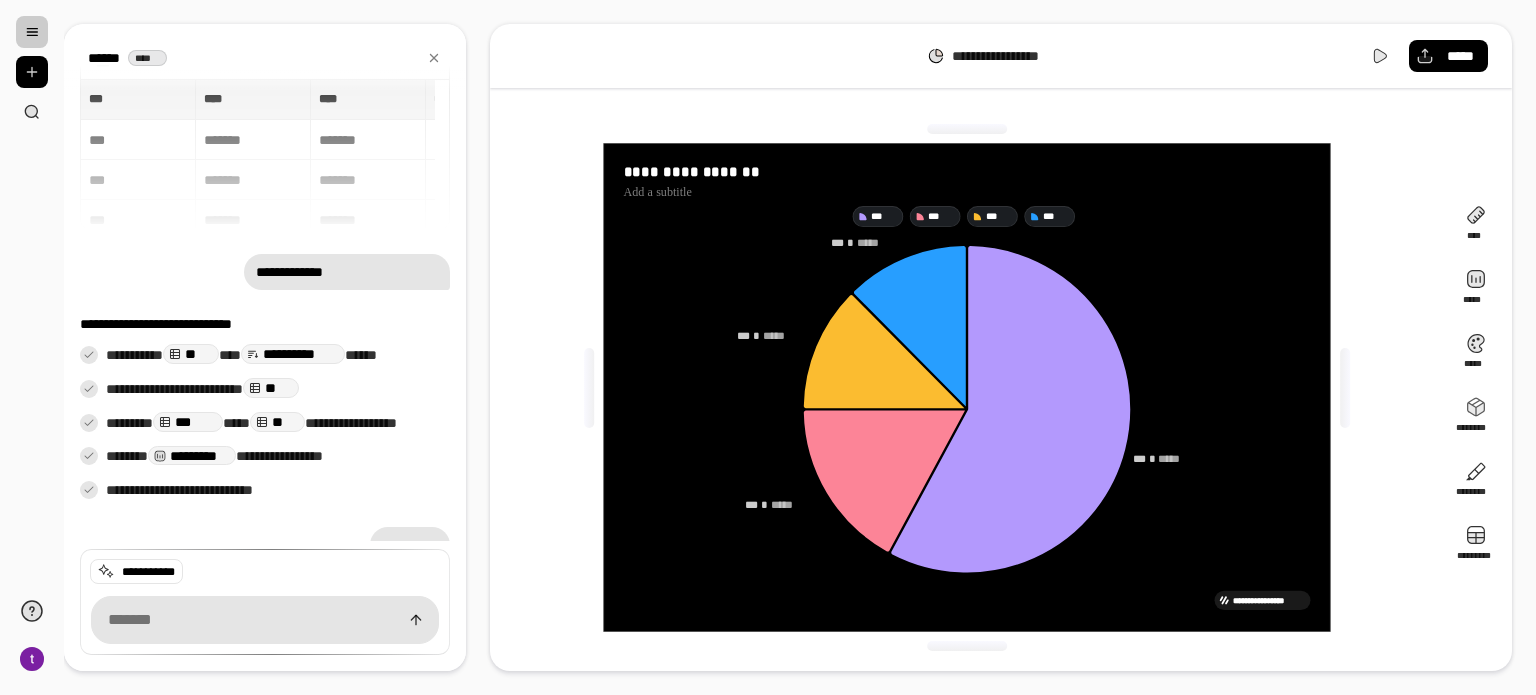 click 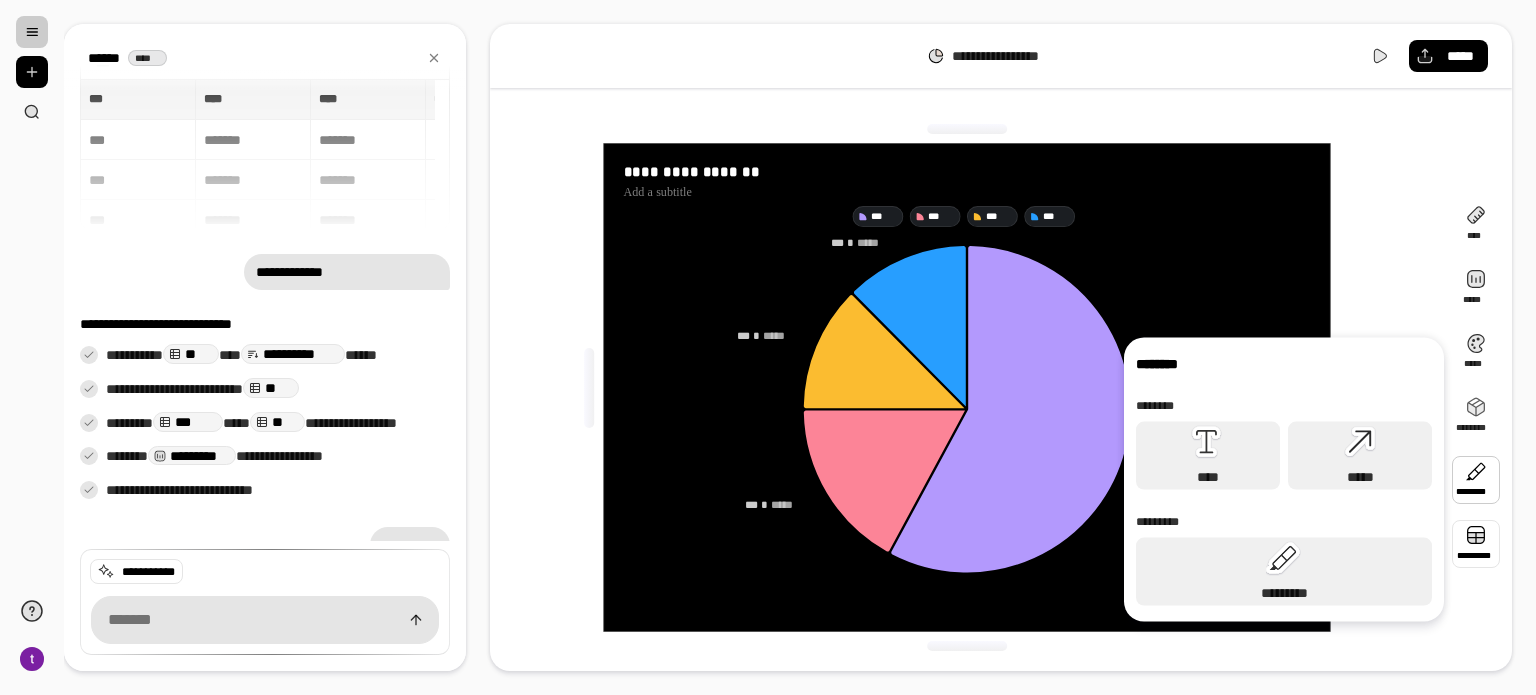 click at bounding box center [1476, 544] 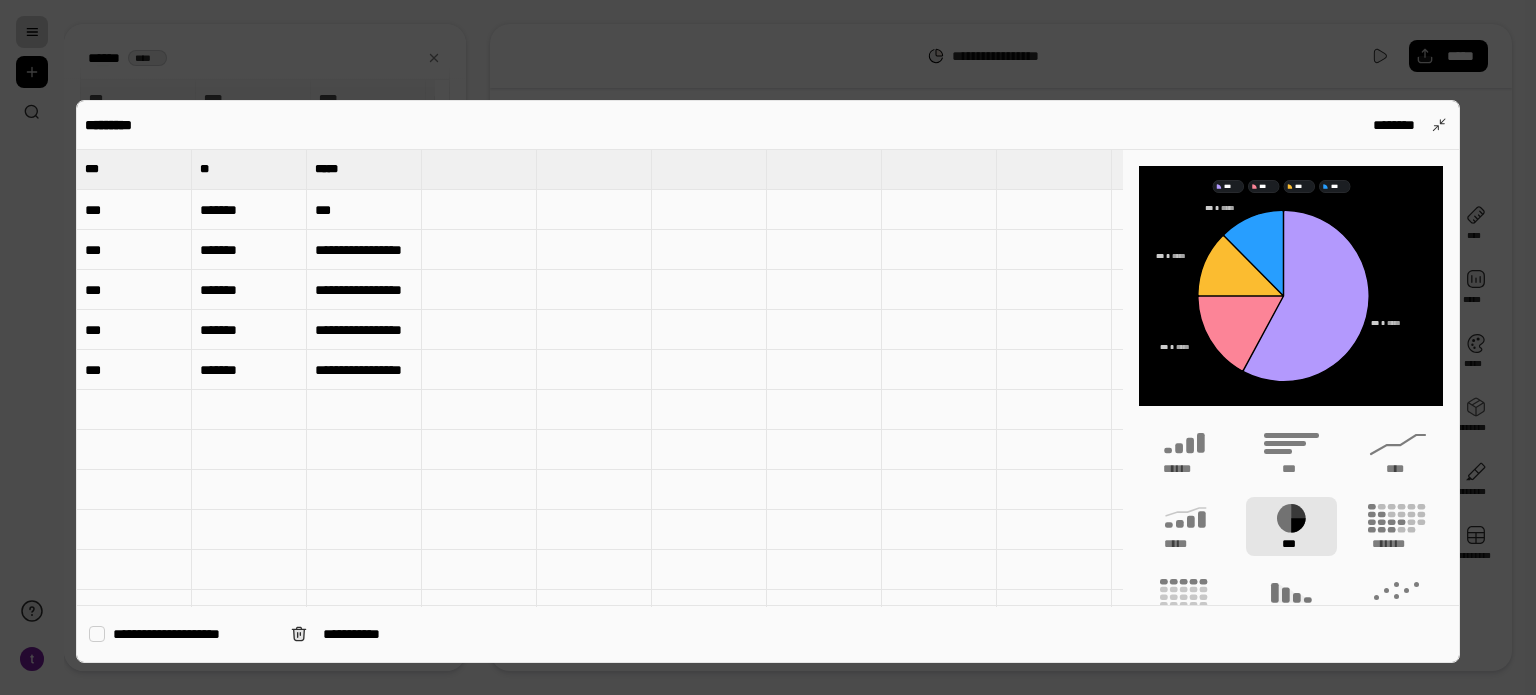 click on "***" at bounding box center (134, 210) 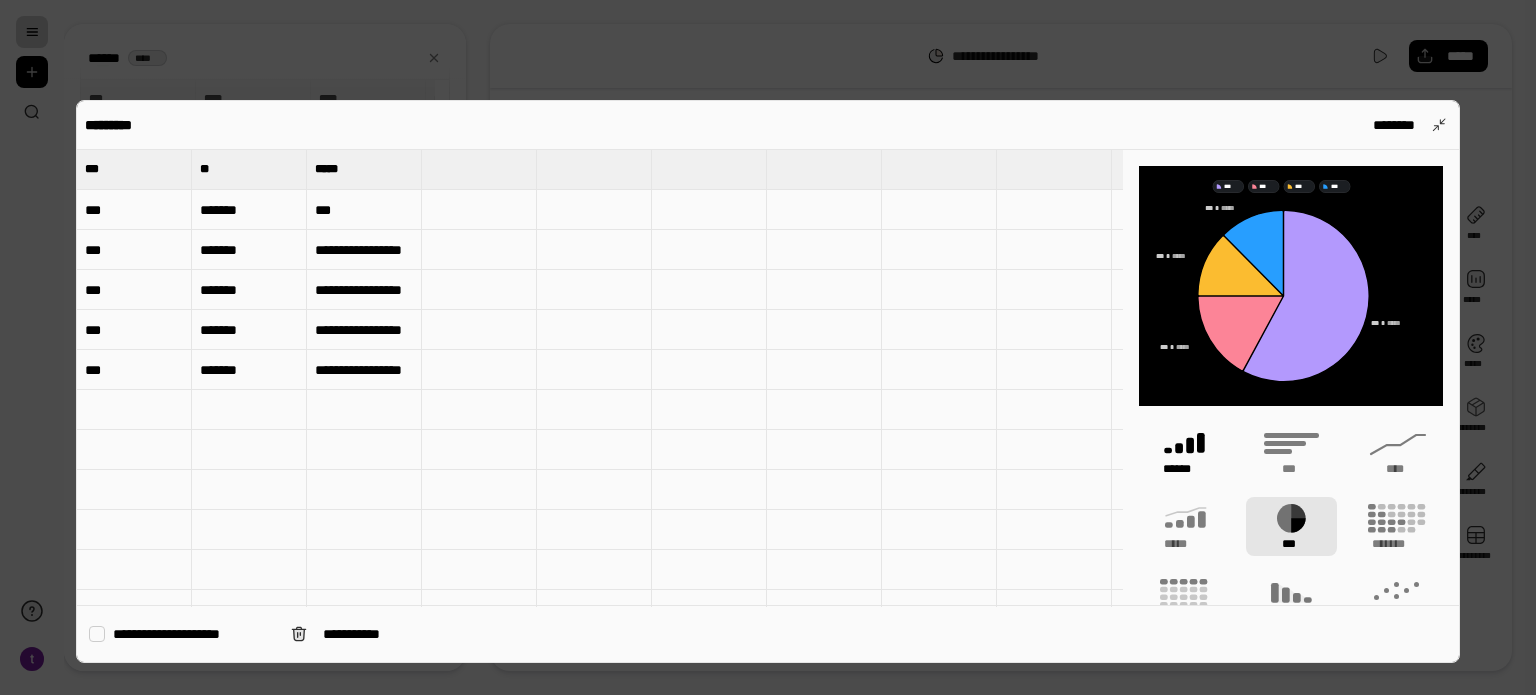 click 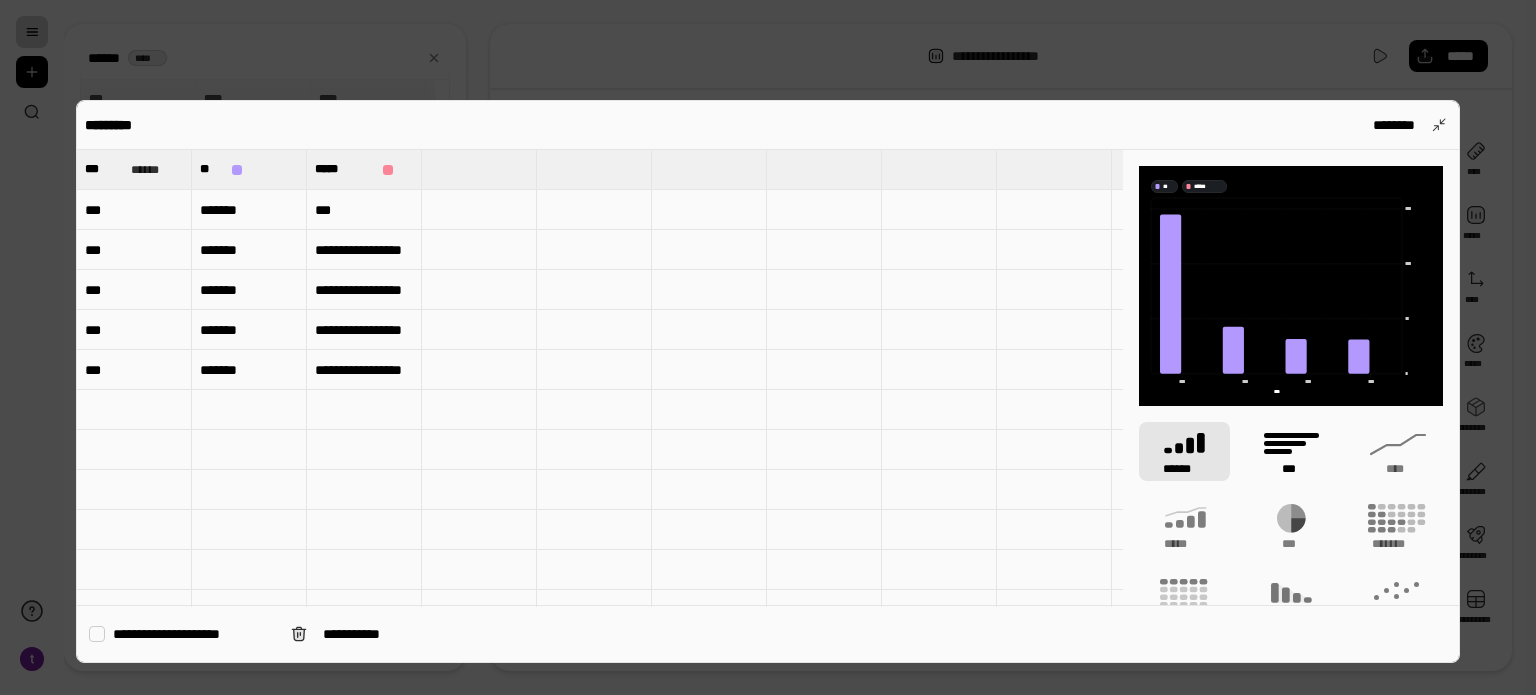 click 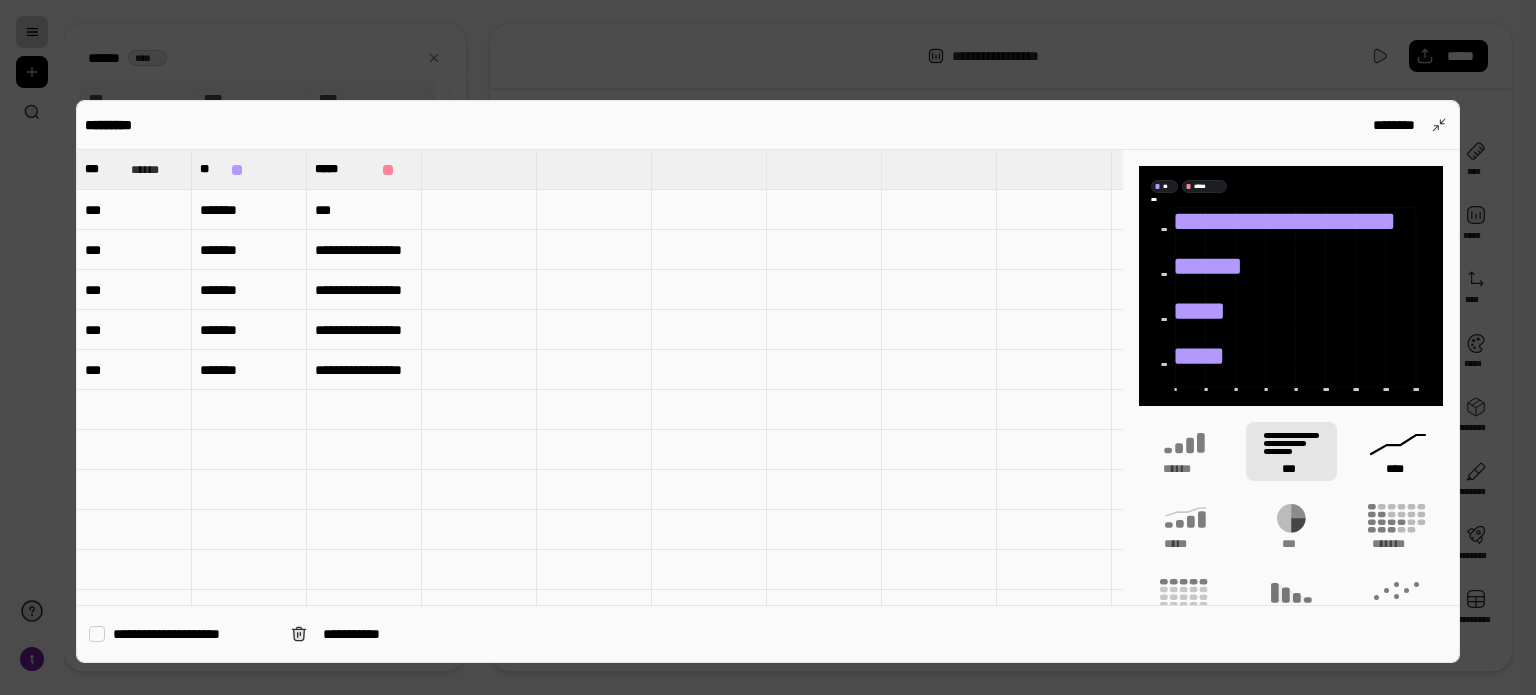 click 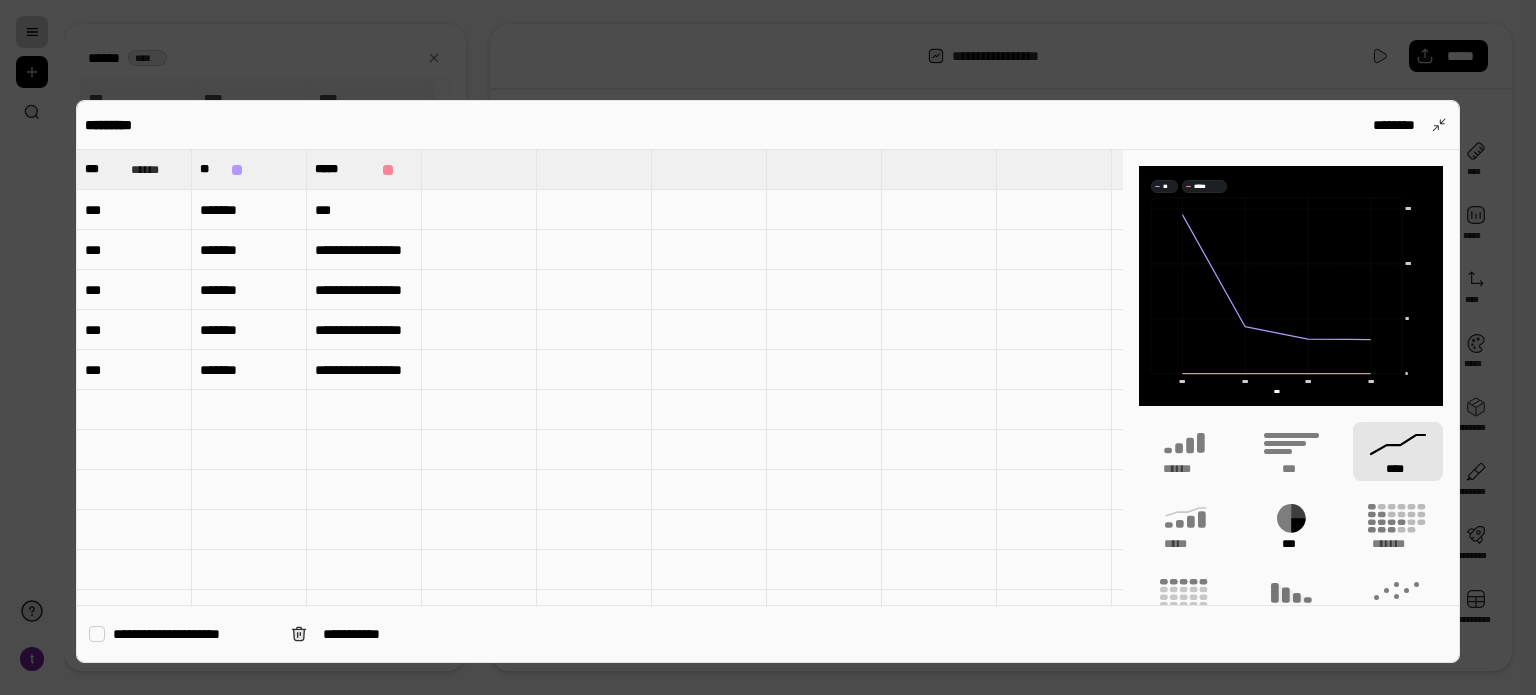 click 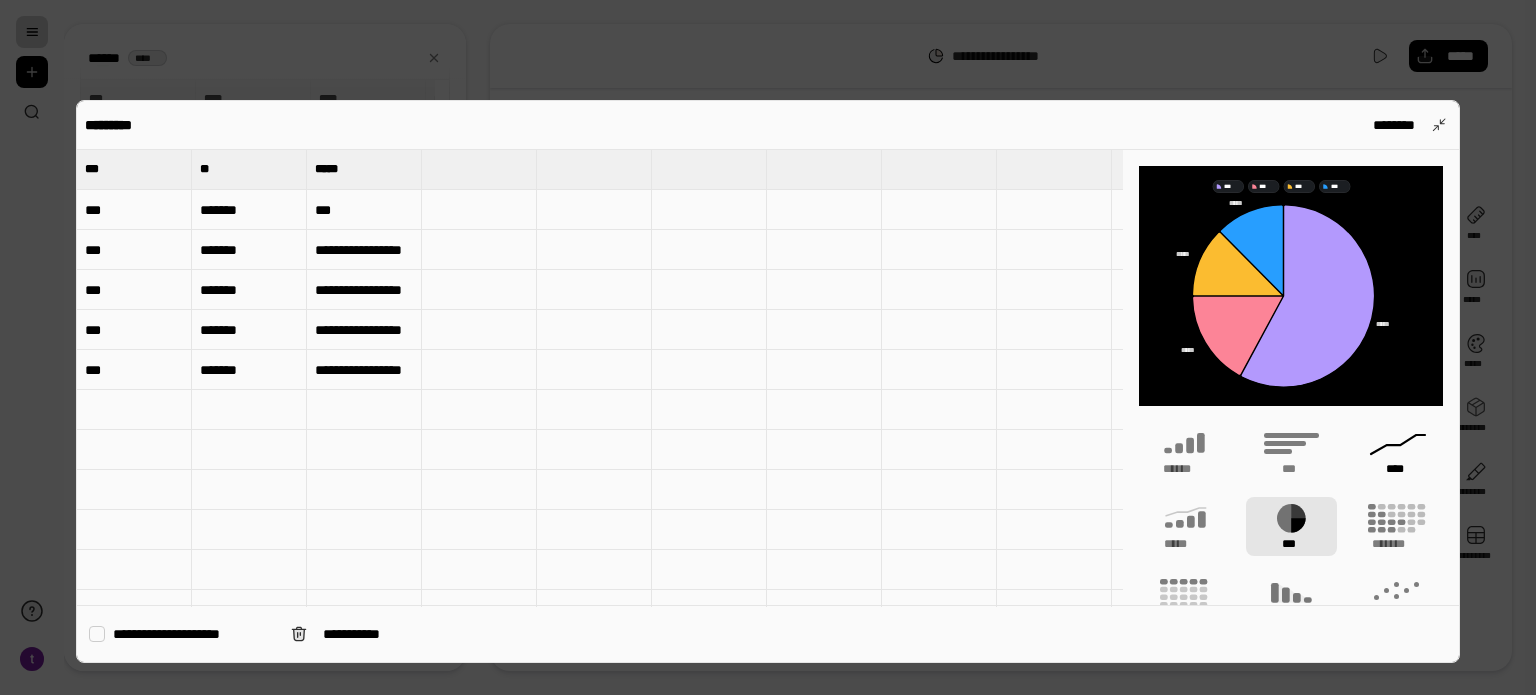 click 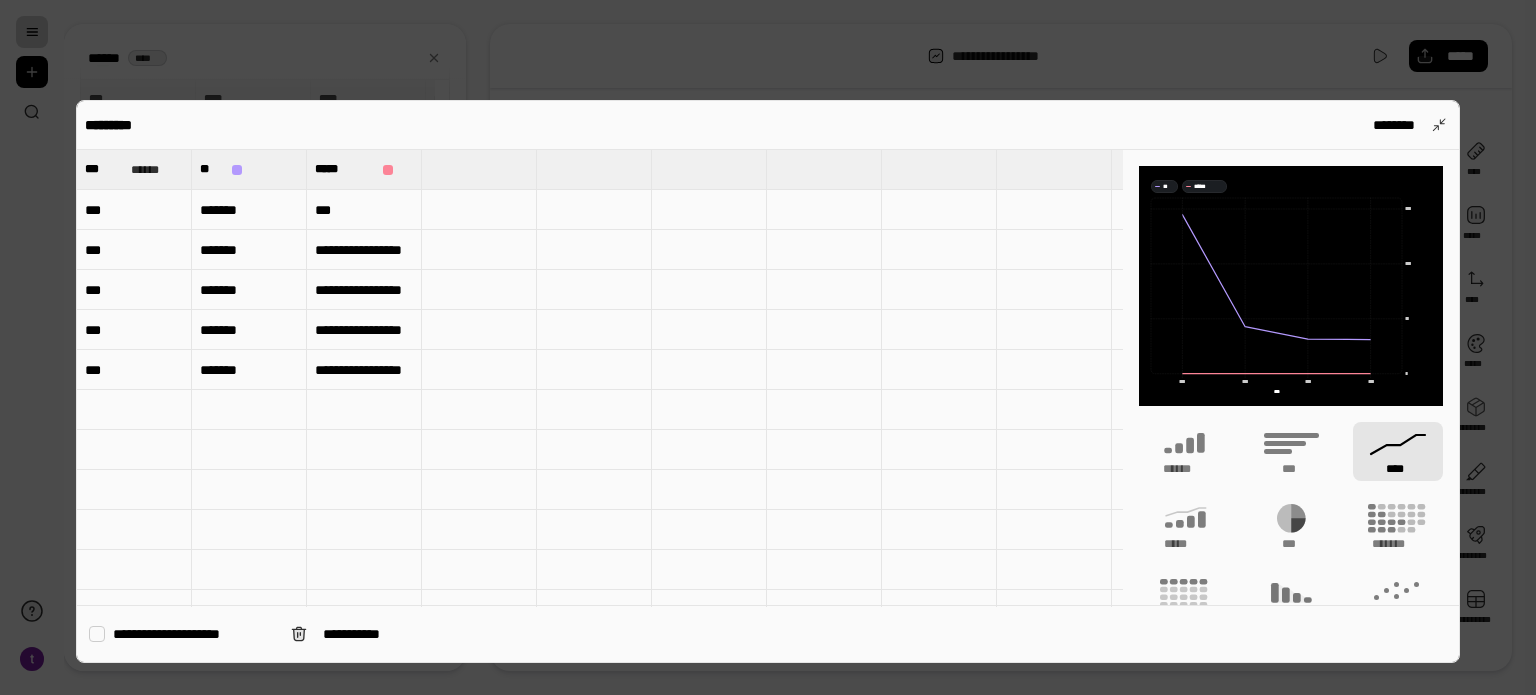 click at bounding box center (824, 370) 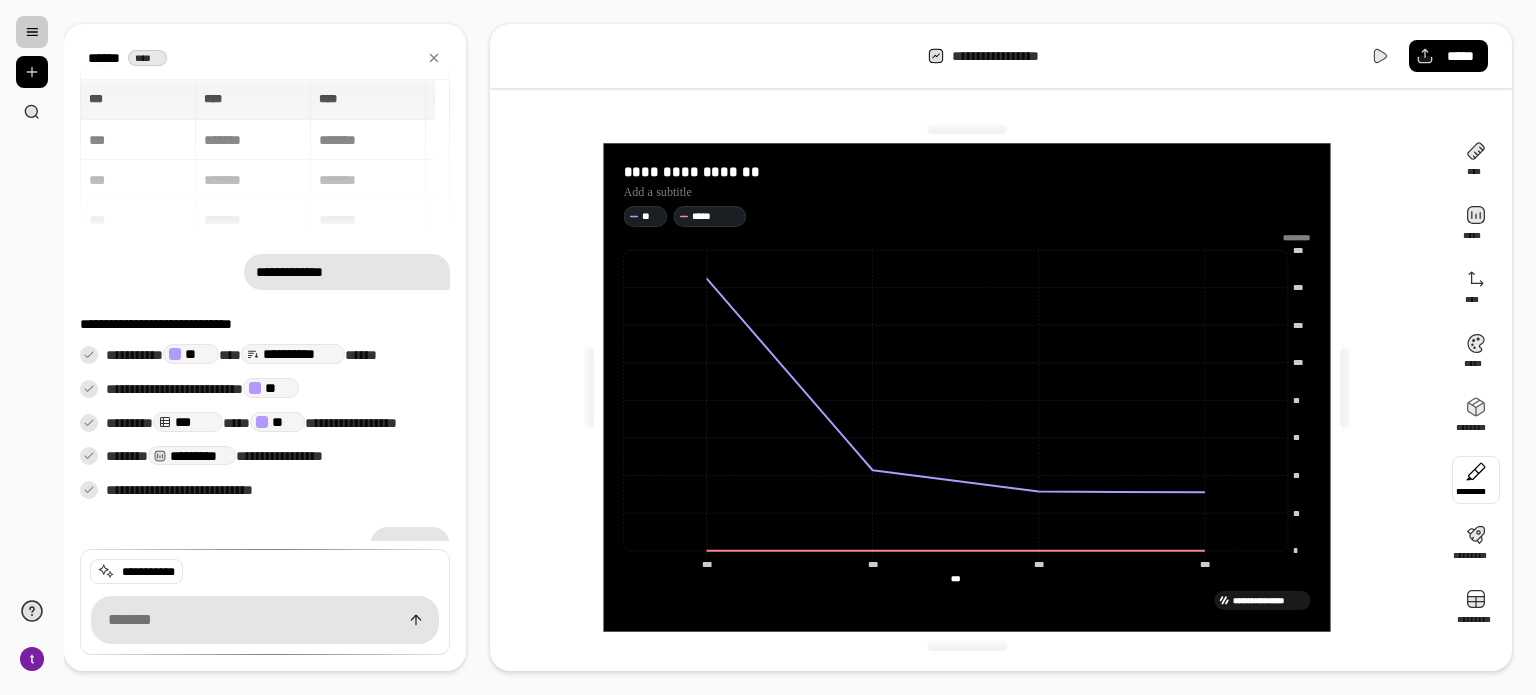 drag, startPoint x: 1449, startPoint y: 486, endPoint x: 1440, endPoint y: 587, distance: 101.4002 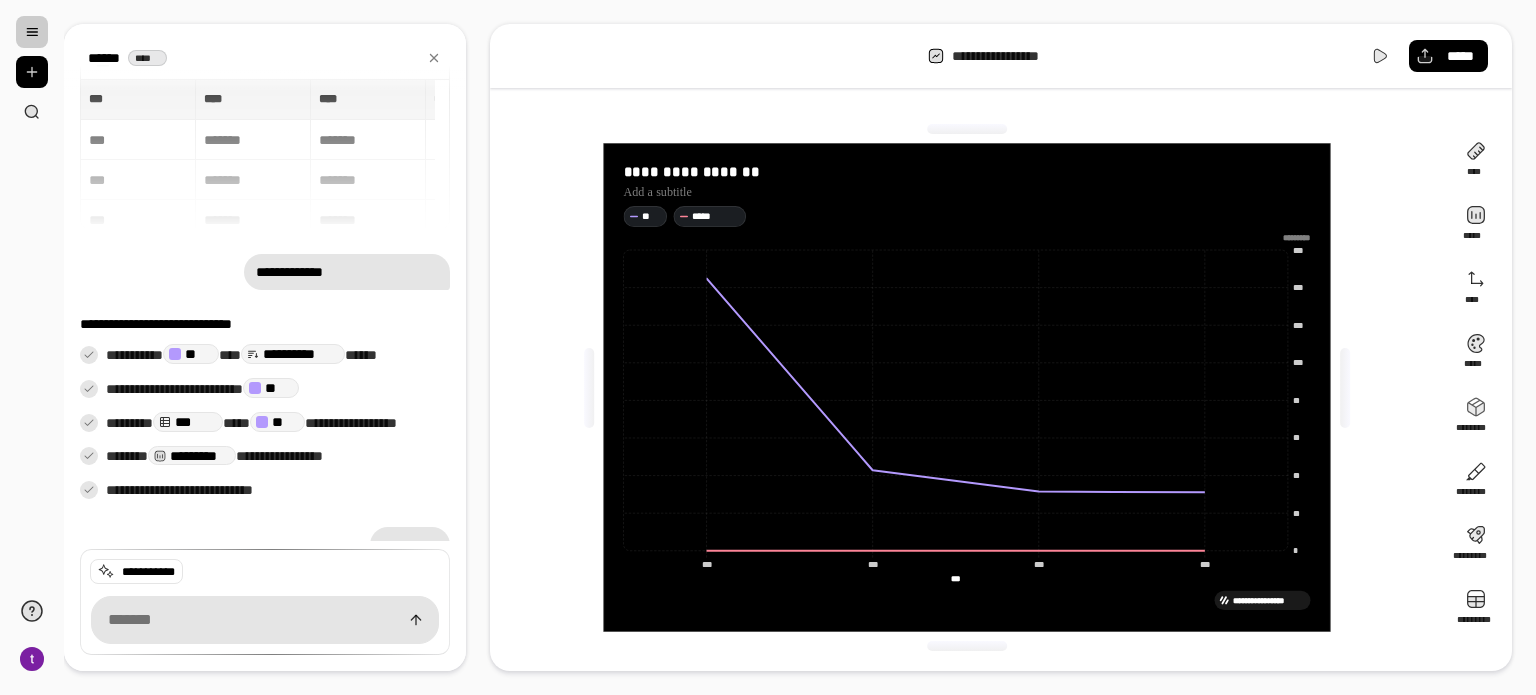 drag, startPoint x: 1440, startPoint y: 587, endPoint x: 1380, endPoint y: 619, distance: 68 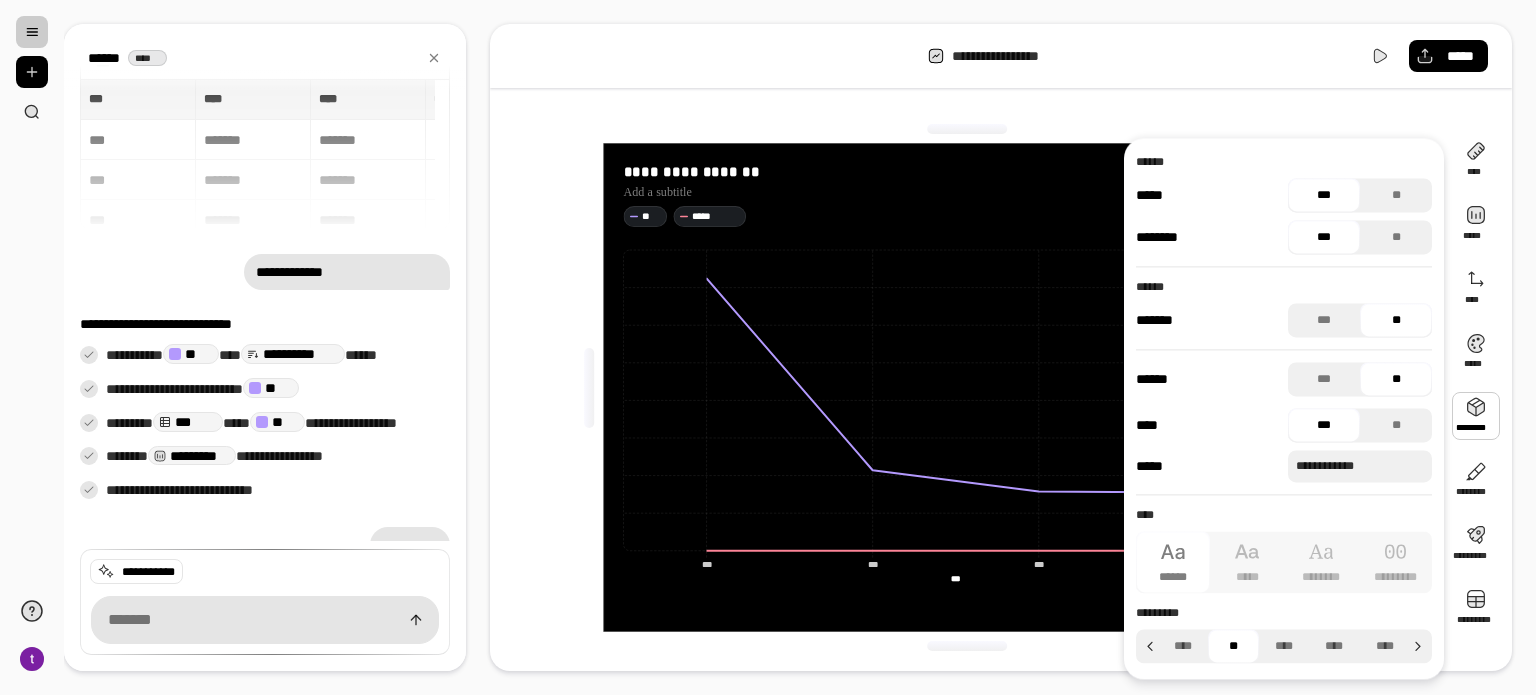 click at bounding box center (1476, 416) 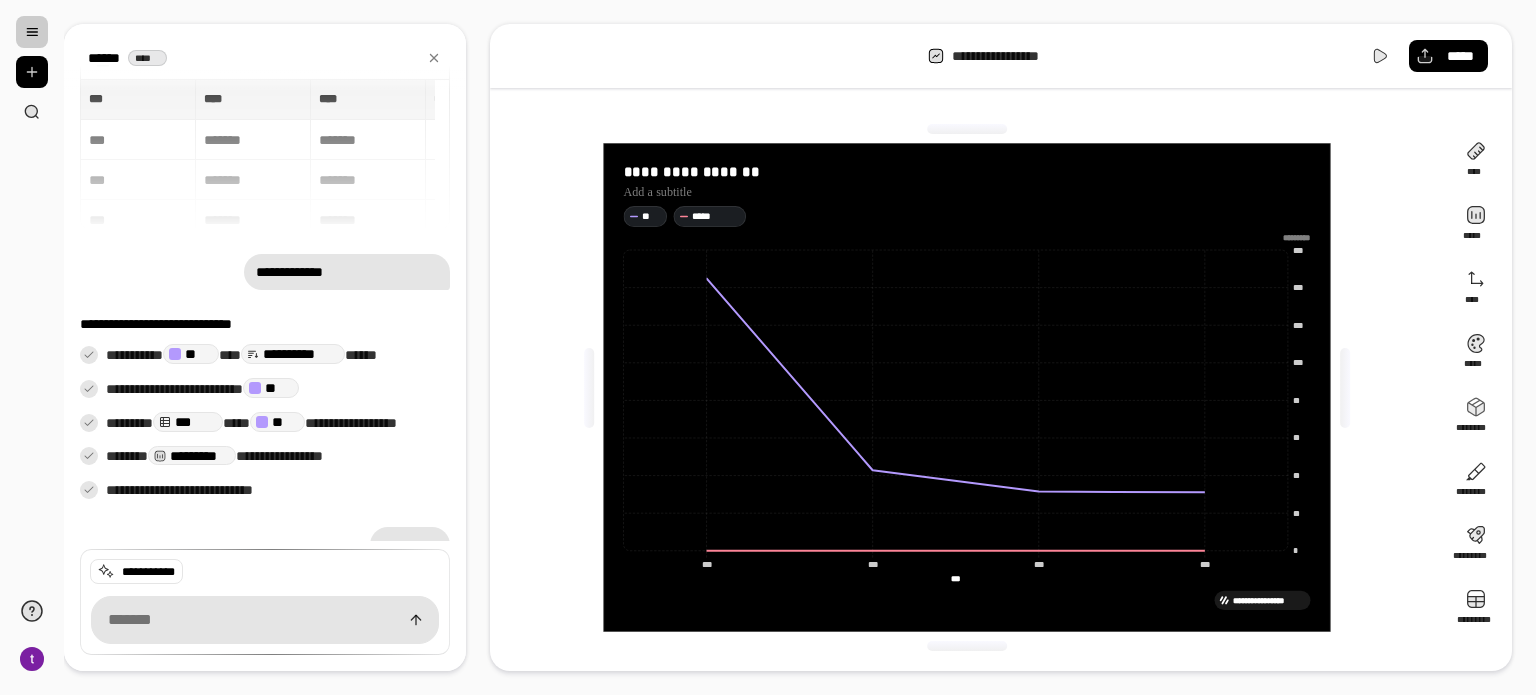 click on "*** *** **** **** **** **** ** ** *** ******* ******* ********* *** ******* ******* ********* *** ******* ******* ********* *** ******* ******* *********" at bounding box center [265, 155] 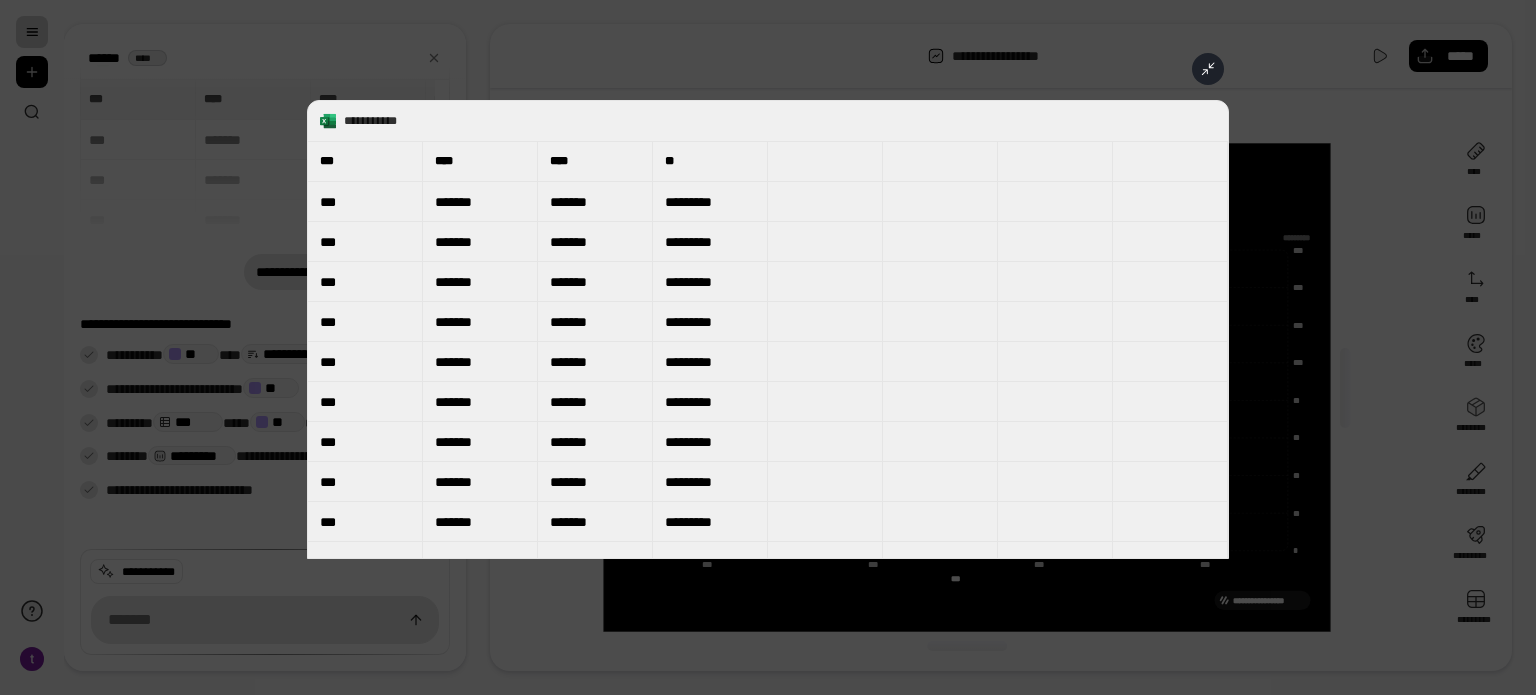 drag, startPoint x: 1209, startPoint y: 53, endPoint x: 1116, endPoint y: 130, distance: 120.73939 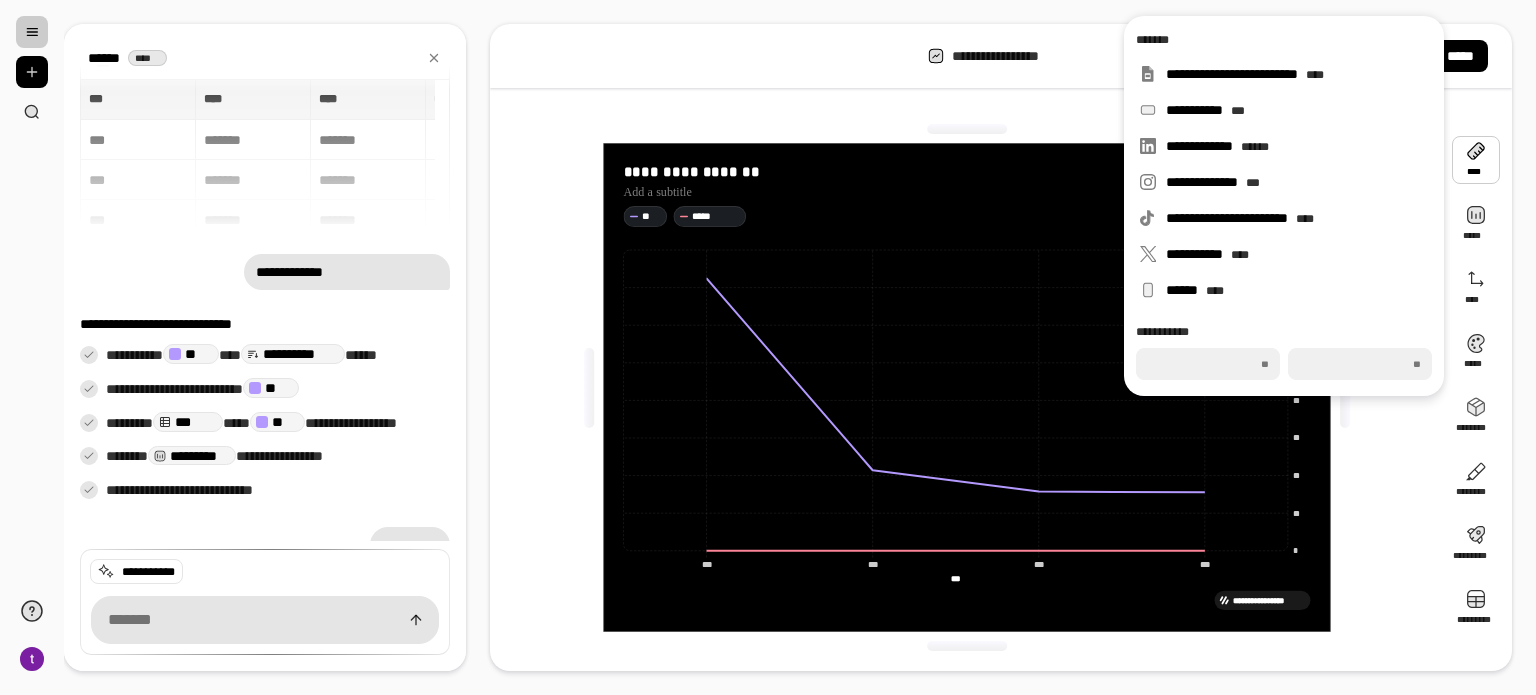 drag, startPoint x: 1477, startPoint y: 153, endPoint x: 940, endPoint y: -61, distance: 578.07007 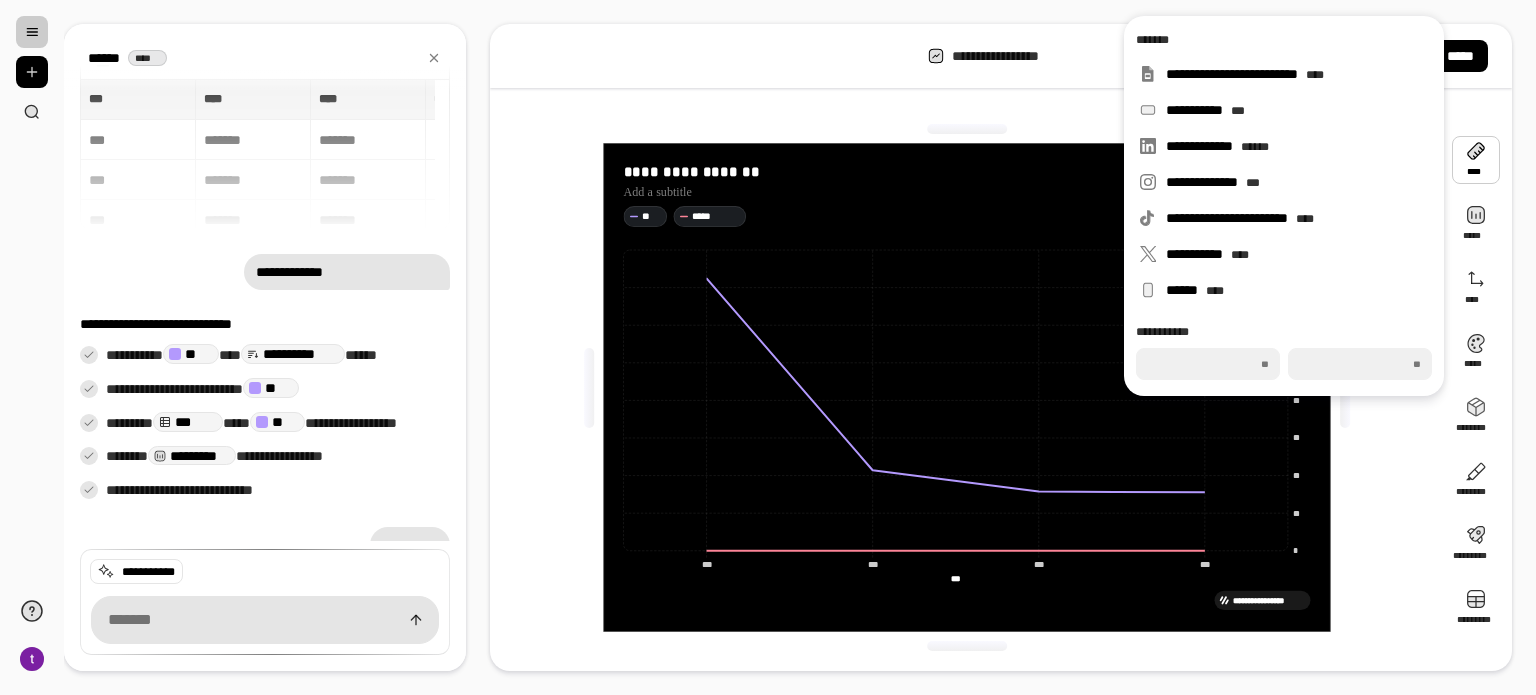 click at bounding box center (1345, 388) 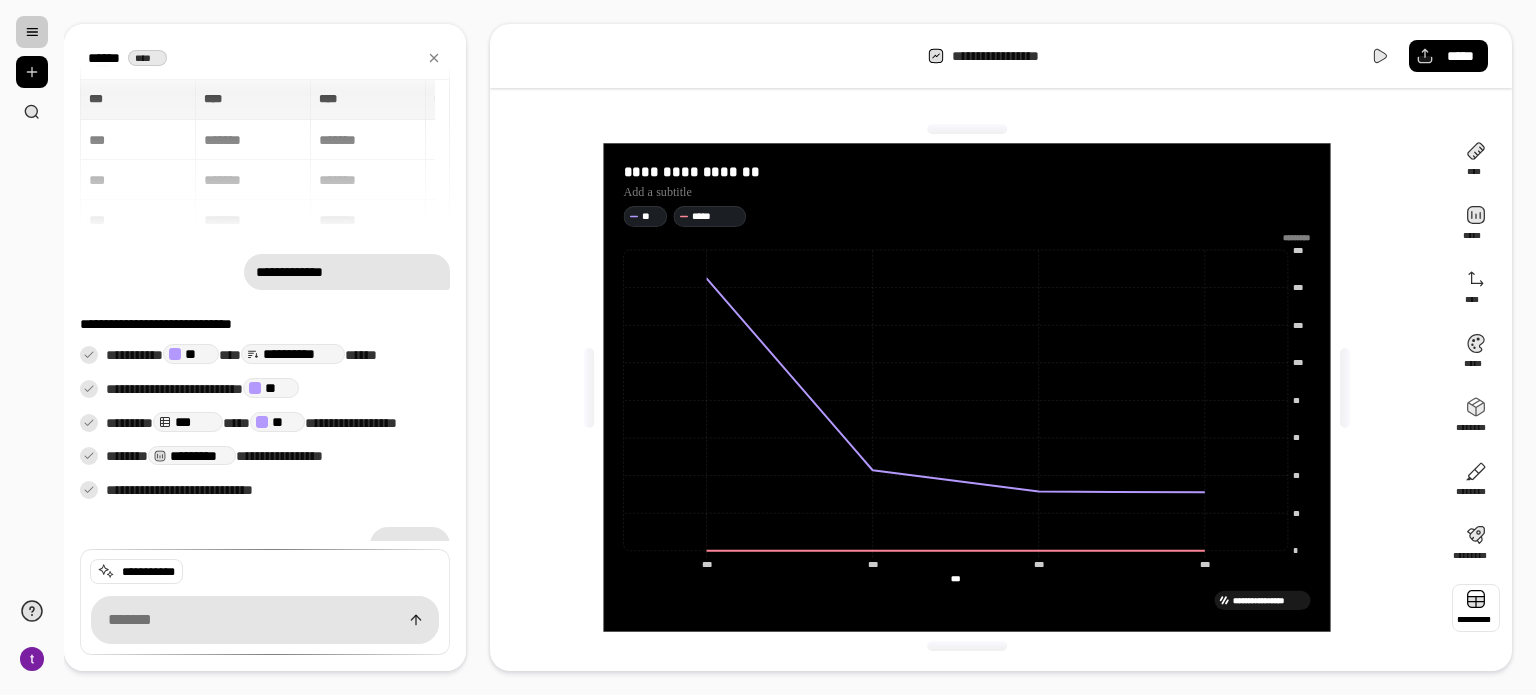 click at bounding box center [1476, 608] 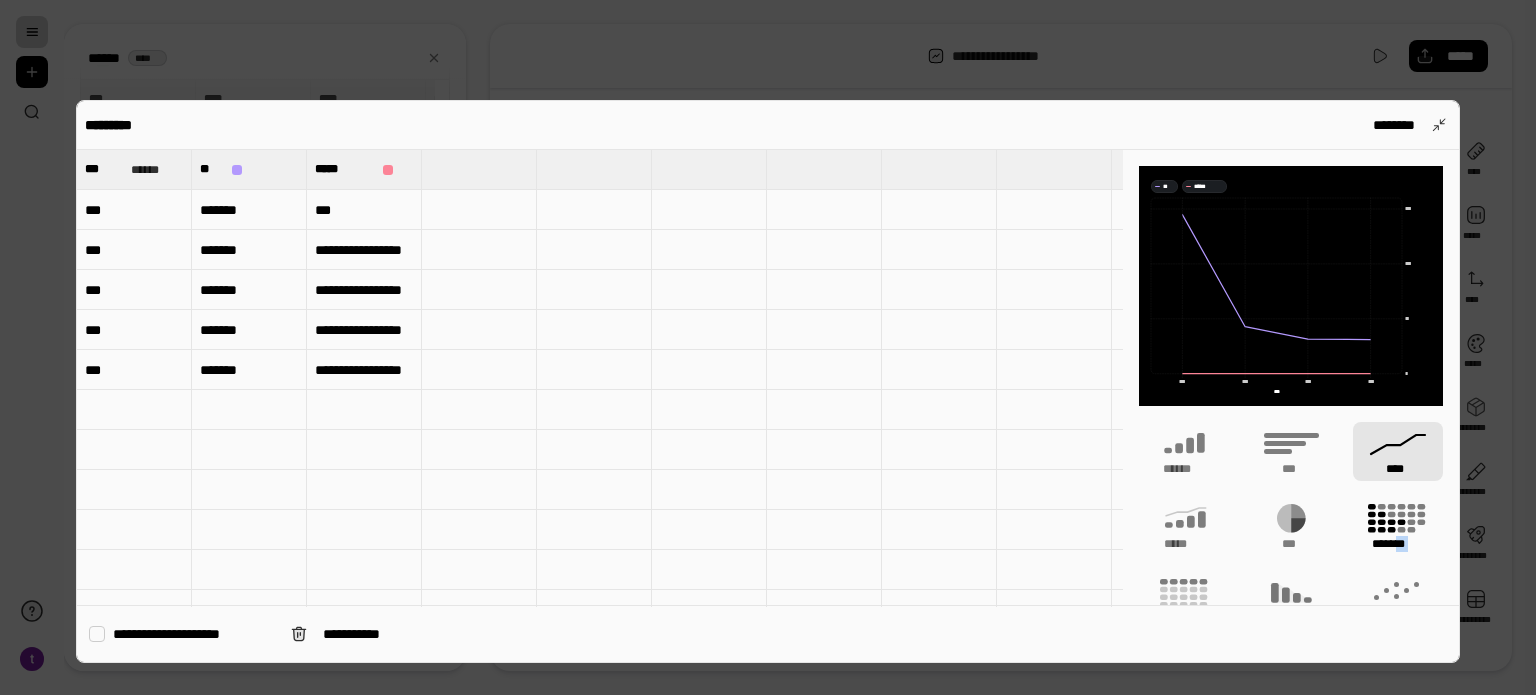 drag, startPoint x: 1473, startPoint y: 590, endPoint x: 1400, endPoint y: 551, distance: 82.764725 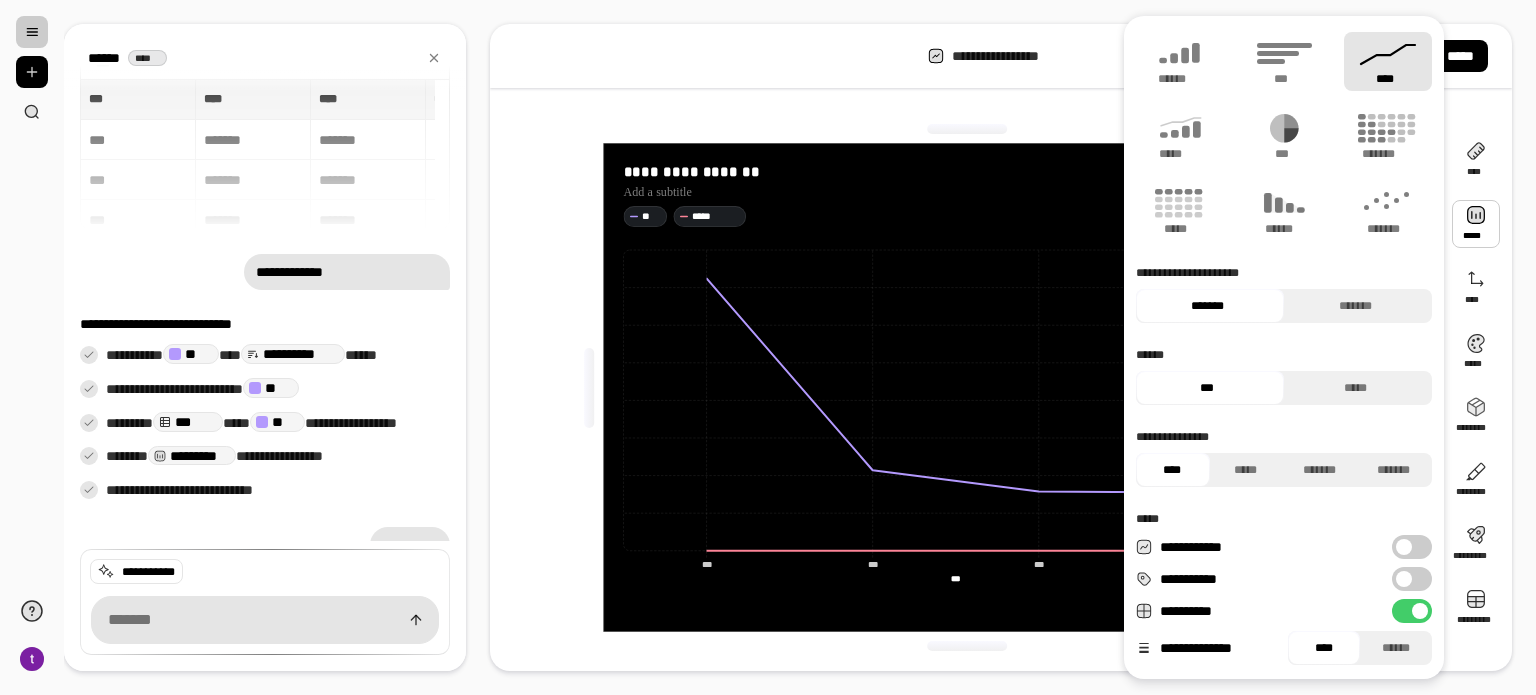 click at bounding box center [1476, 224] 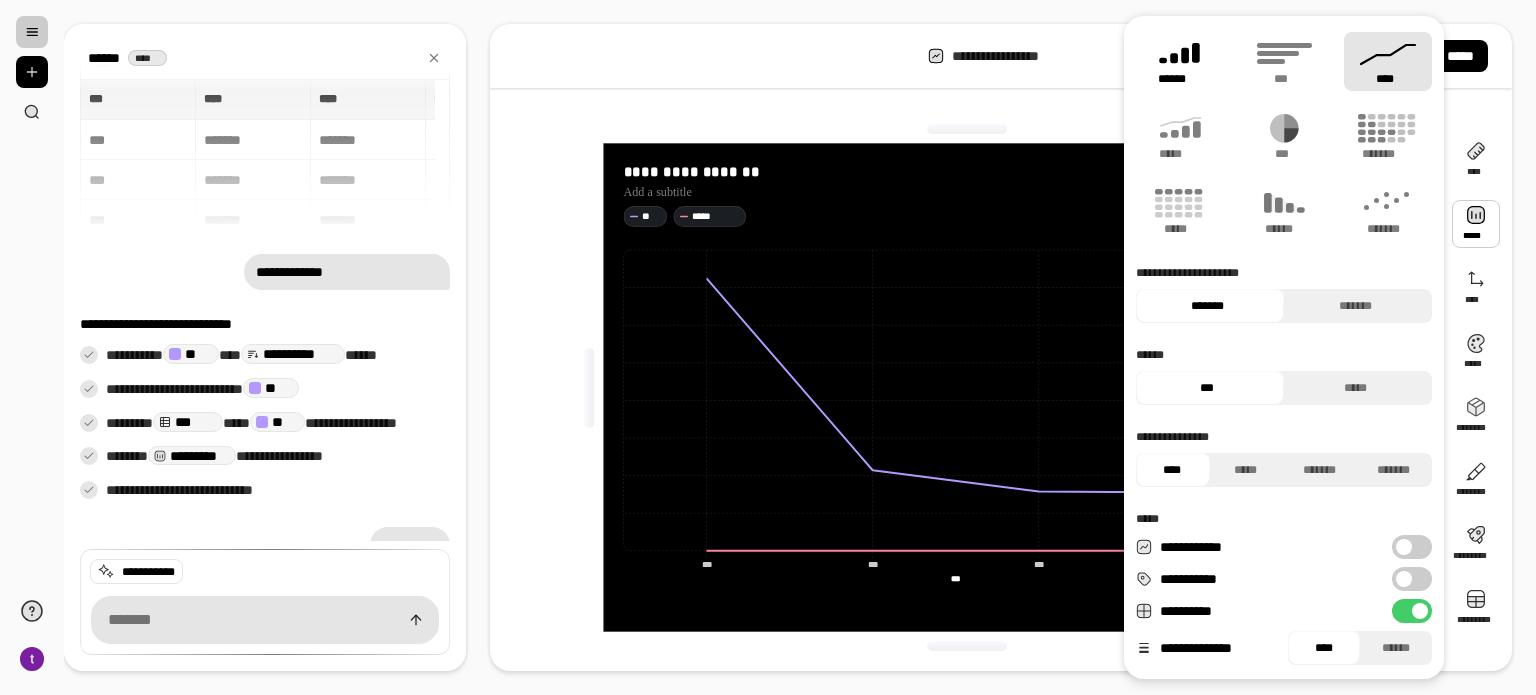 drag, startPoint x: 1470, startPoint y: 227, endPoint x: 1160, endPoint y: 87, distance: 340.14703 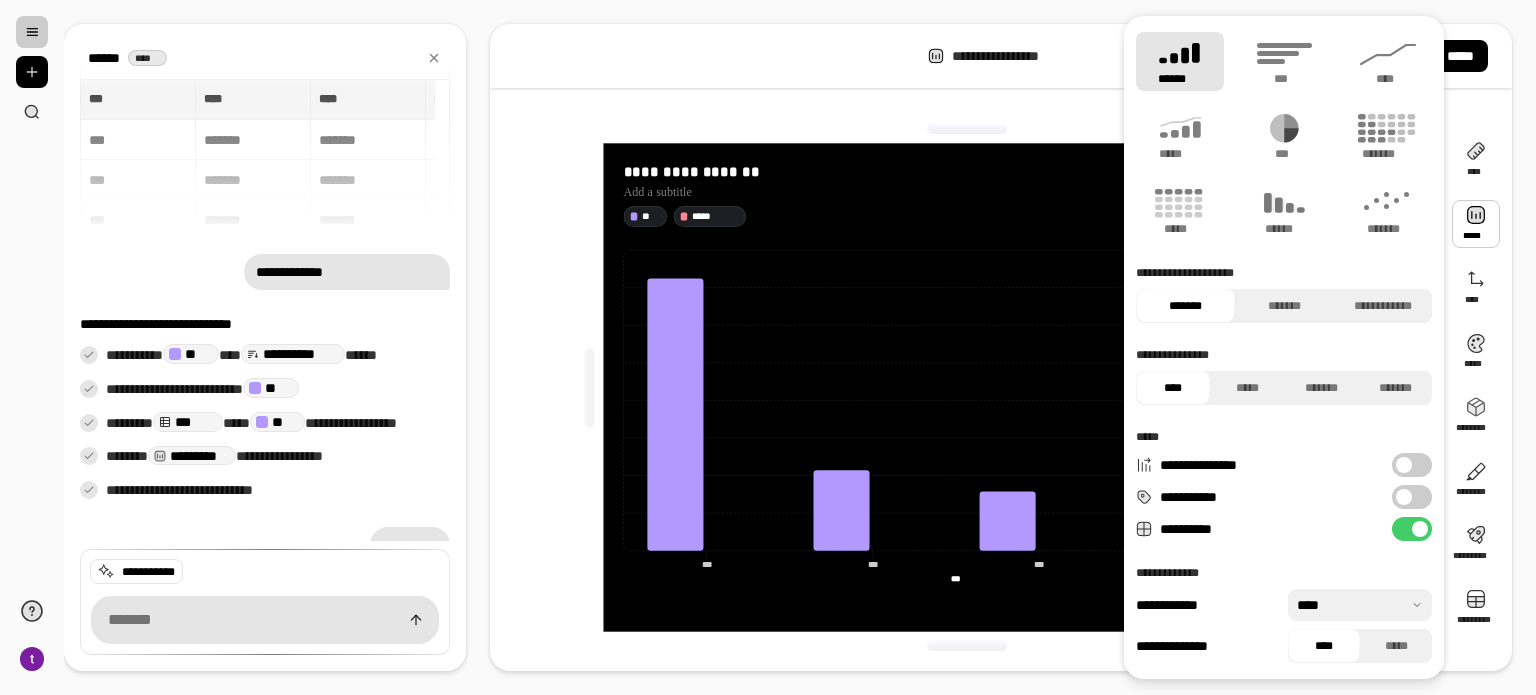 click at bounding box center (967, 129) 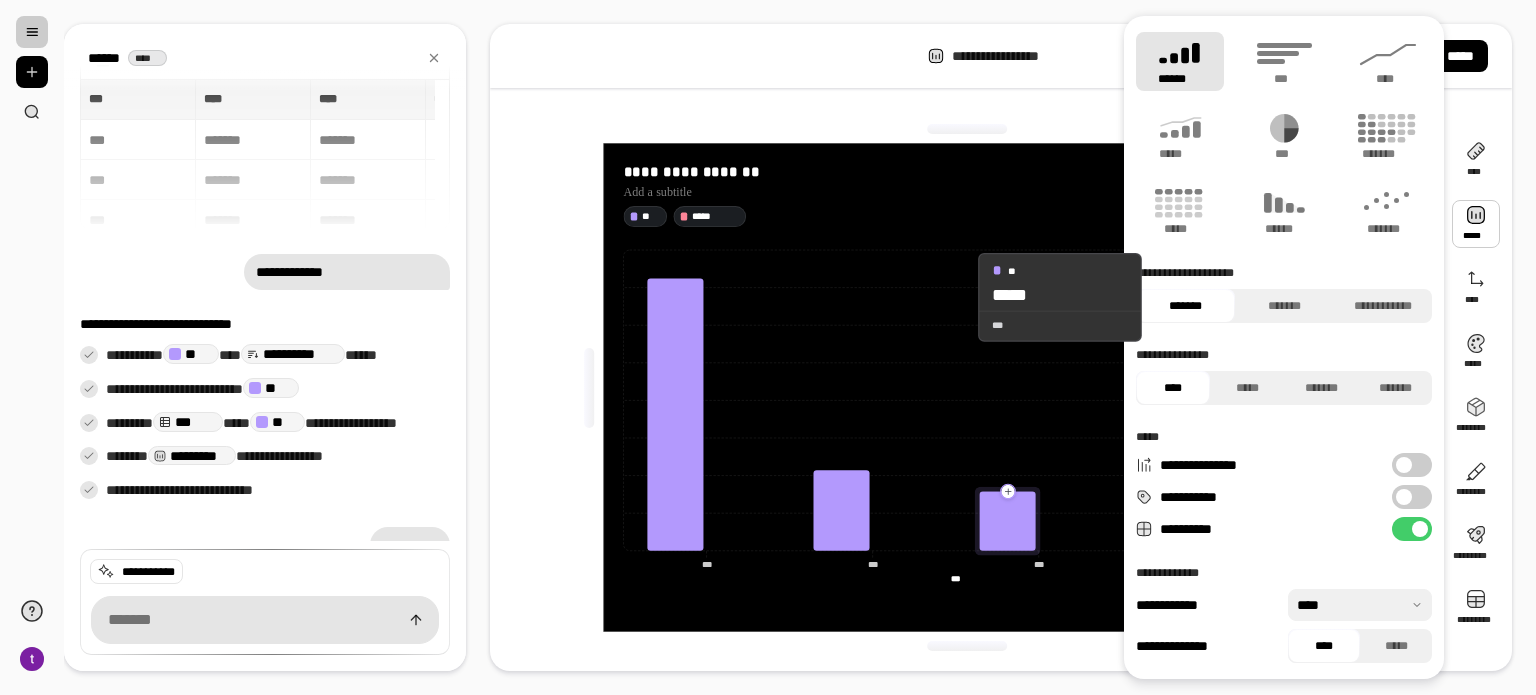 click 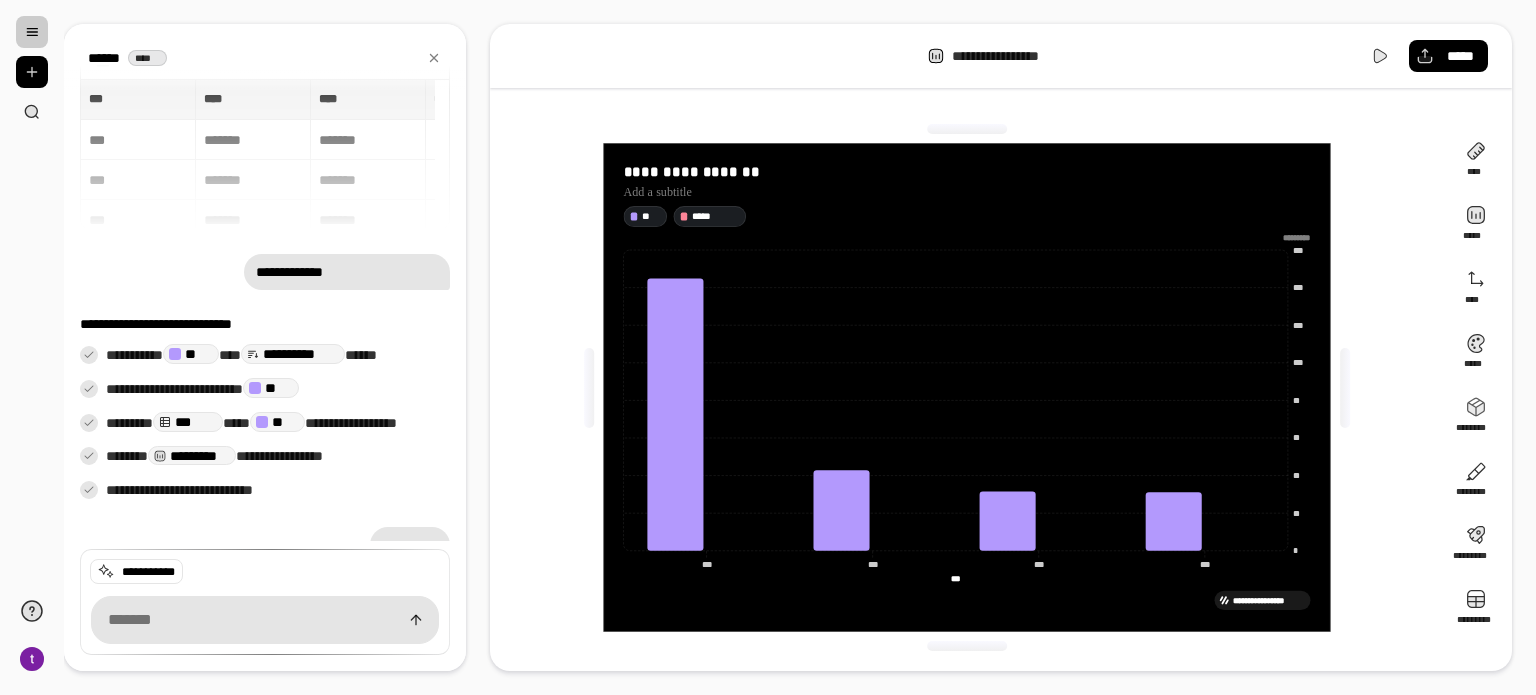 click on "*********" 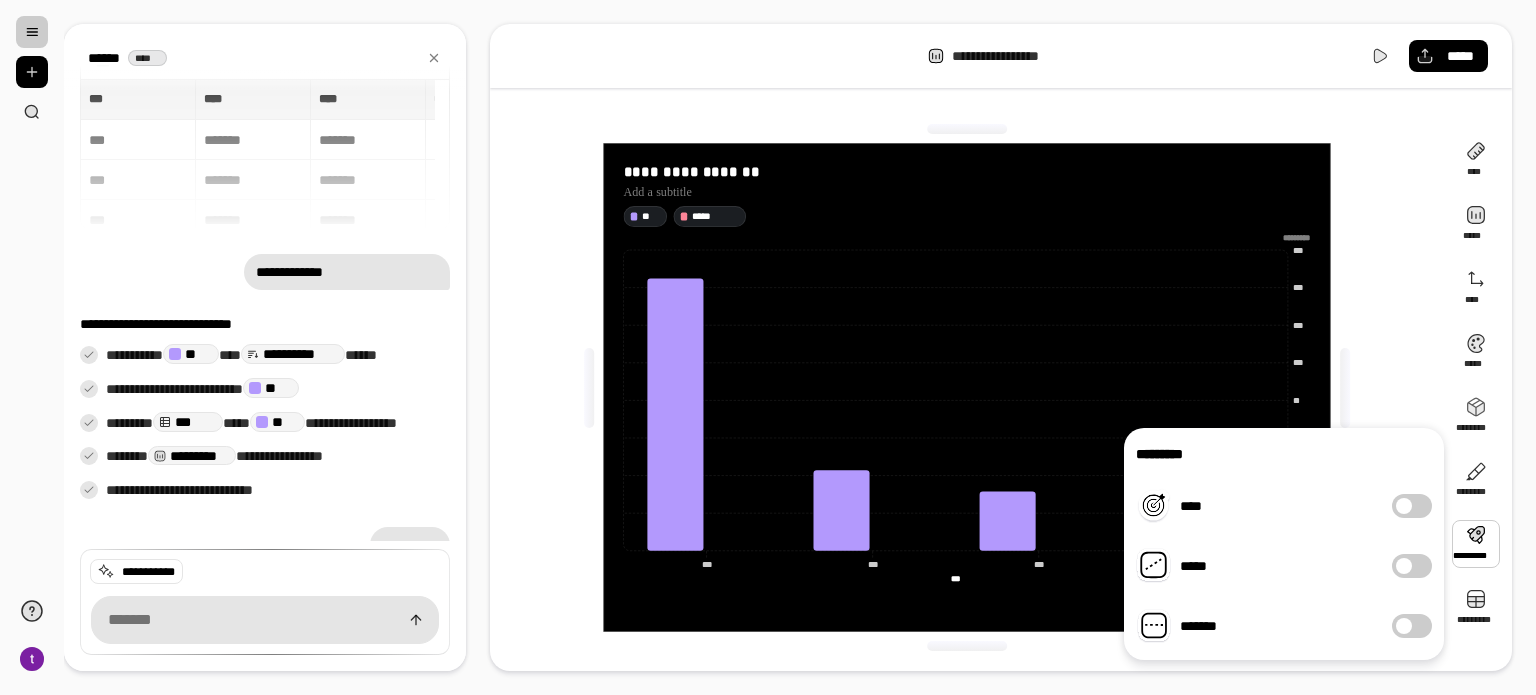 click on "****" at bounding box center (1258, 506) 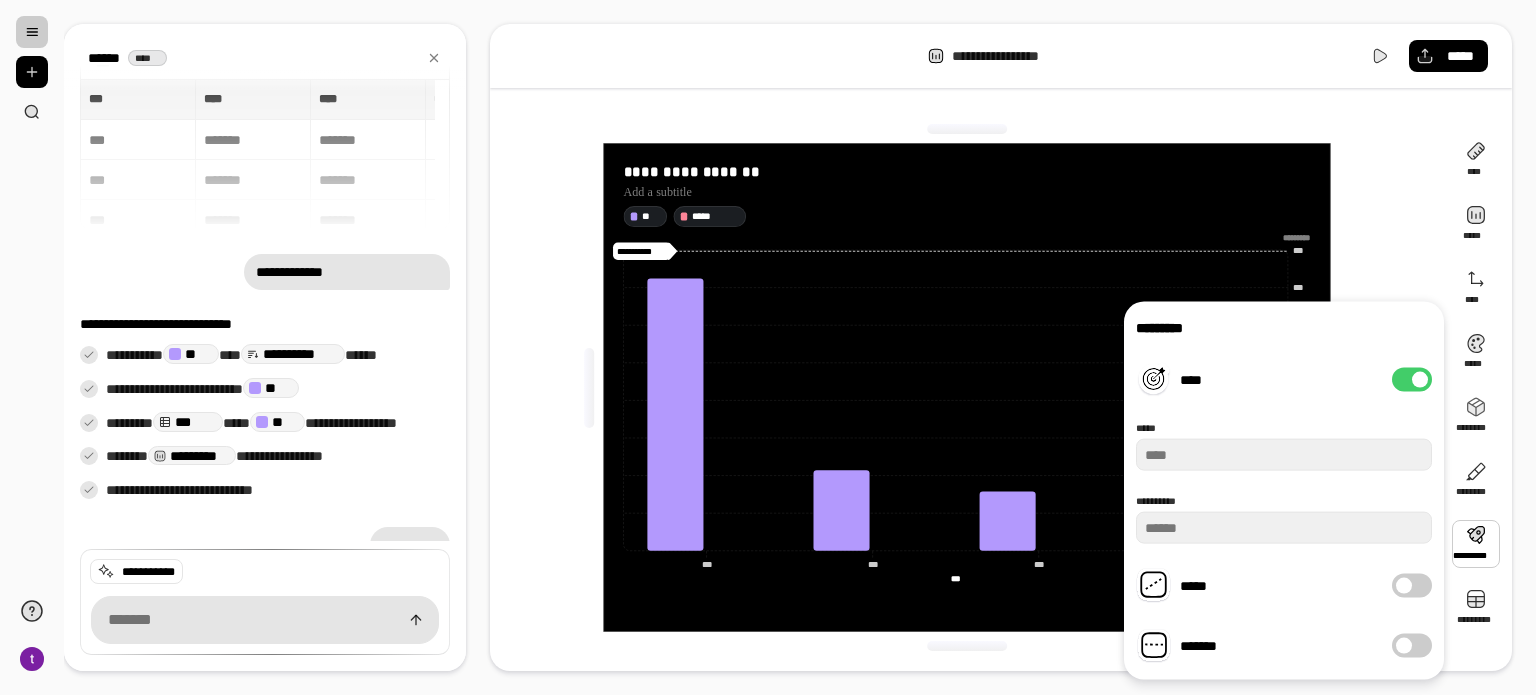 click on "****" at bounding box center (1412, 380) 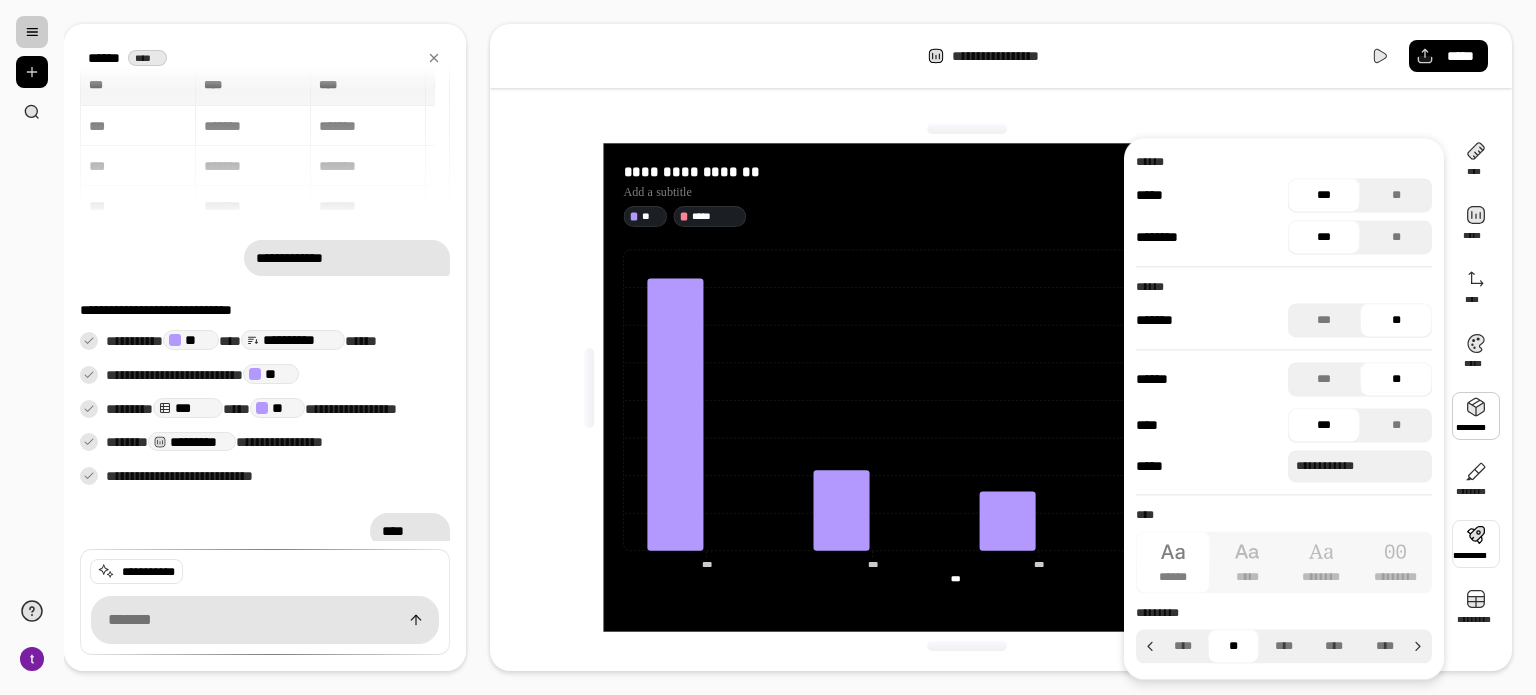 scroll, scrollTop: 0, scrollLeft: 0, axis: both 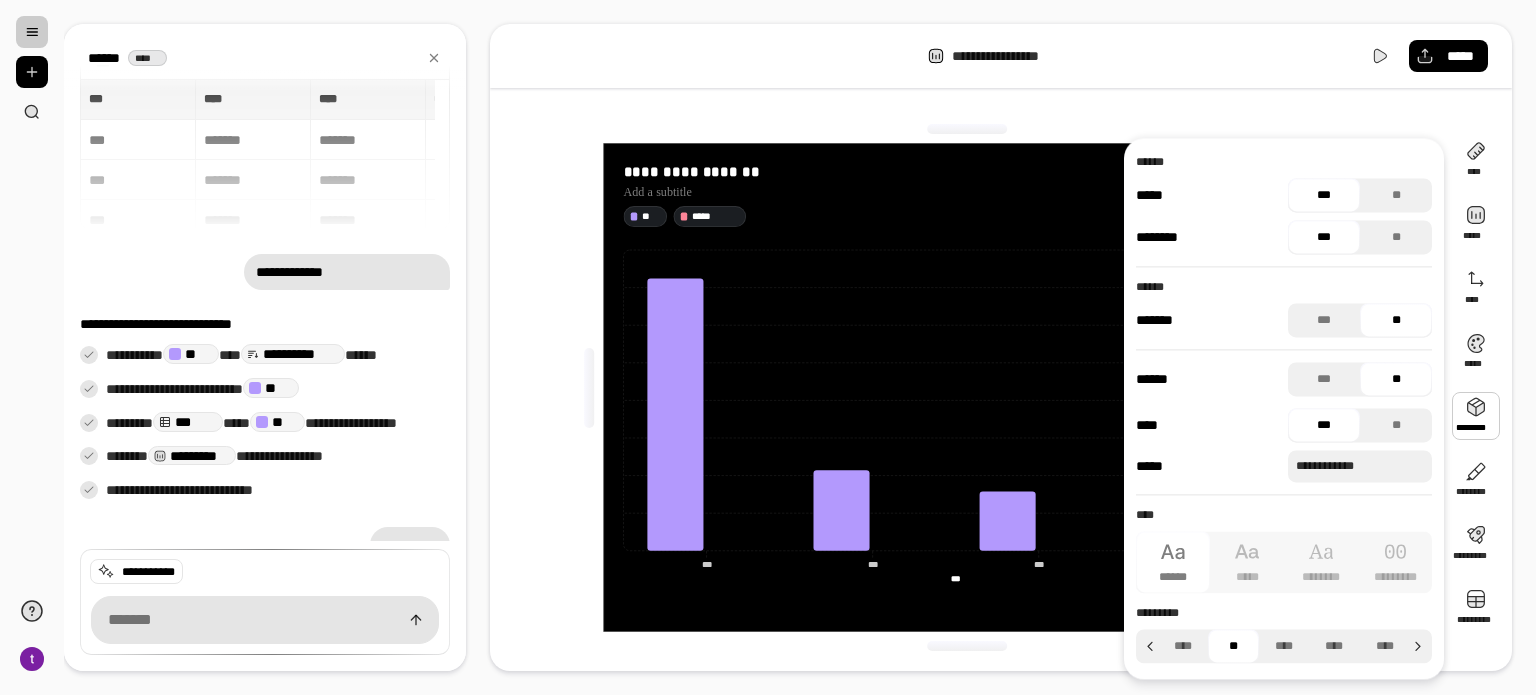 click on "*** *** **** **** **** **** ** ** *** ******* ******* ********* *** ******* ******* ********* *** ******* ******* ********* *** ******* ******* *********" at bounding box center (265, 155) 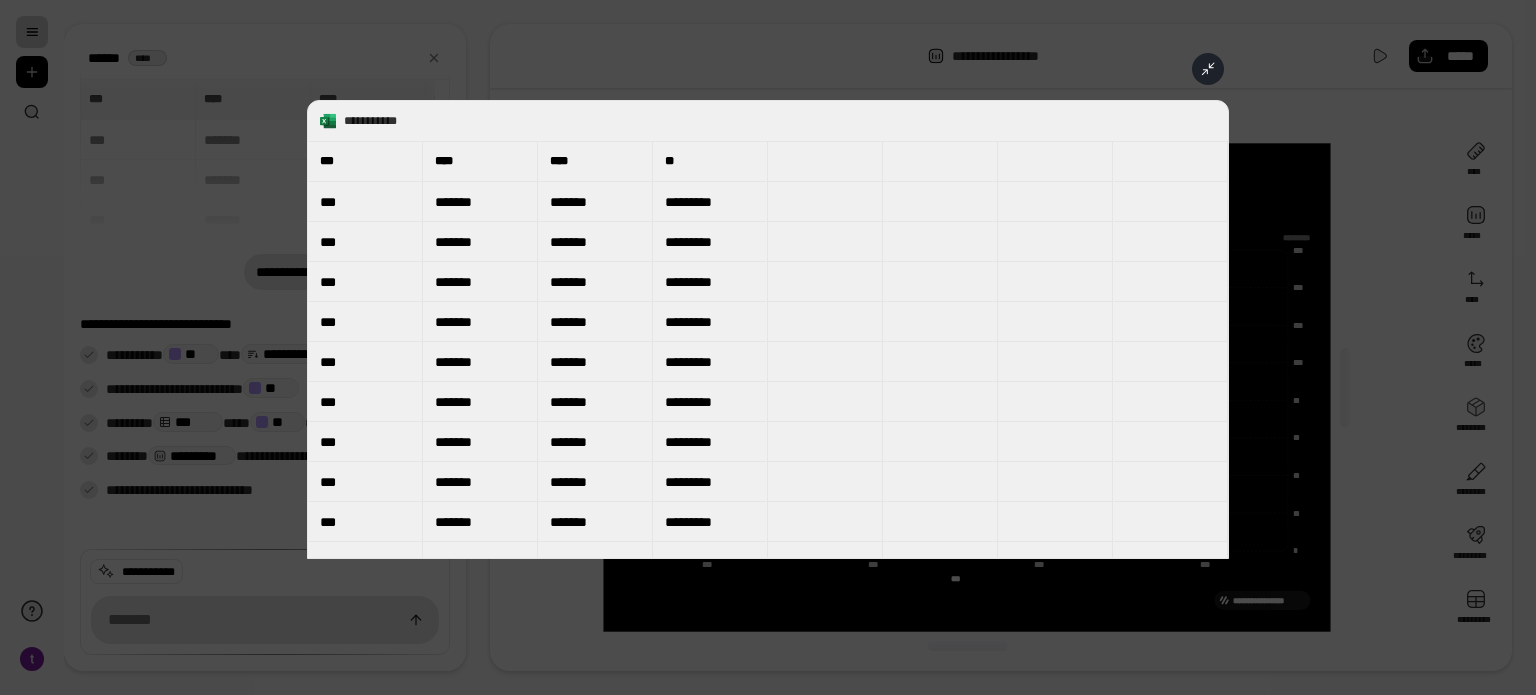 click at bounding box center [1208, 69] 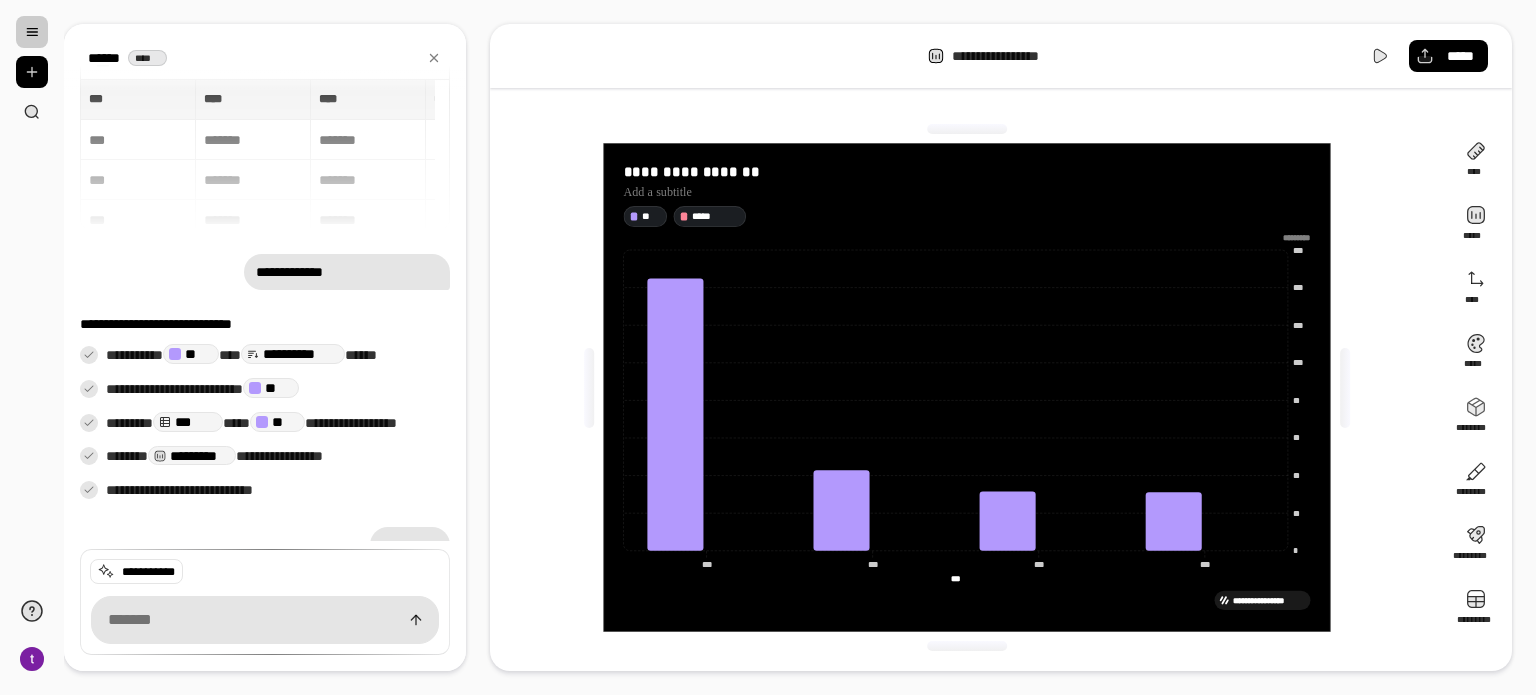 click on "*** *** **** **** **** **** ** ** *** ******* ******* ********* *** ******* ******* ********* *** ******* ******* ********* *** ******* ******* *********" at bounding box center [265, 155] 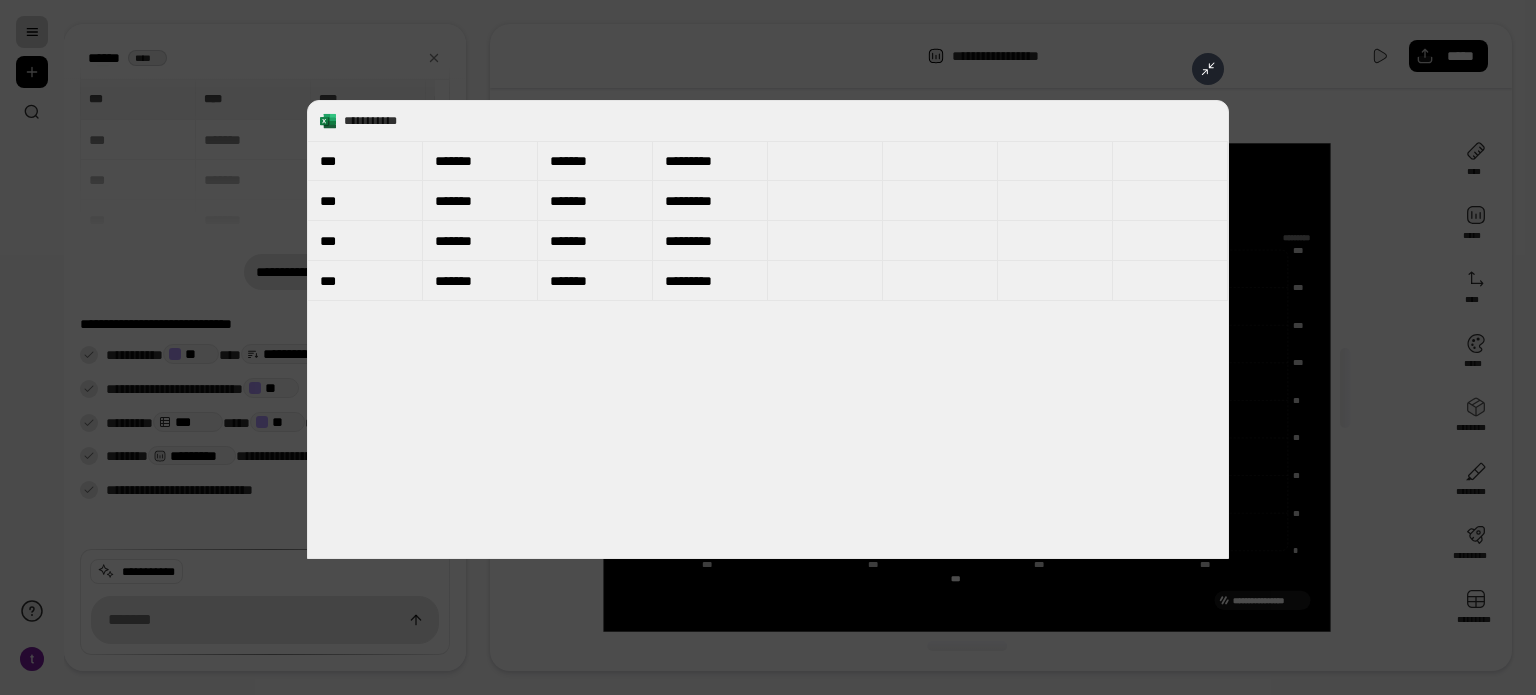 scroll, scrollTop: 400, scrollLeft: 0, axis: vertical 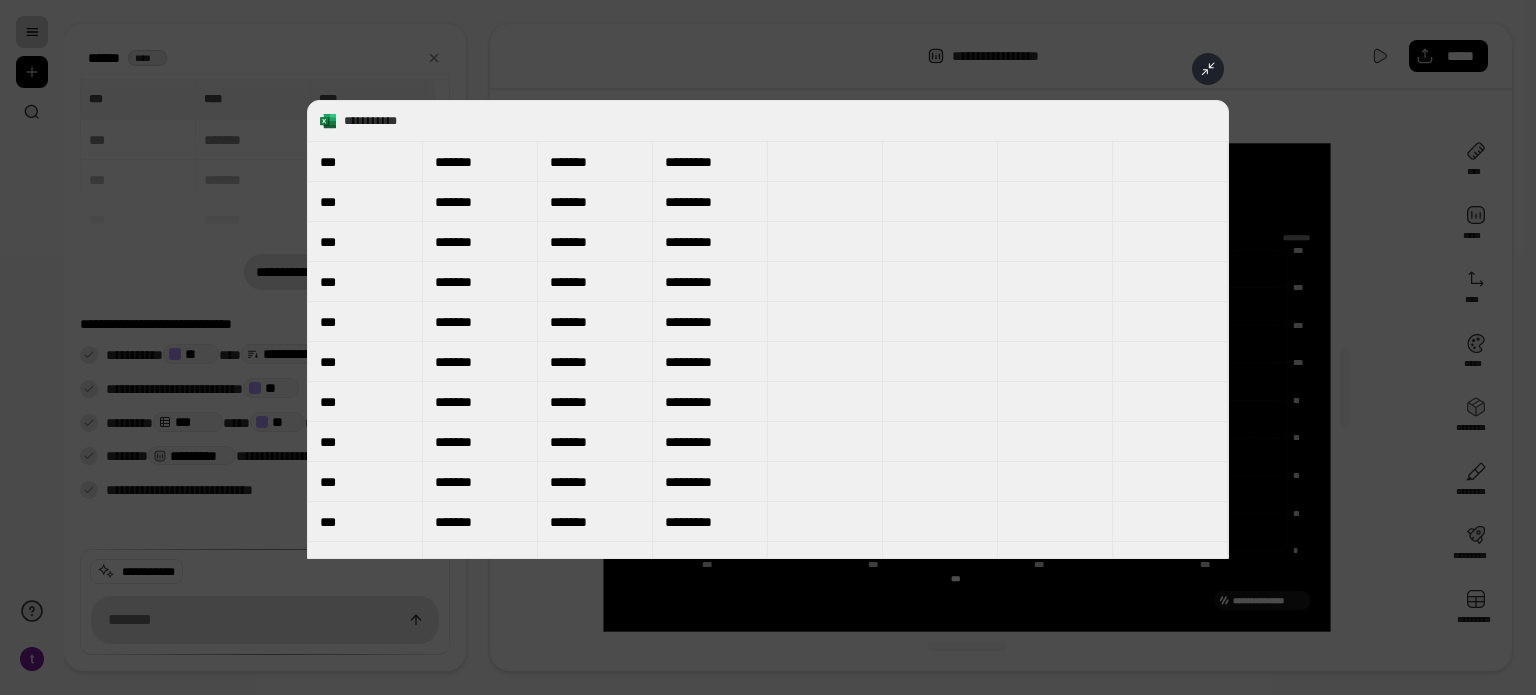 click at bounding box center (1208, 69) 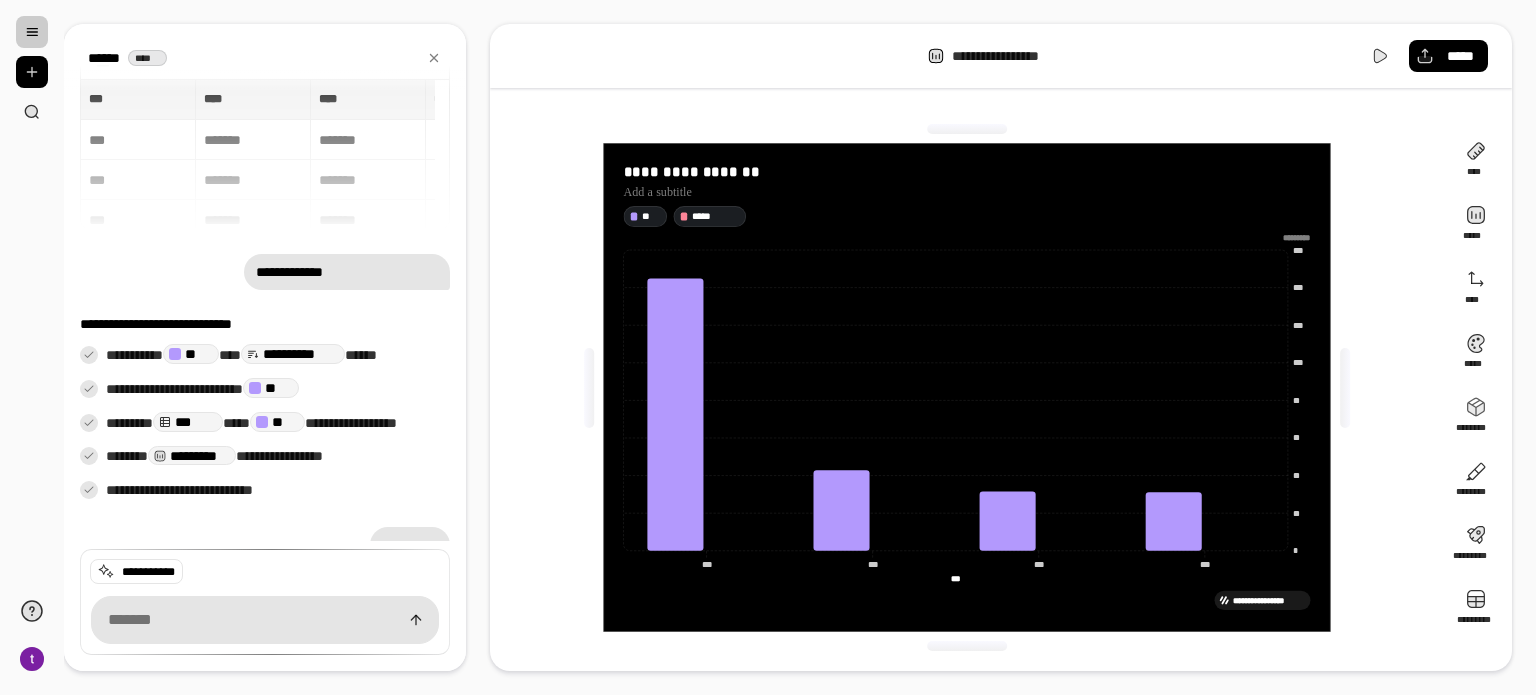 drag, startPoint x: 1380, startPoint y: 274, endPoint x: 1535, endPoint y: 56, distance: 267.48645 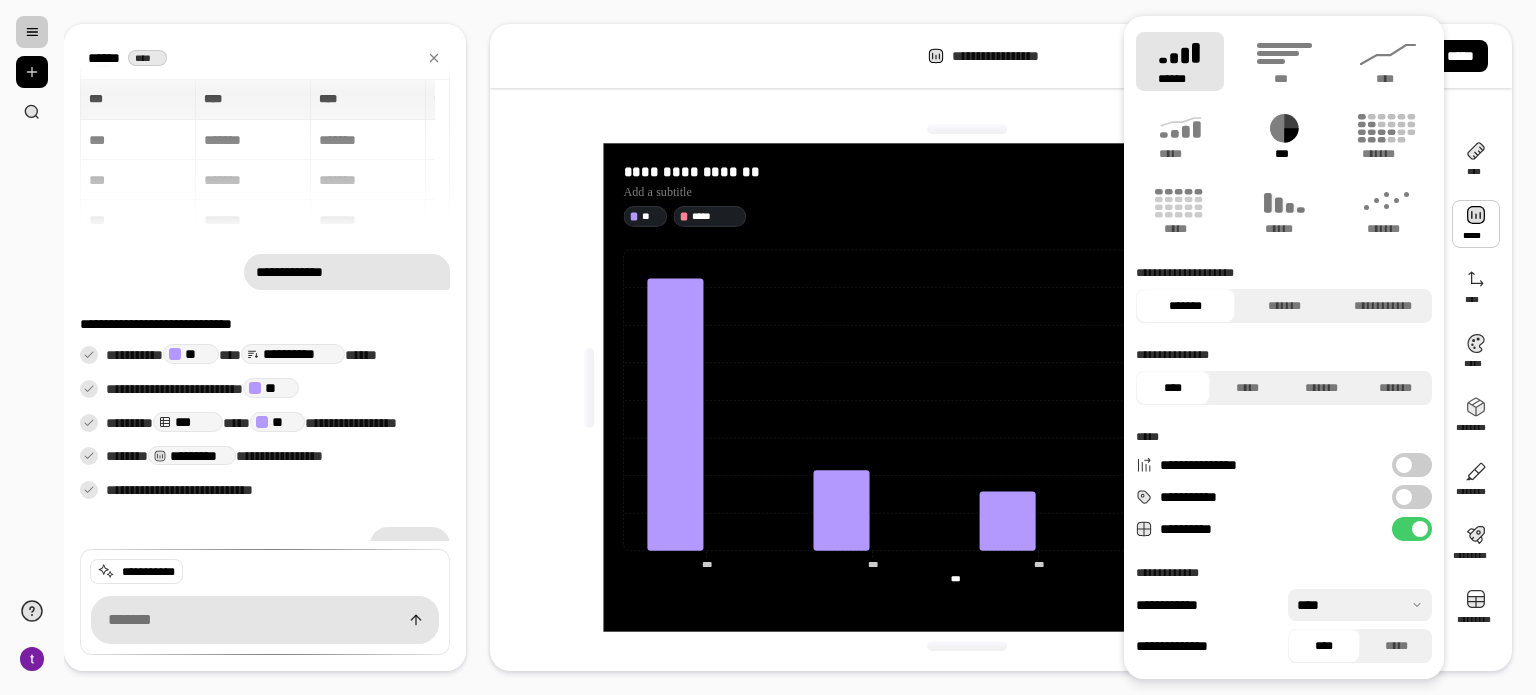click 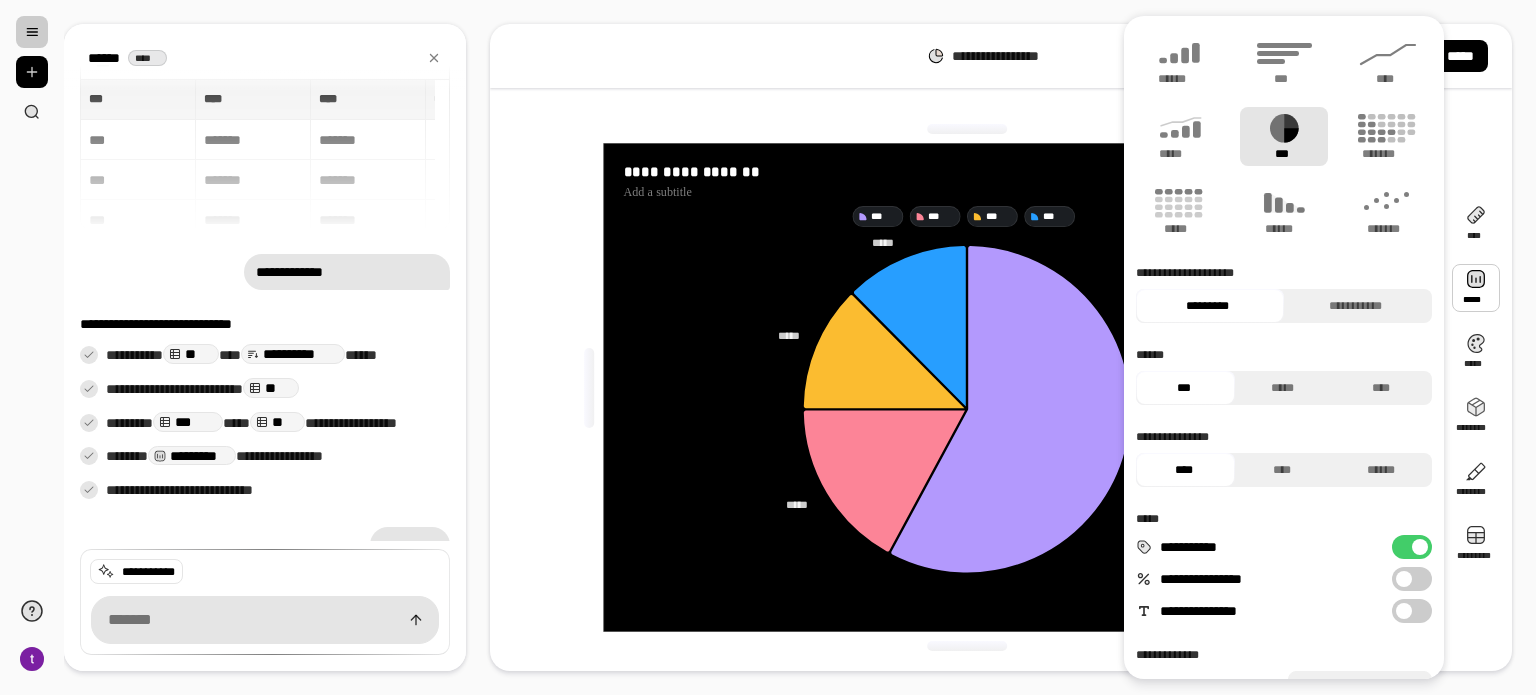 drag, startPoint x: 1255, startPoint y: 139, endPoint x: 778, endPoint y: 272, distance: 495.19492 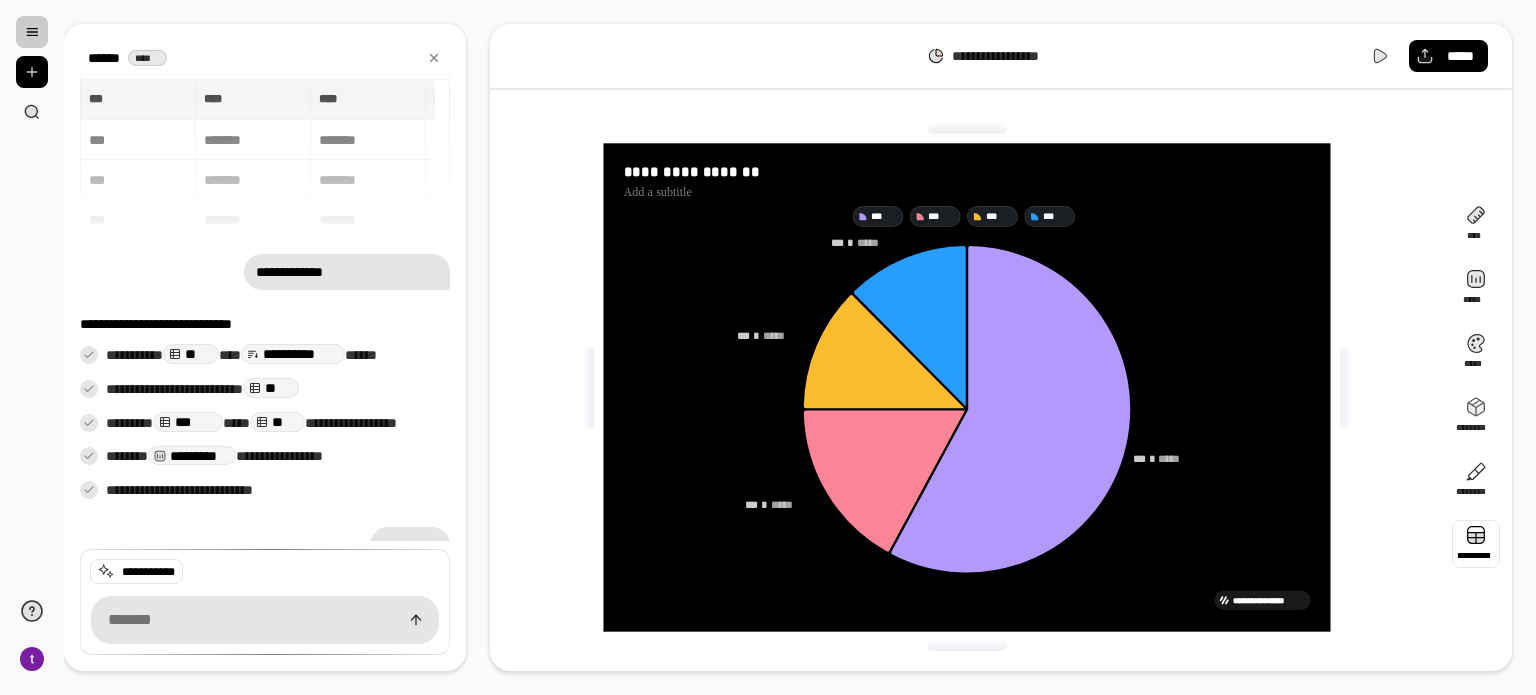 click at bounding box center [1476, 544] 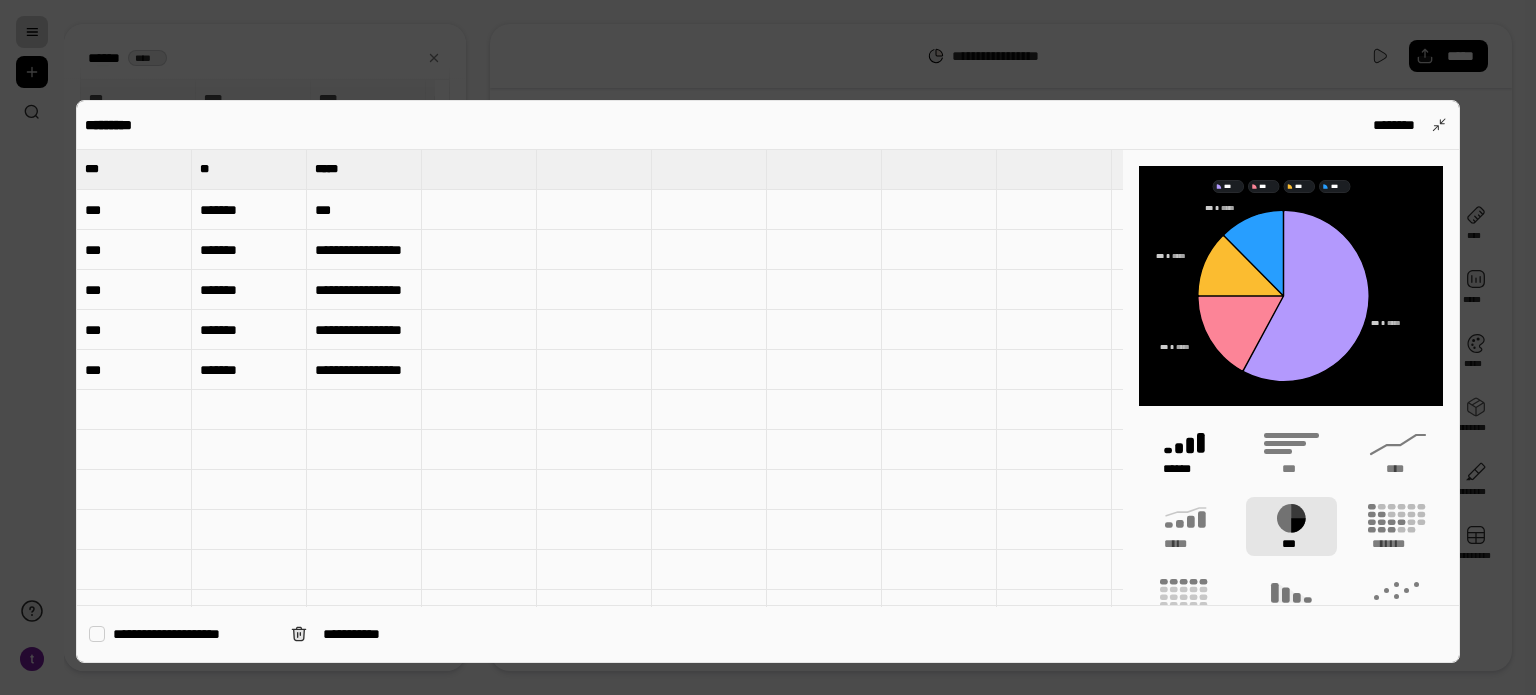 click 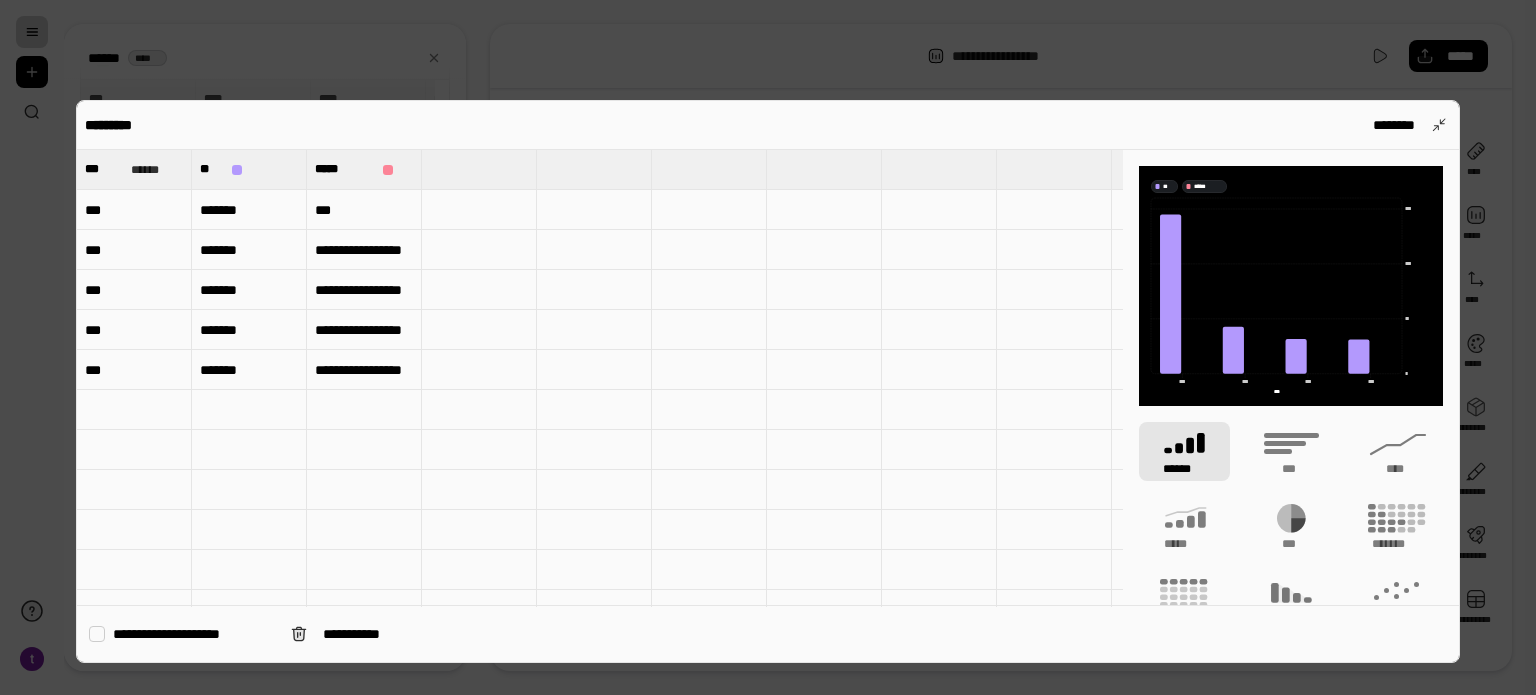 drag, startPoint x: 544, startPoint y: 366, endPoint x: 288, endPoint y: 535, distance: 306.75235 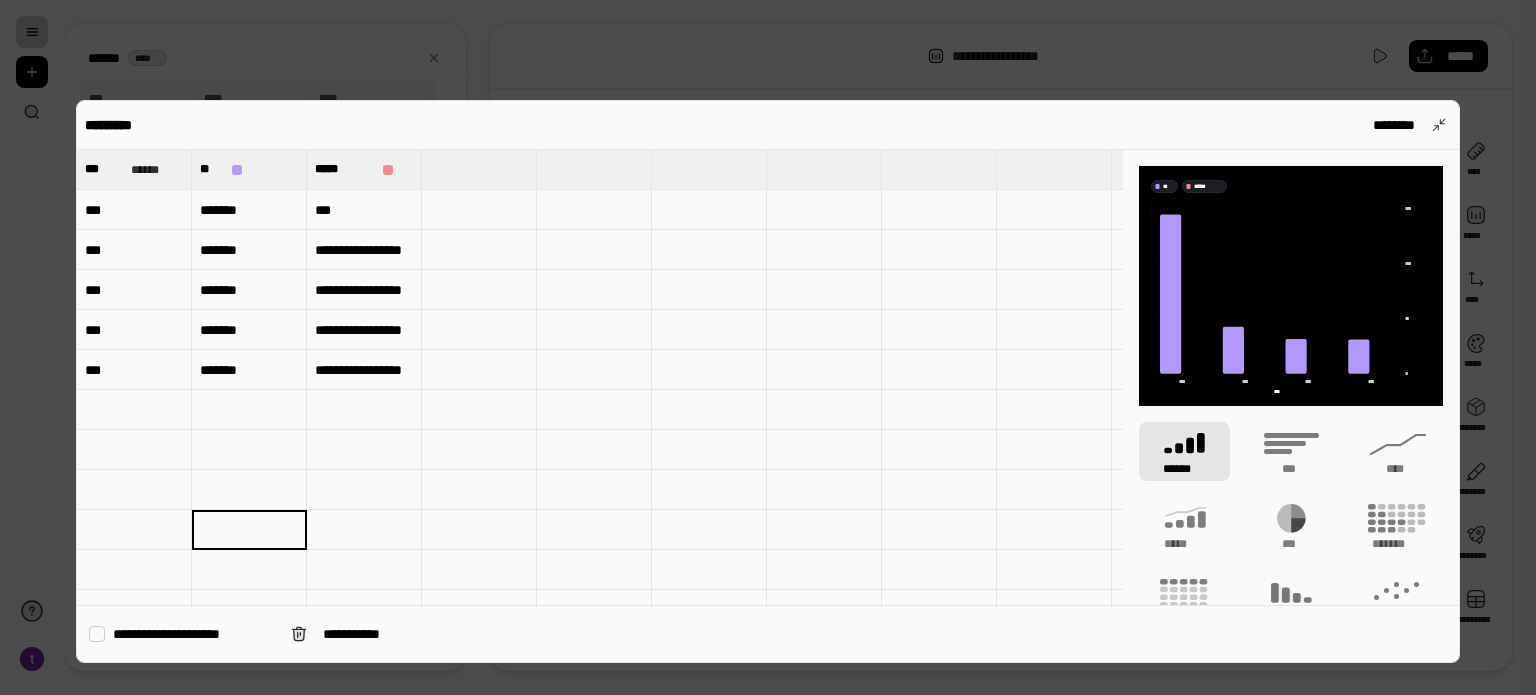 click at bounding box center [594, 490] 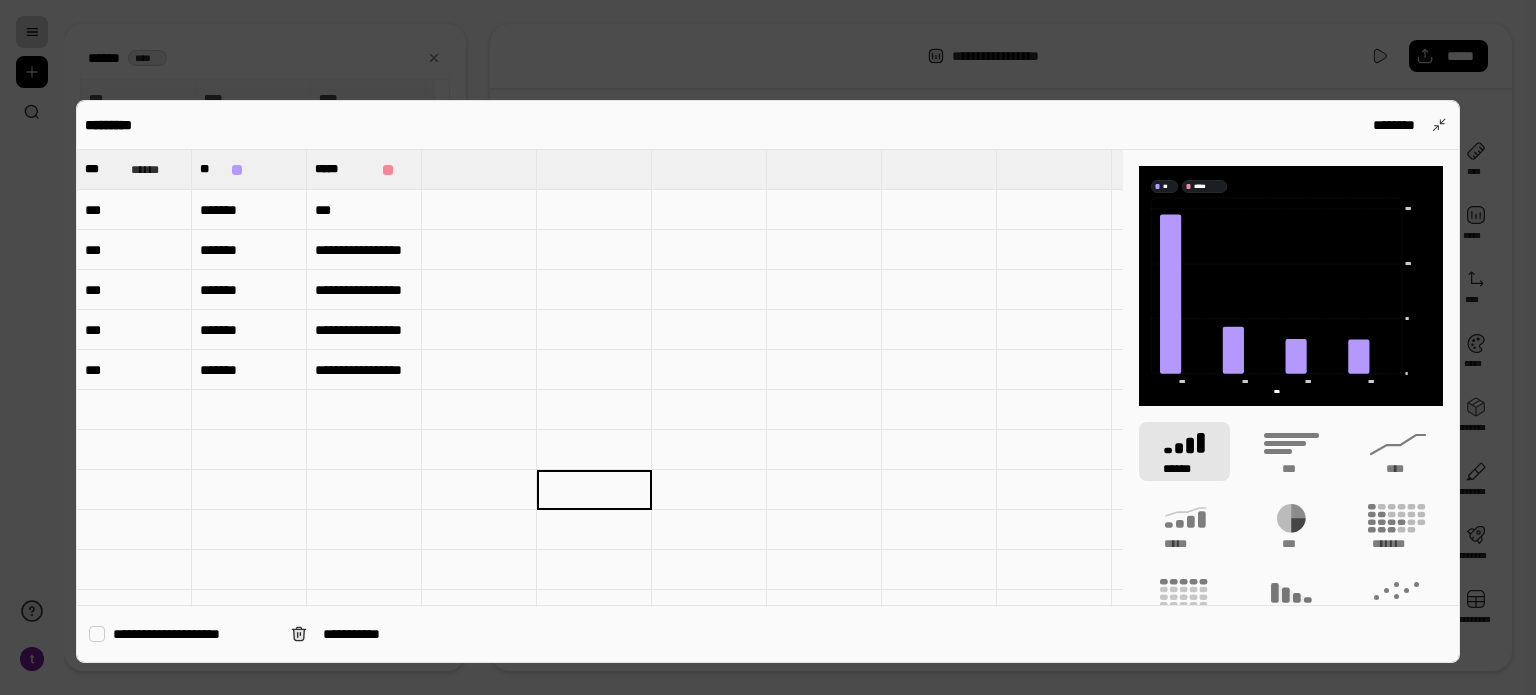 click at bounding box center (479, 490) 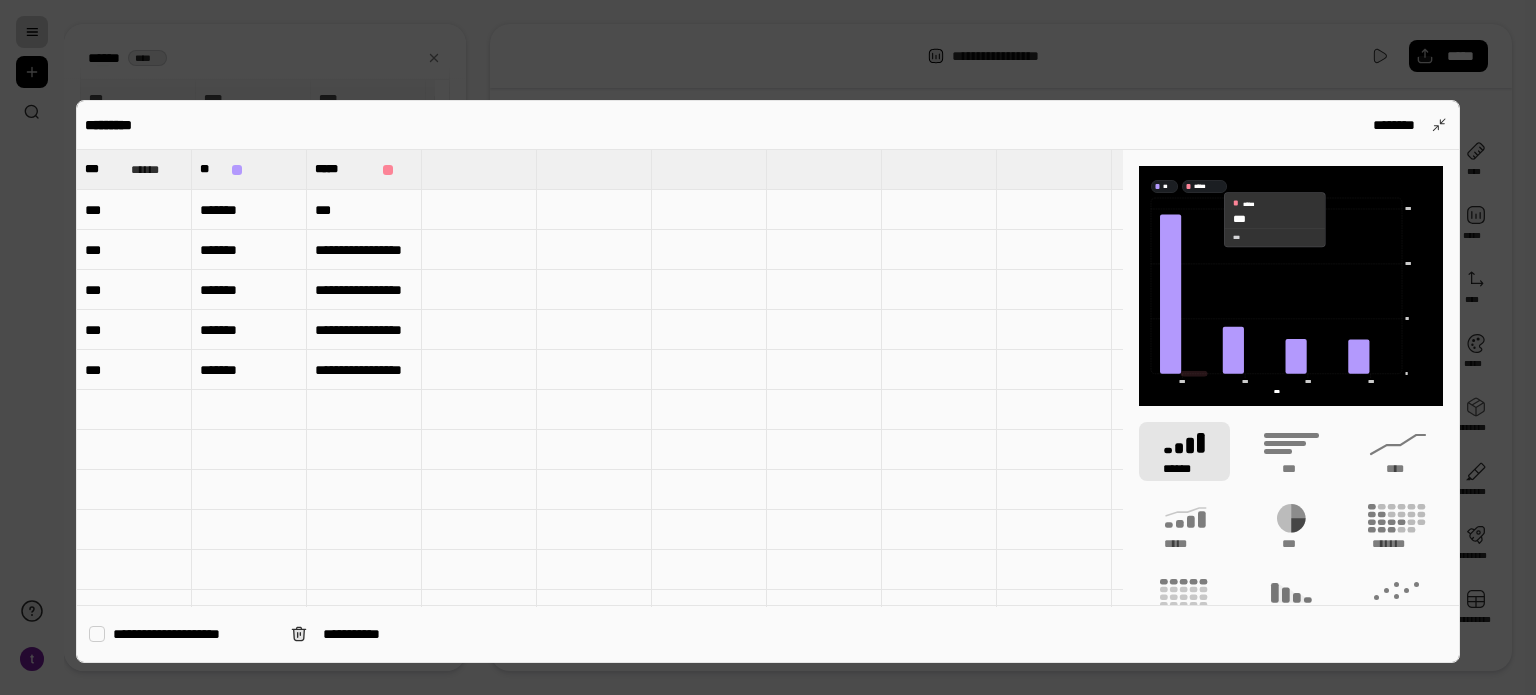 click 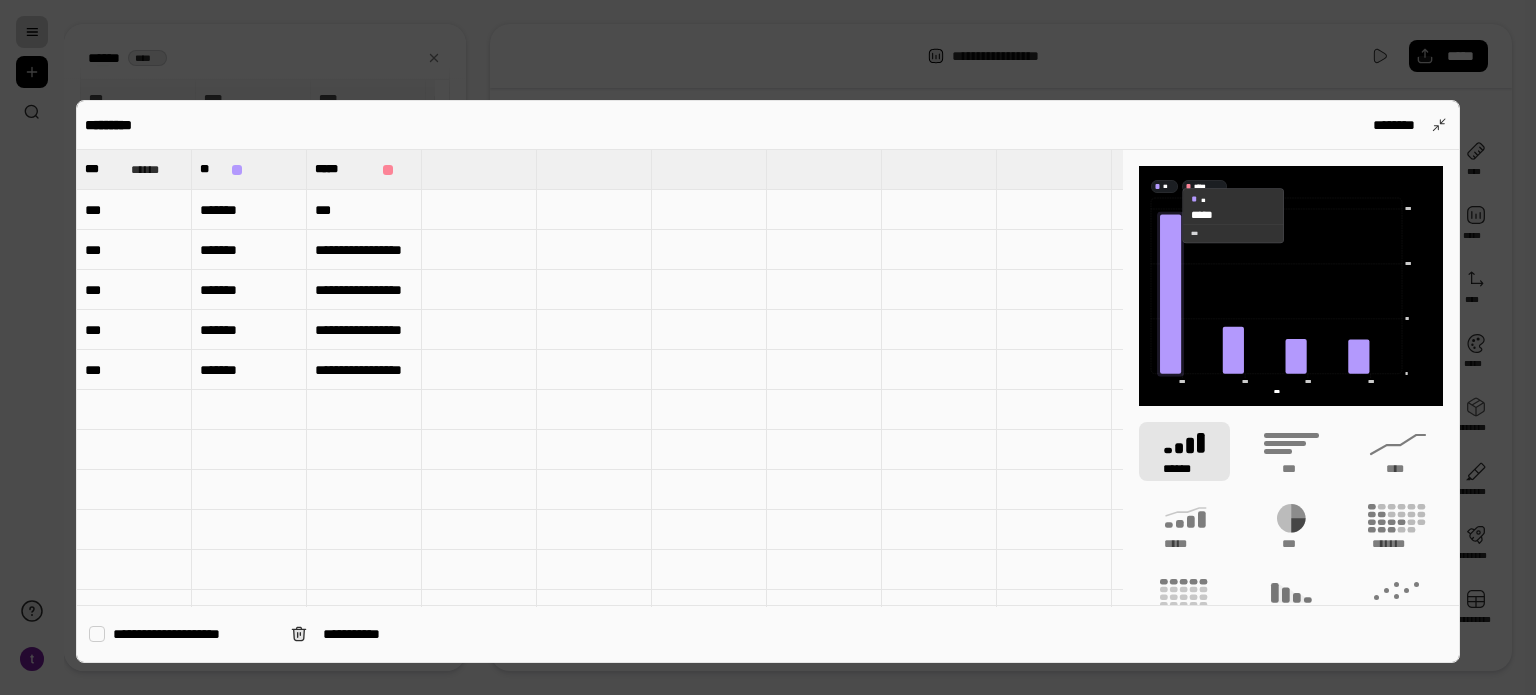 click 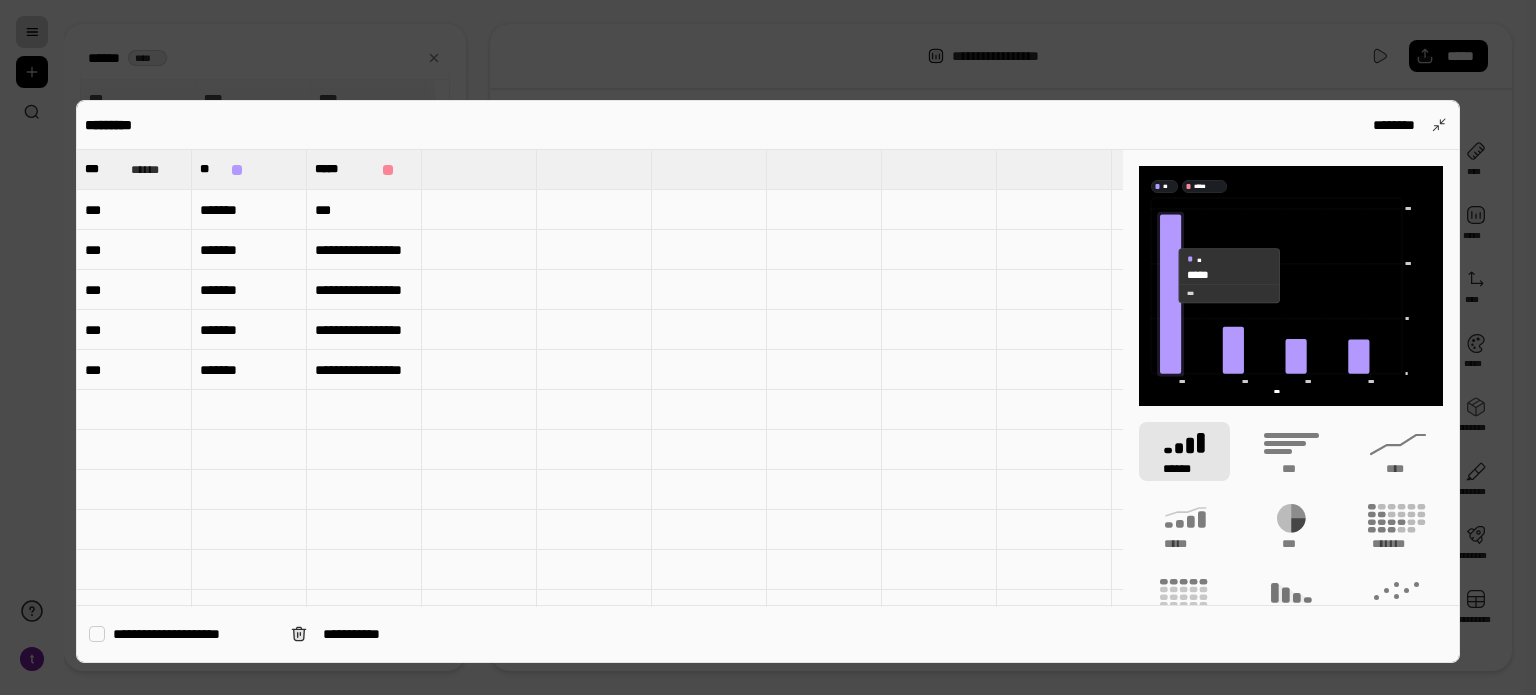 click 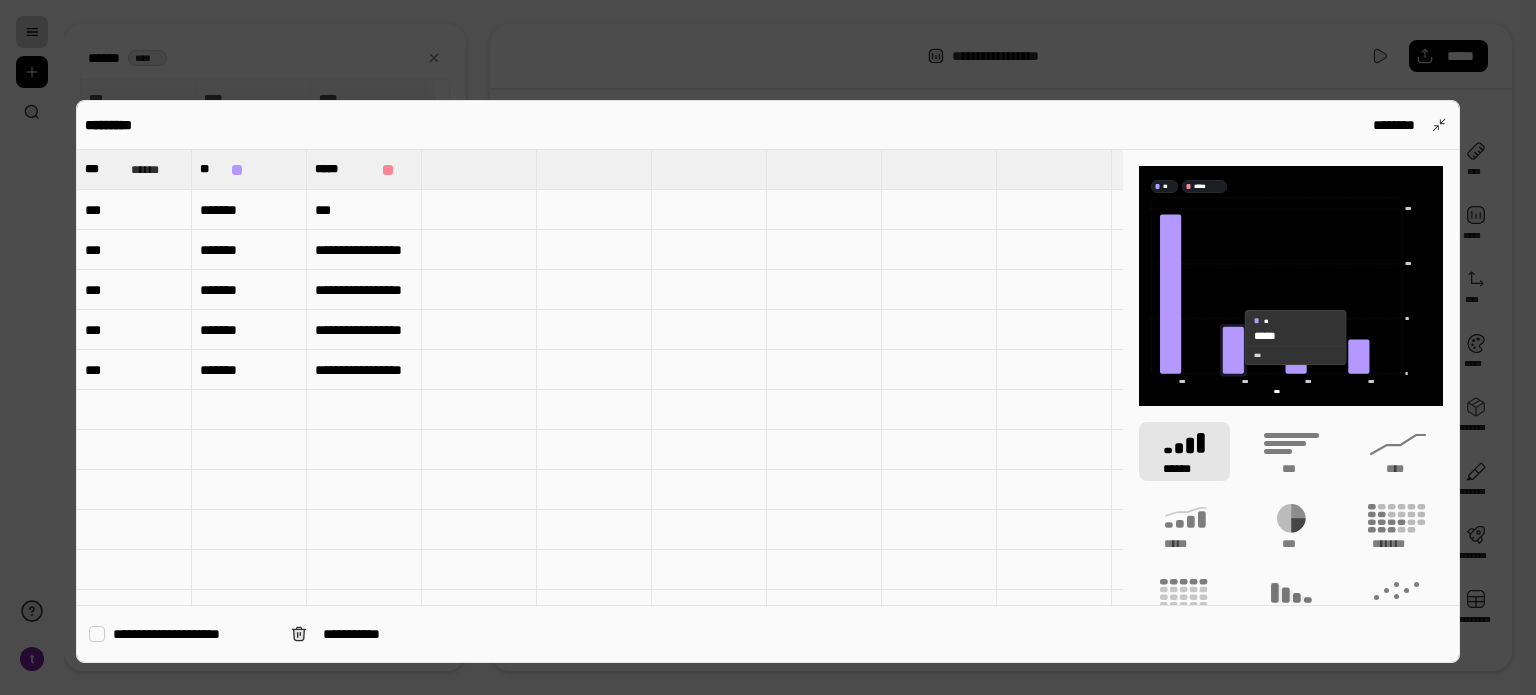 click 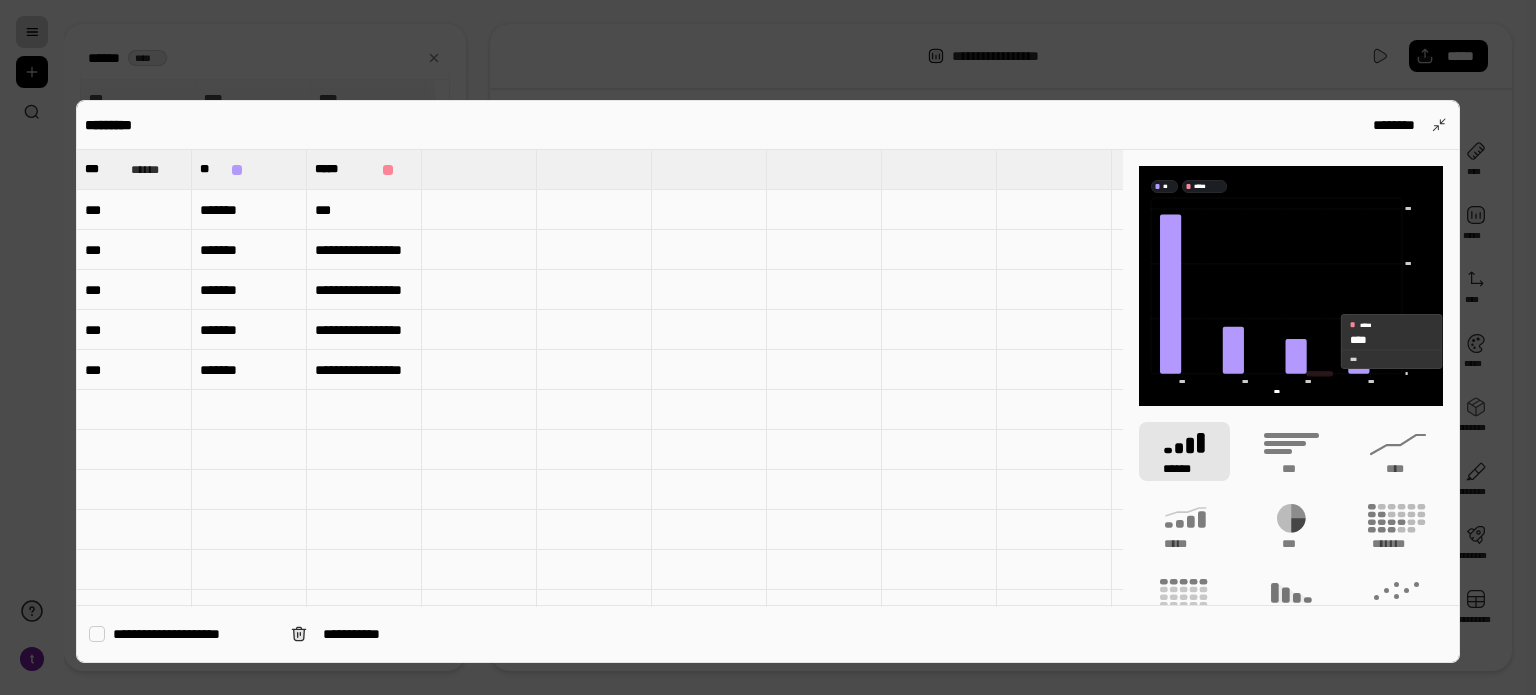 click 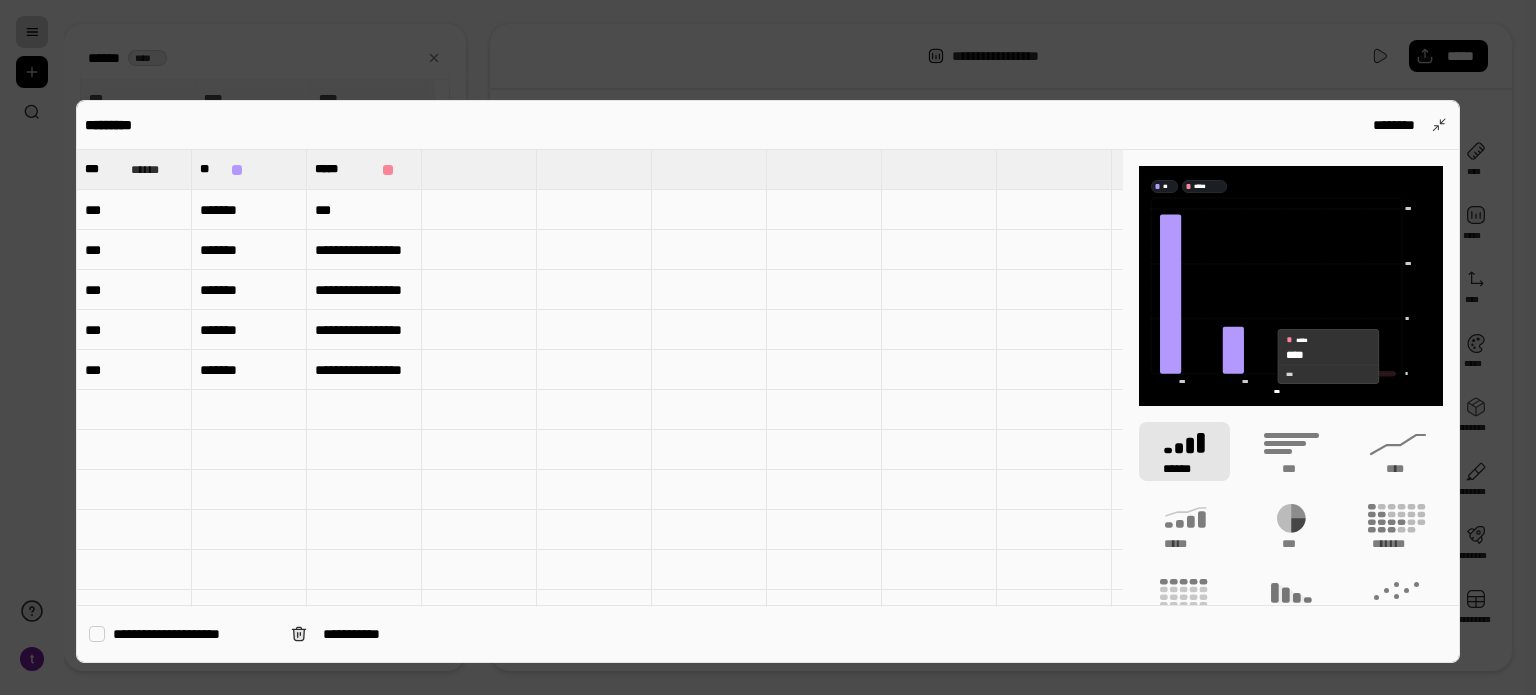 click 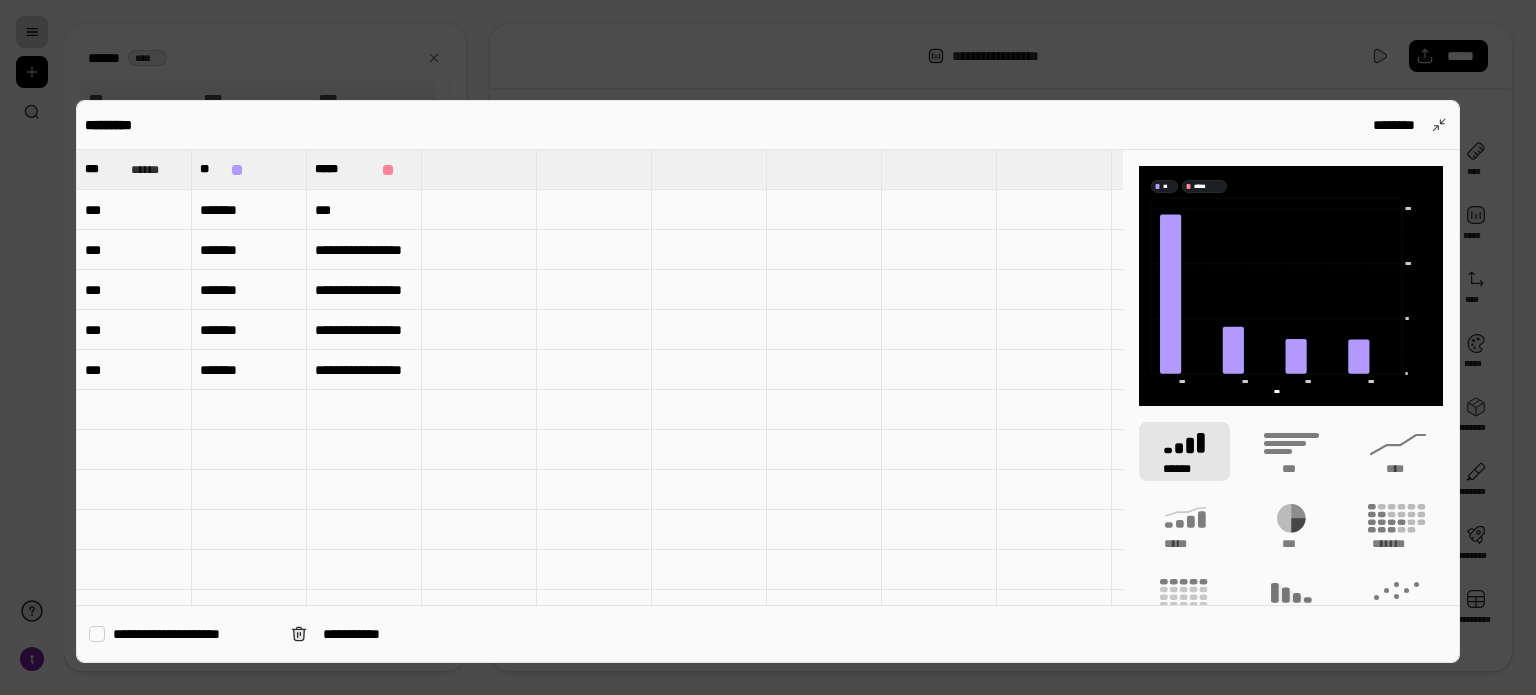 click on "**********" at bounding box center [194, 634] 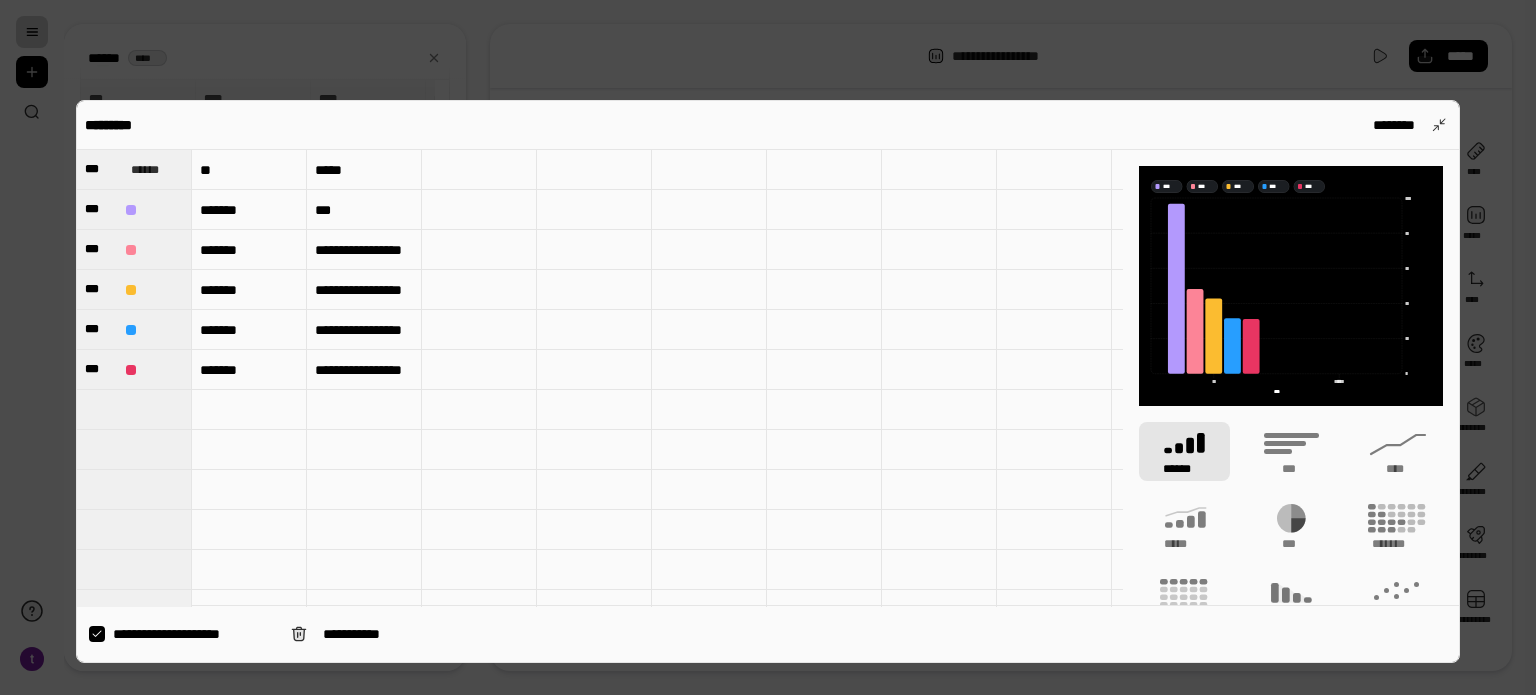 click at bounding box center [768, 347] 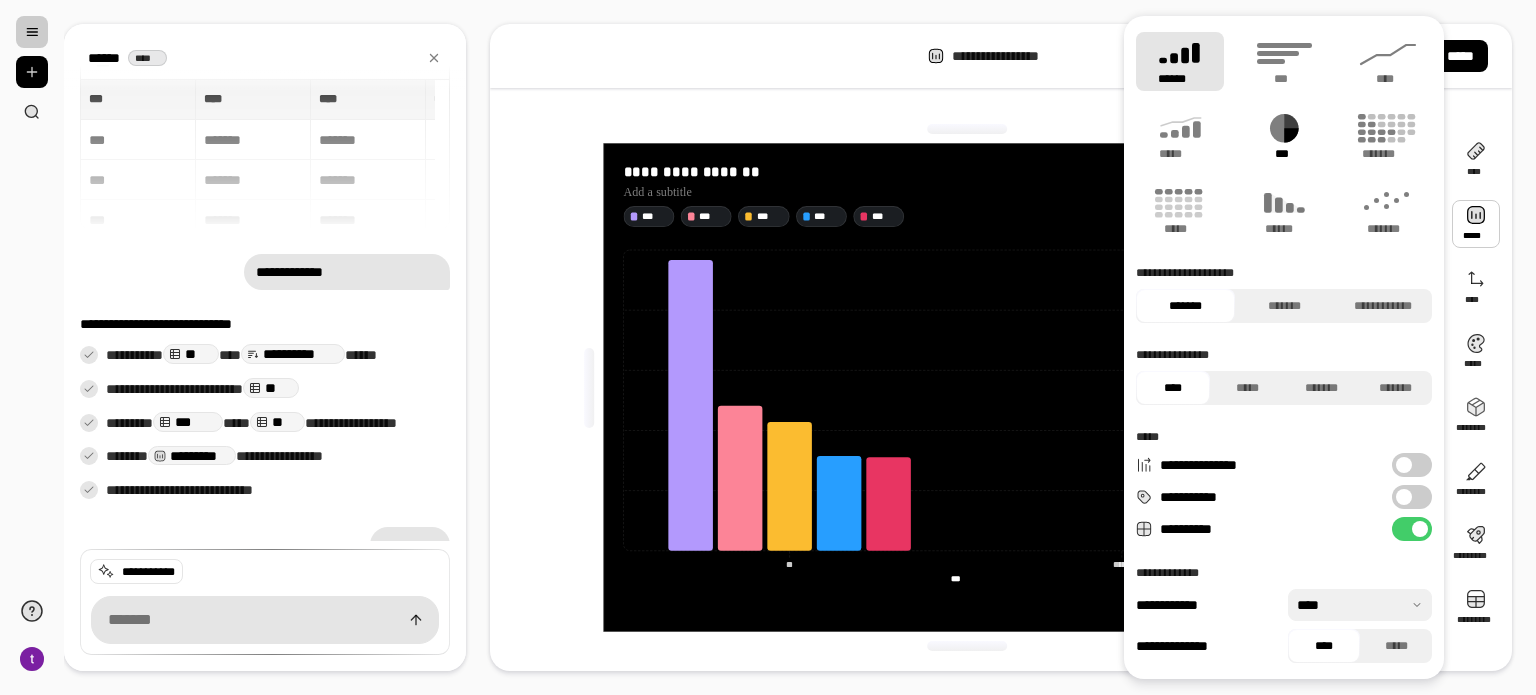 click 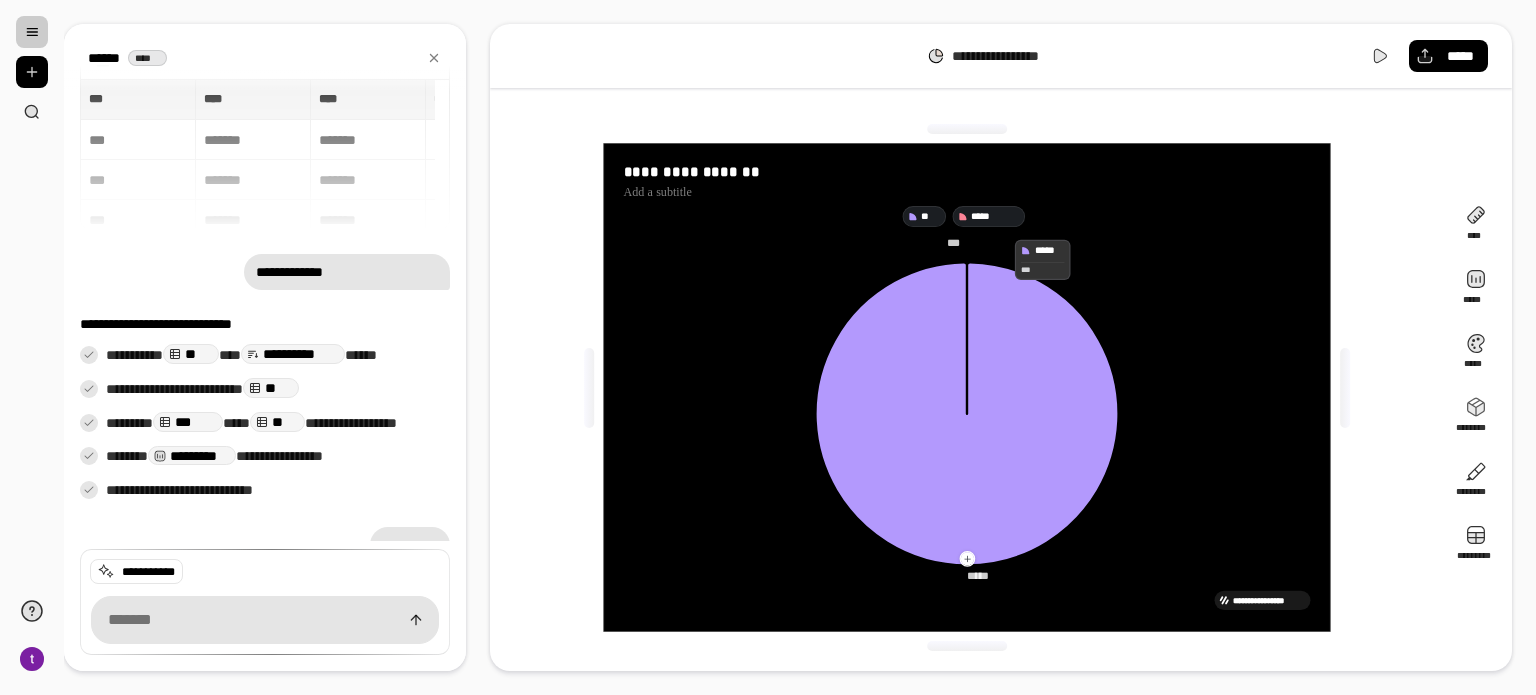 click 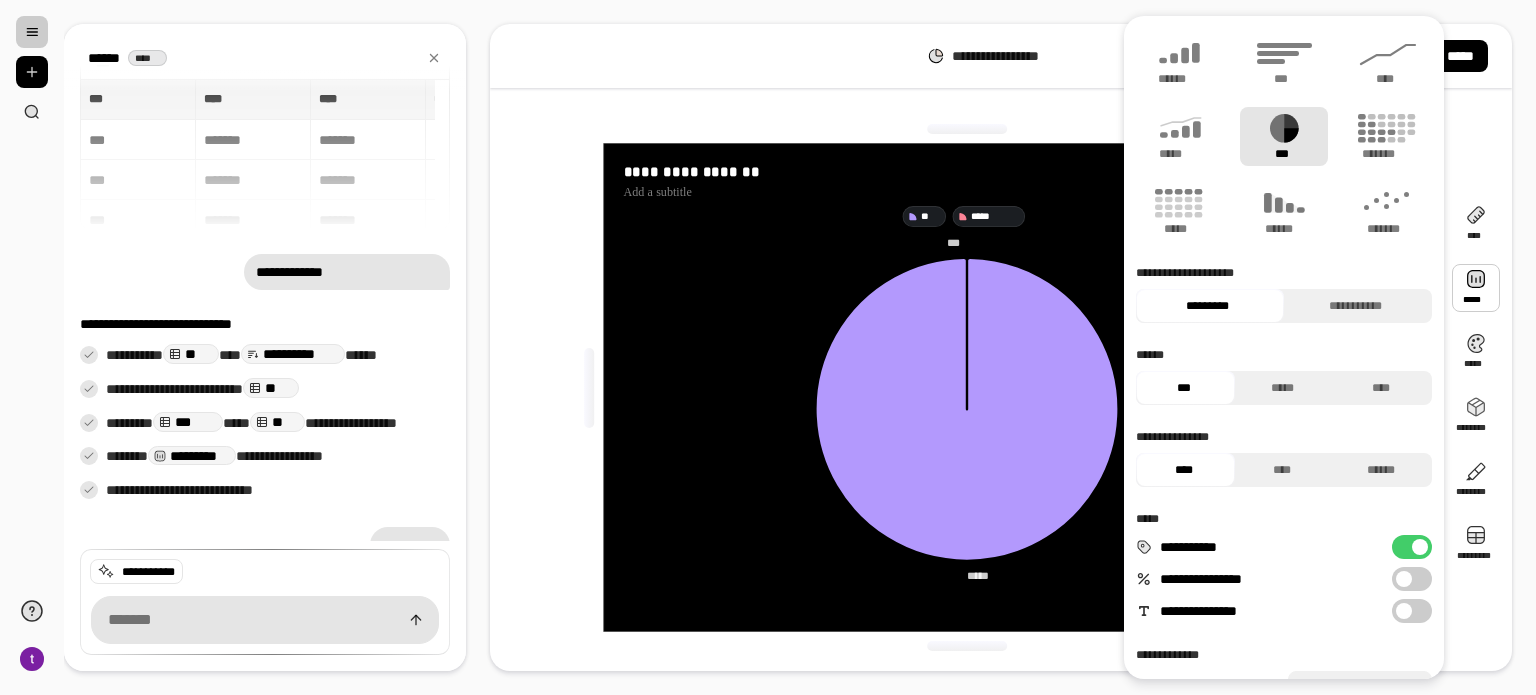 click at bounding box center (1476, 288) 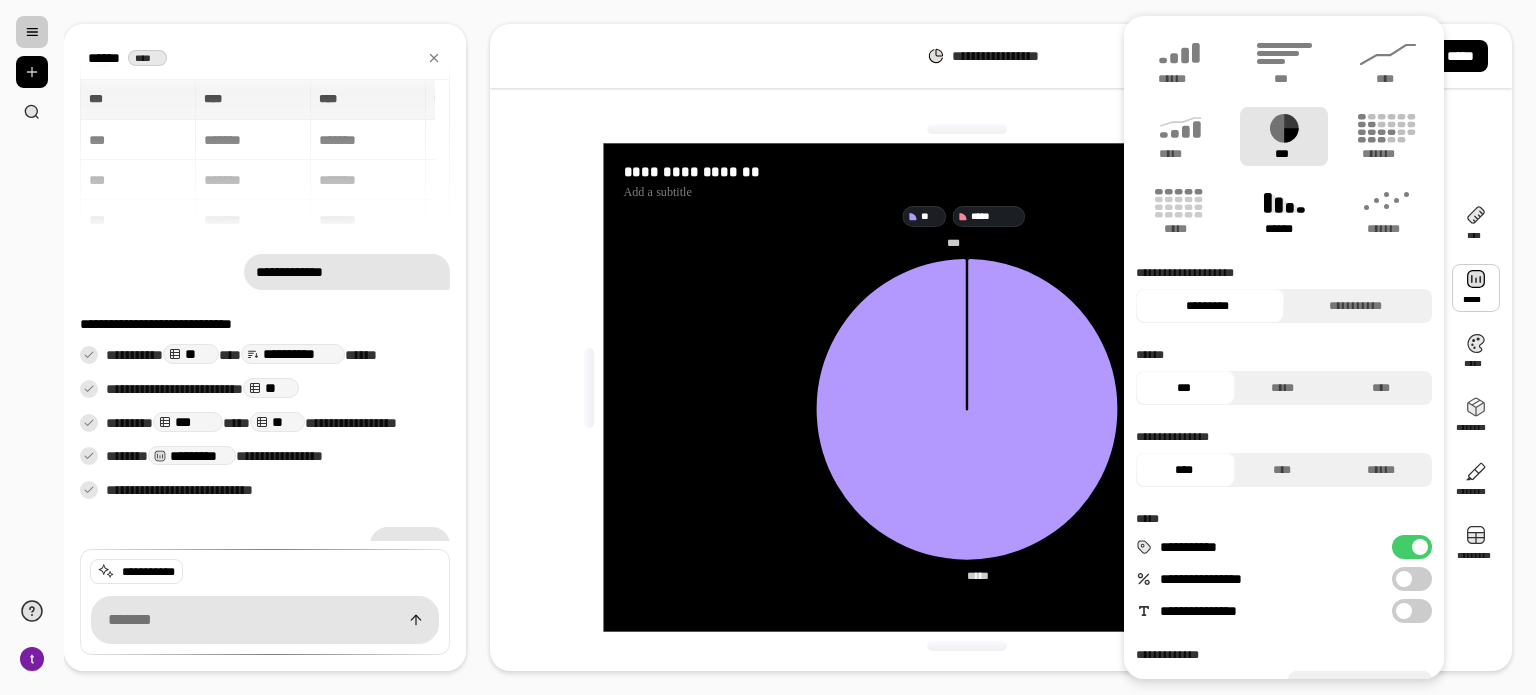 click 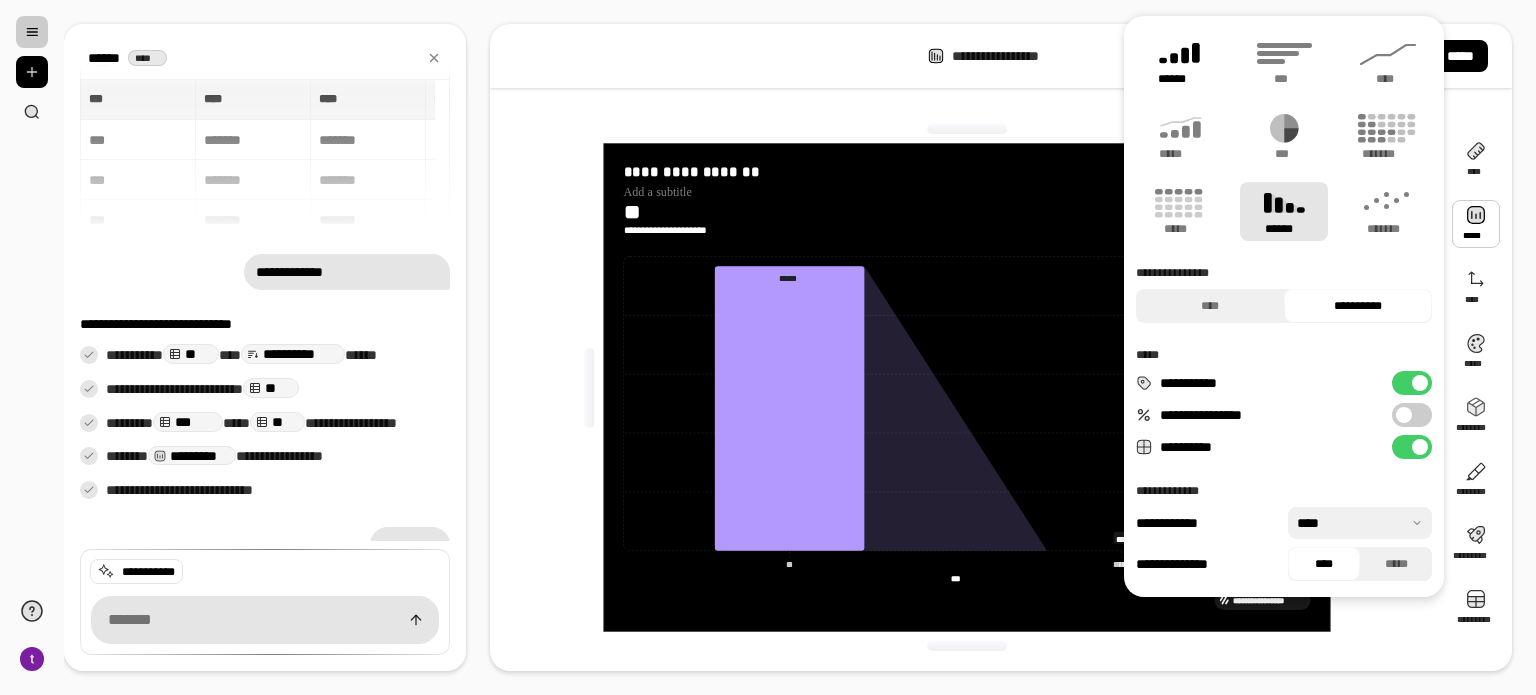 click 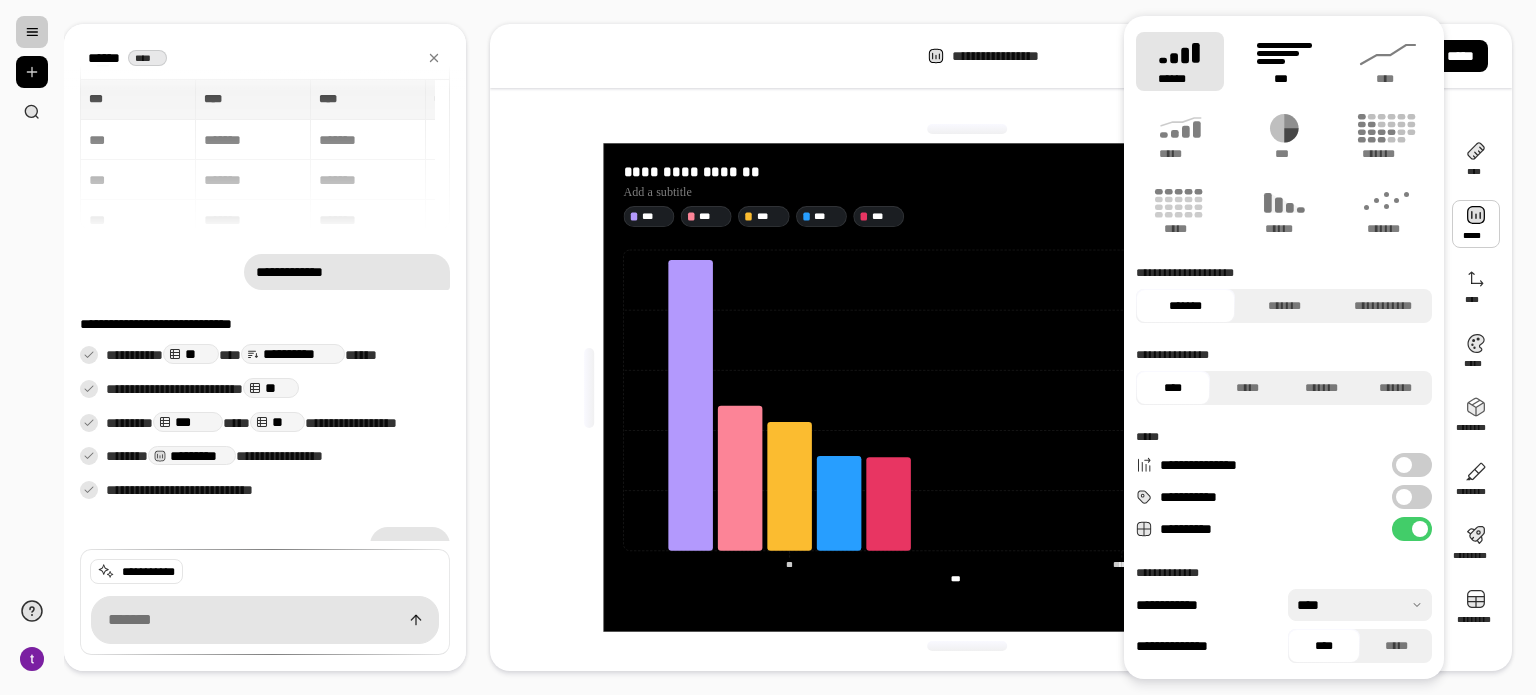 click on "***" at bounding box center [1284, 61] 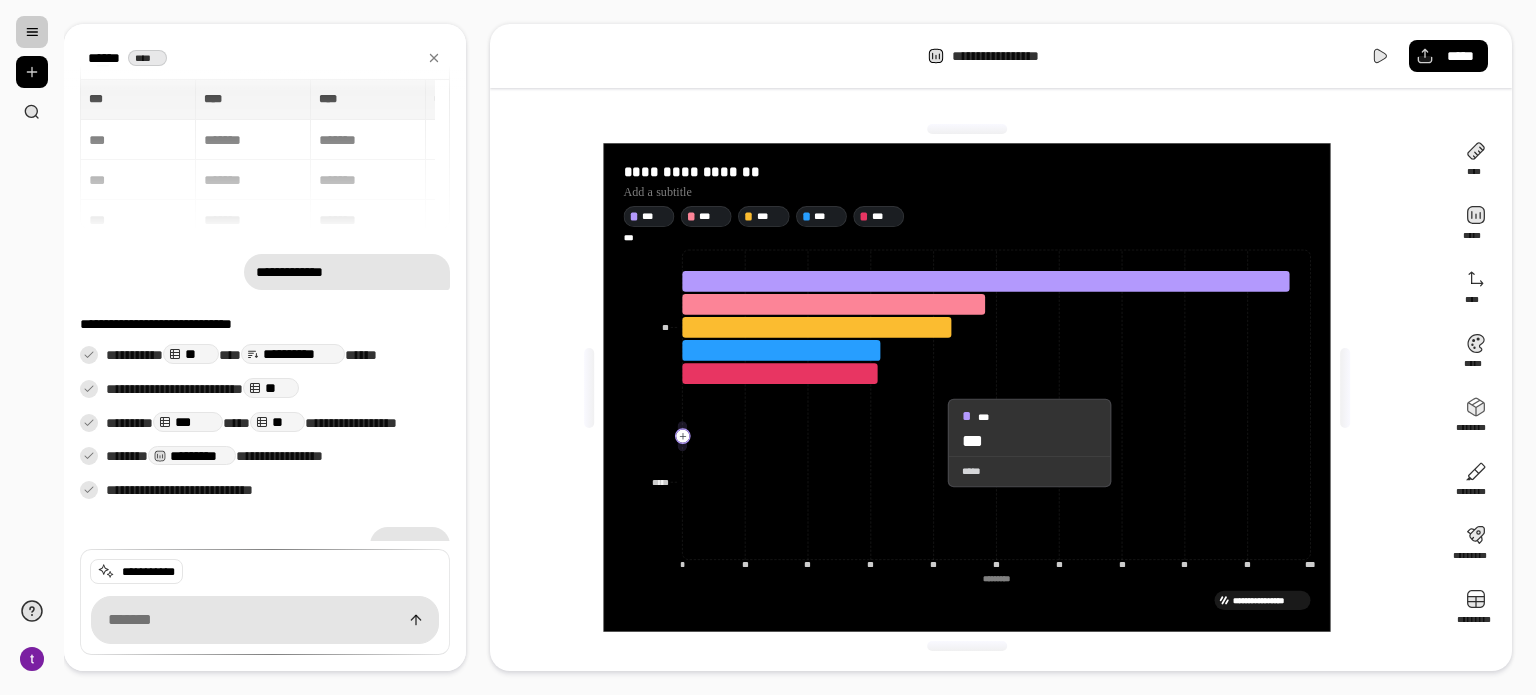 click 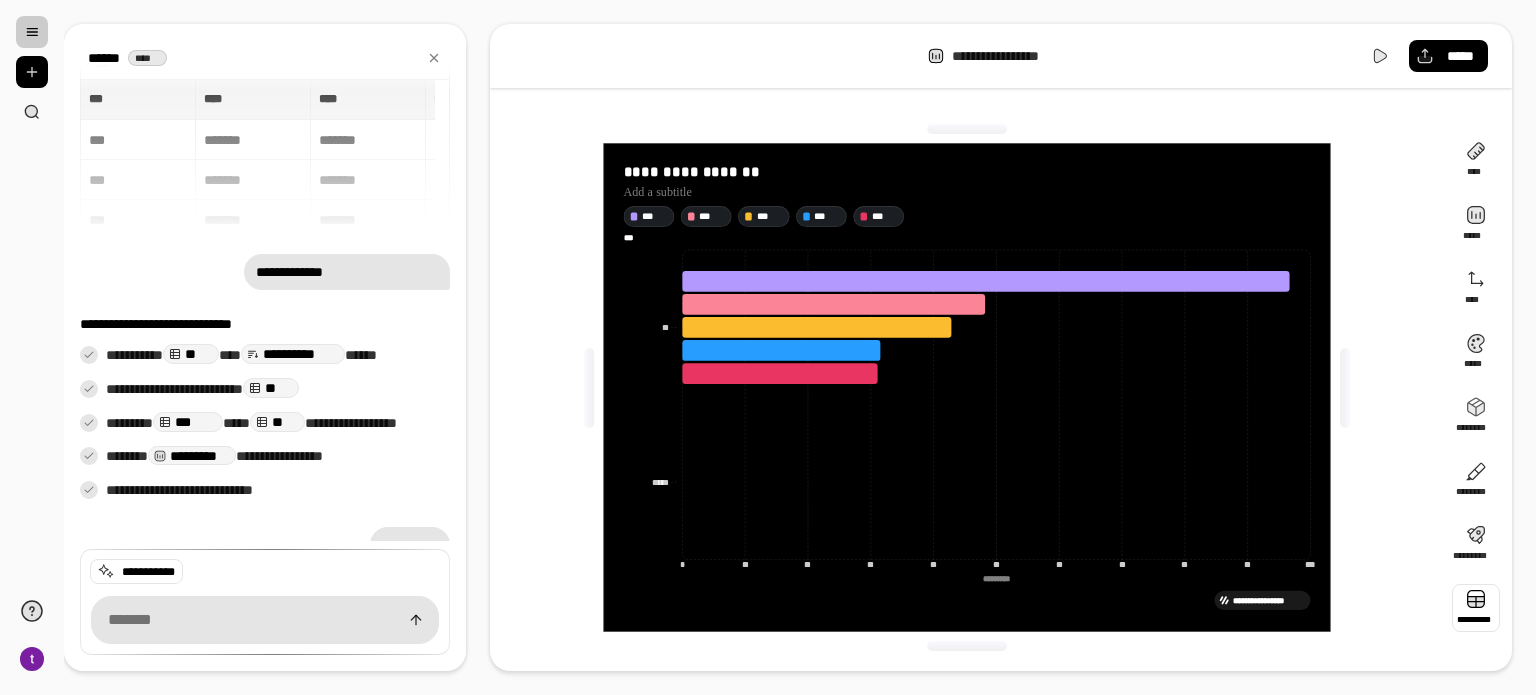 click at bounding box center (1476, 608) 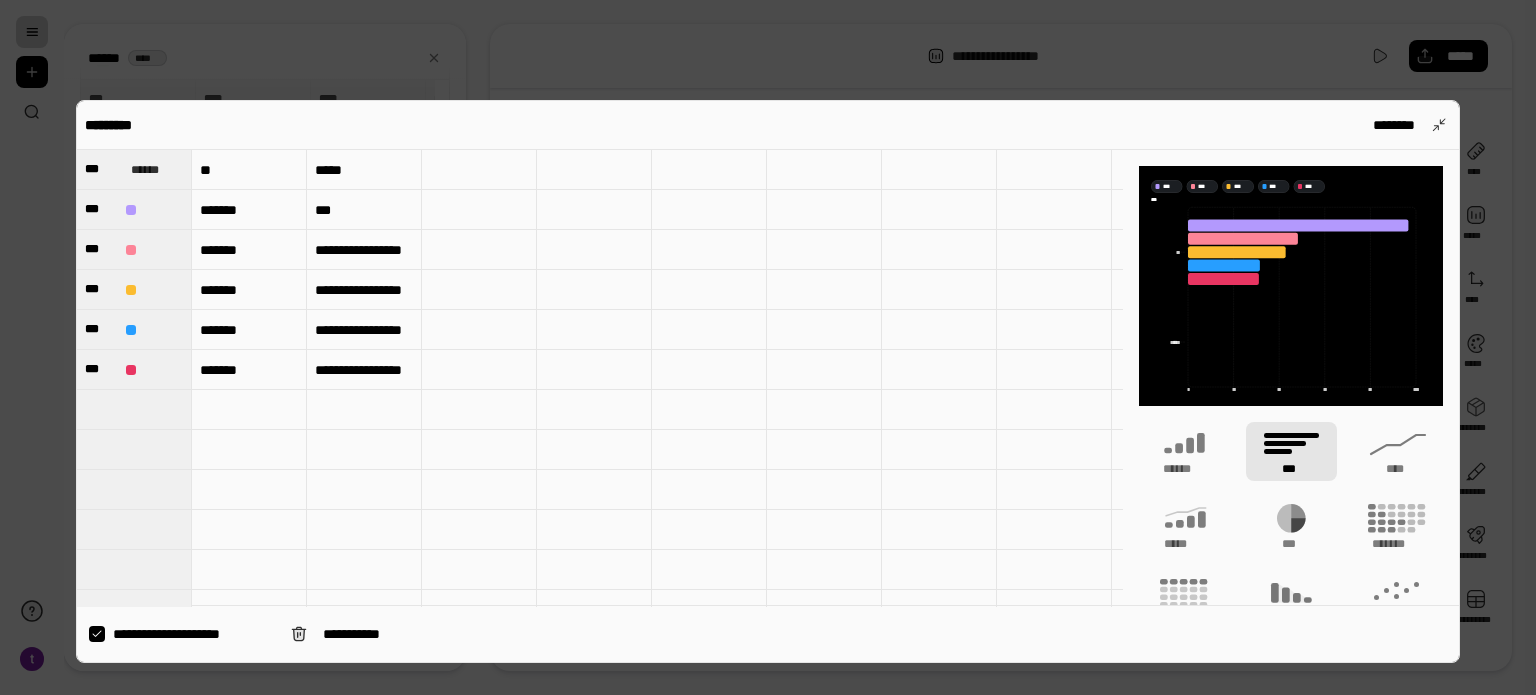 click on "**********" at bounding box center (768, 381) 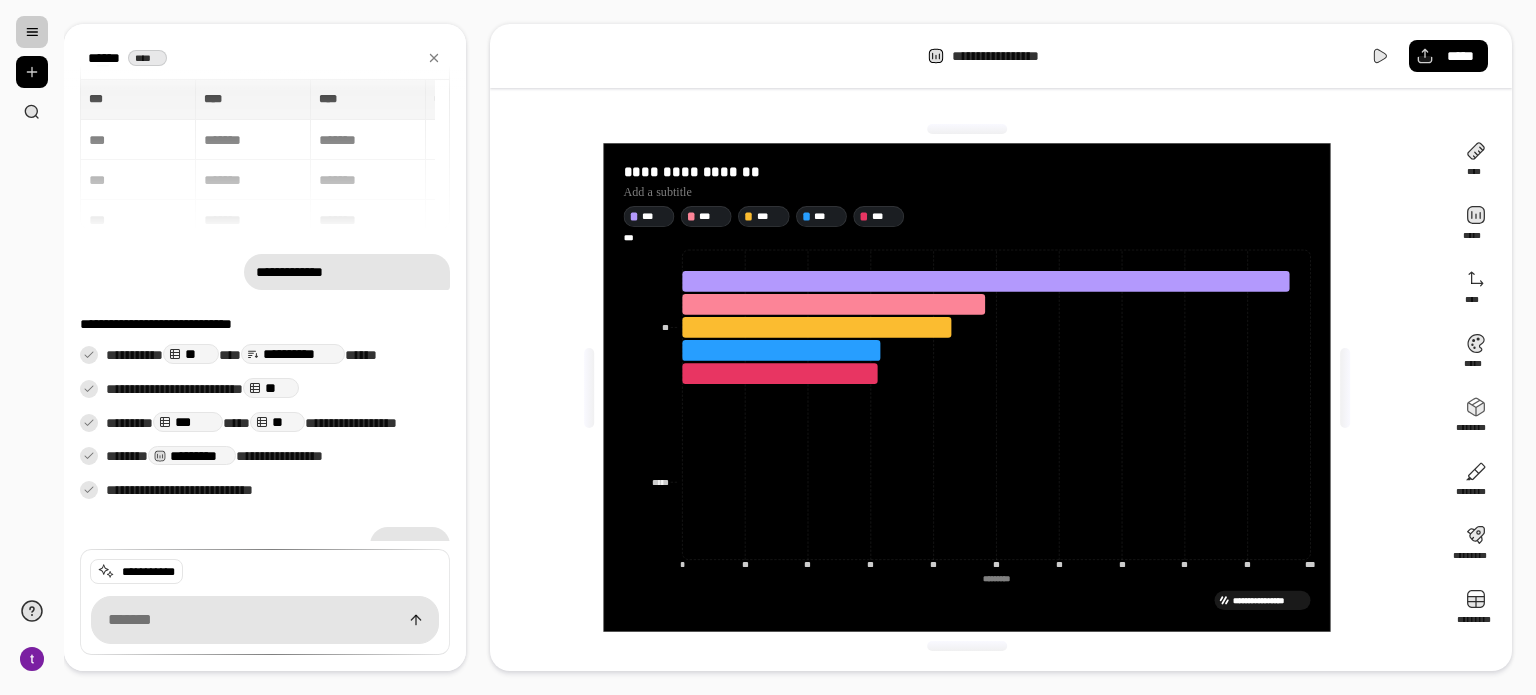 drag, startPoint x: 1399, startPoint y: 459, endPoint x: 1419, endPoint y: 463, distance: 20.396078 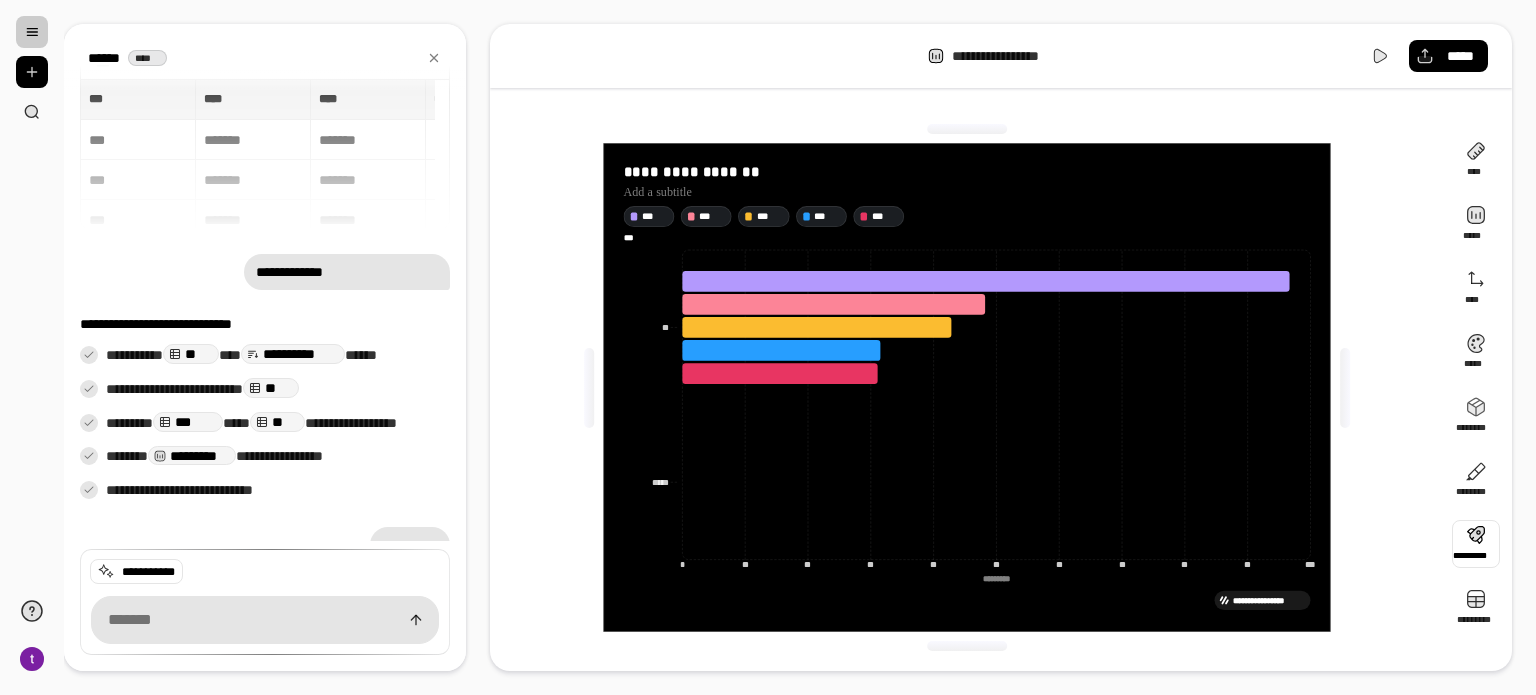 drag, startPoint x: 1439, startPoint y: 509, endPoint x: 1446, endPoint y: 523, distance: 15.652476 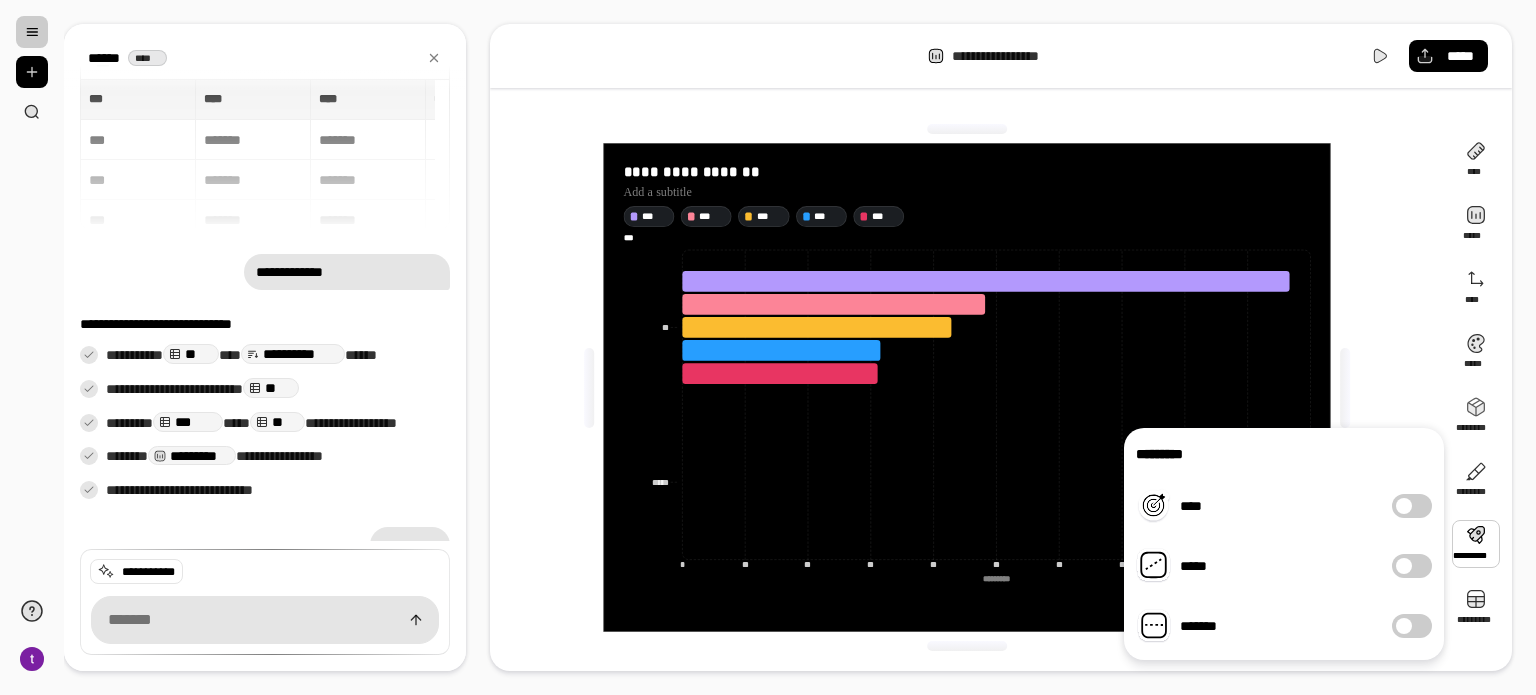 click at bounding box center (1476, 544) 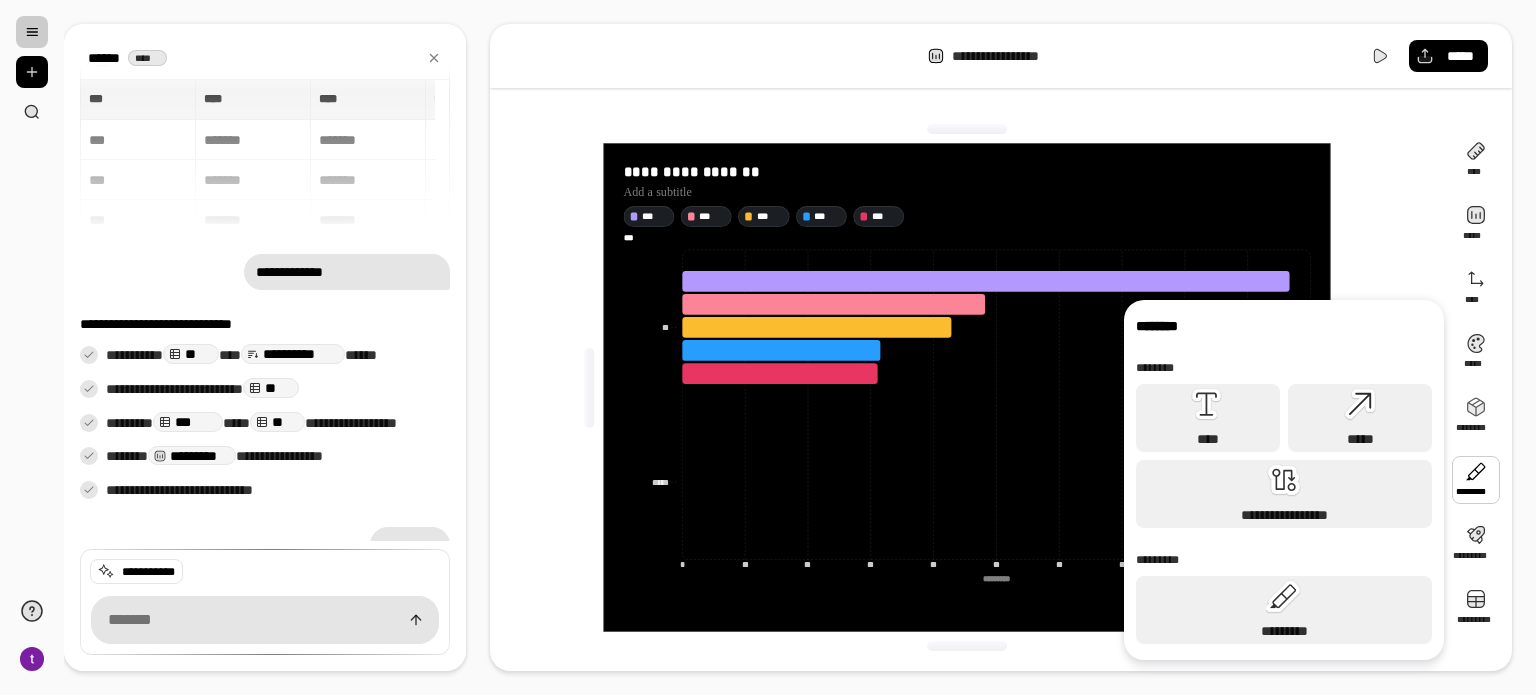 click at bounding box center [1476, 480] 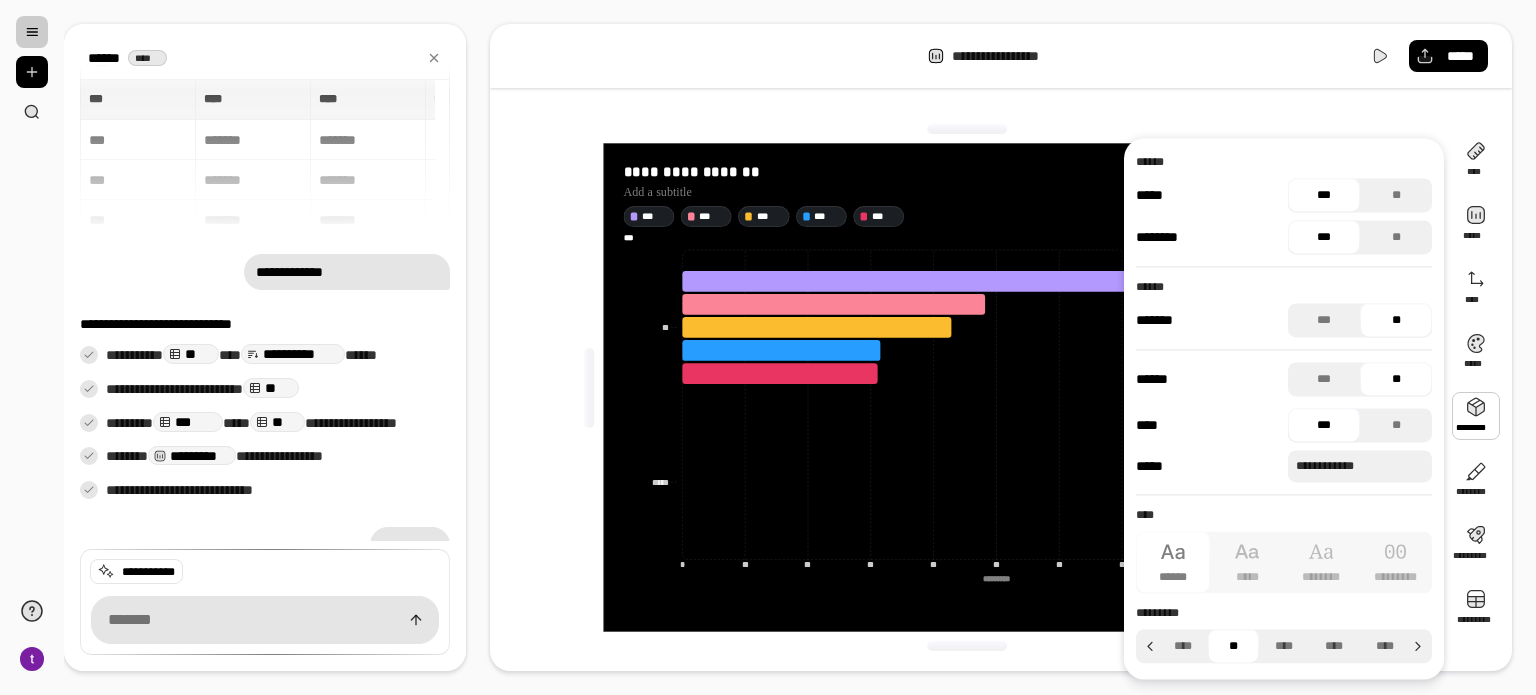 click at bounding box center (1476, 416) 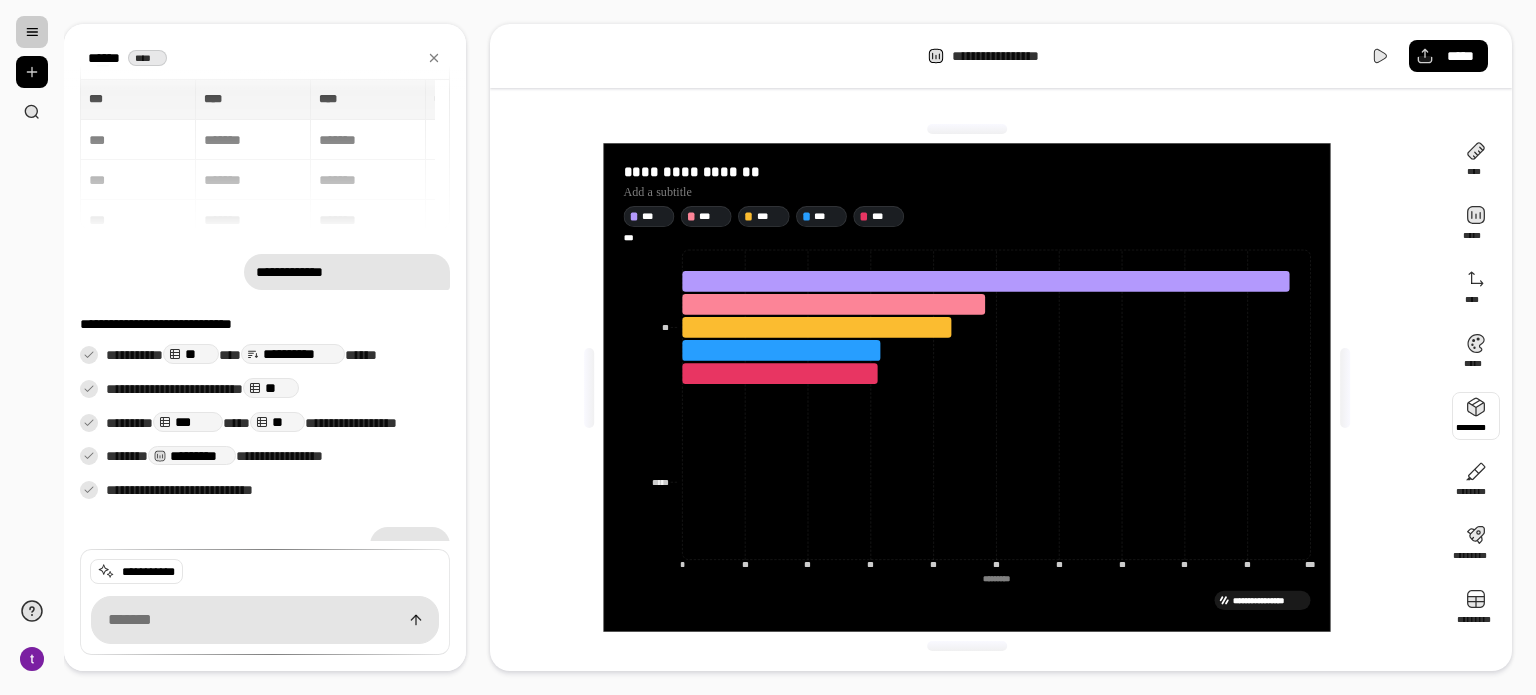 click at bounding box center [1476, 416] 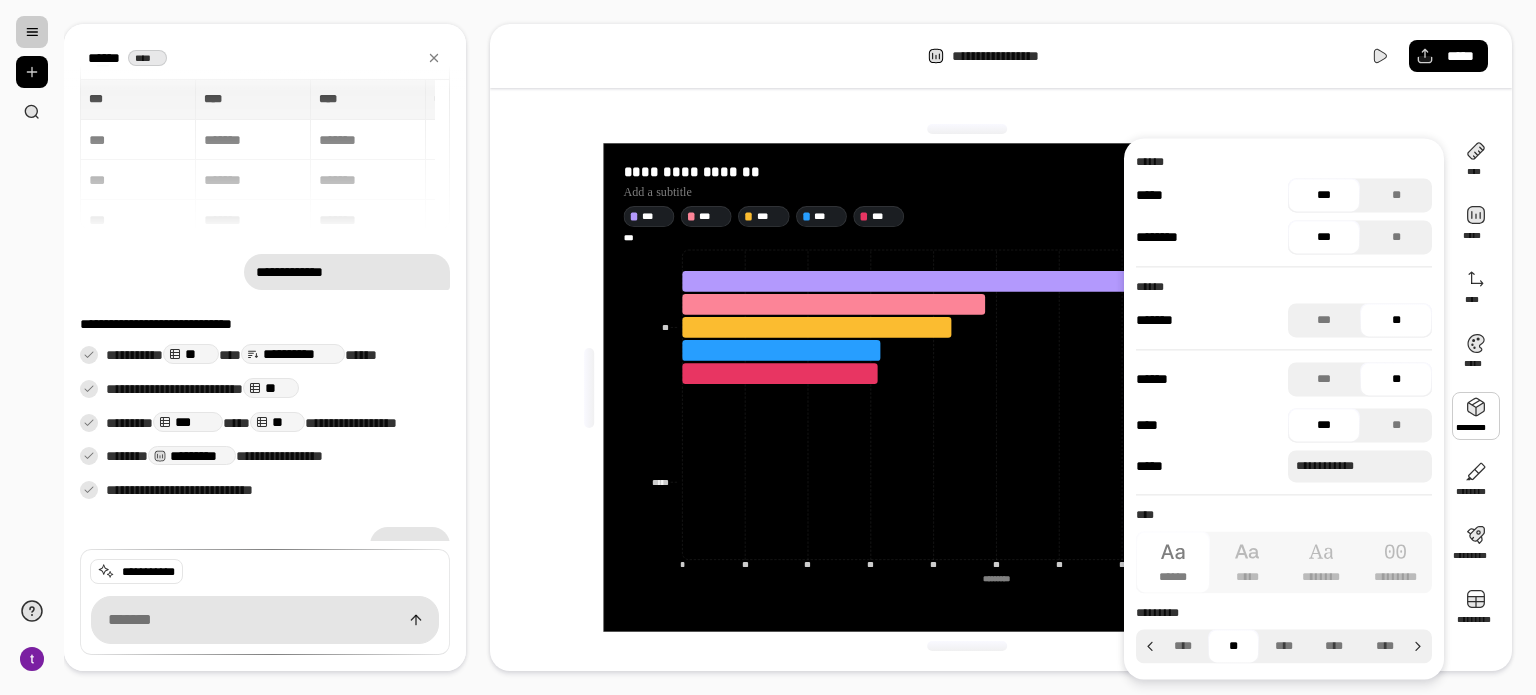 click at bounding box center (1476, 416) 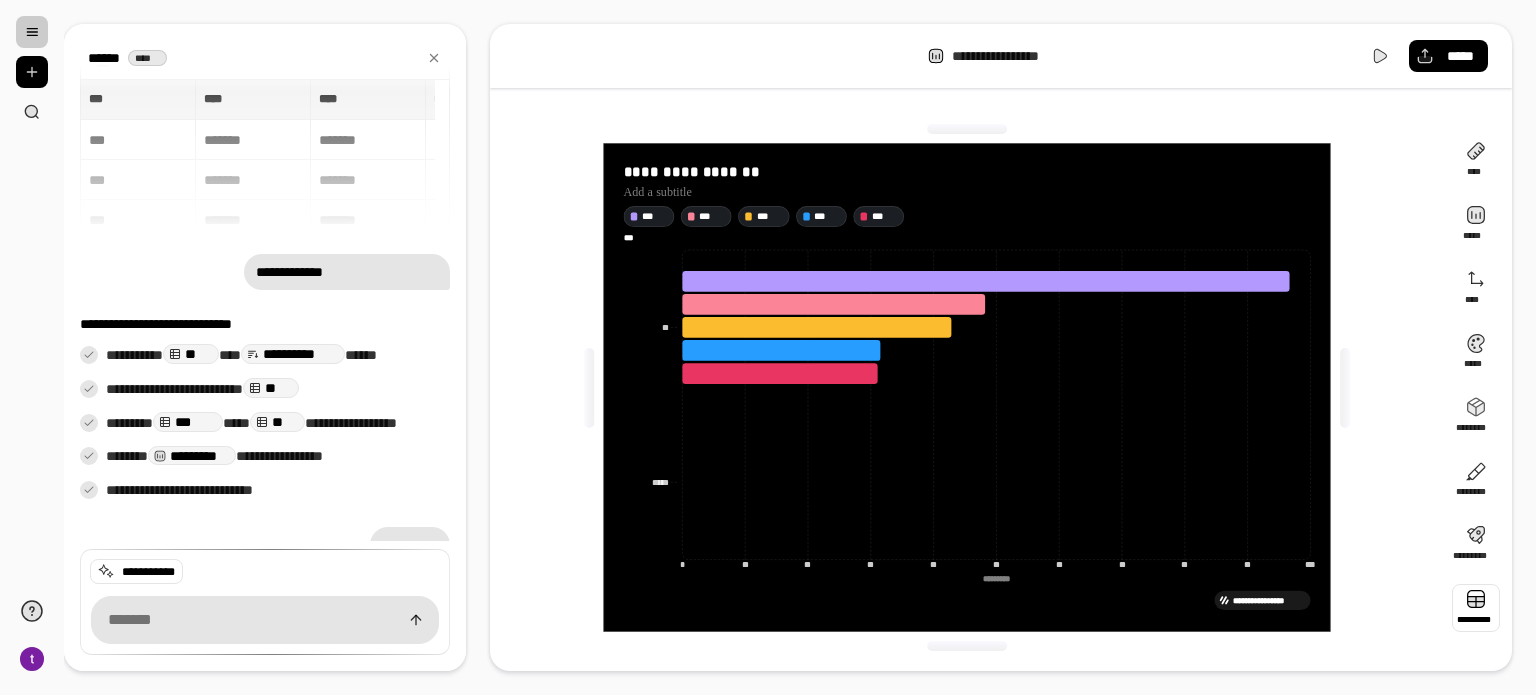click at bounding box center (1476, 608) 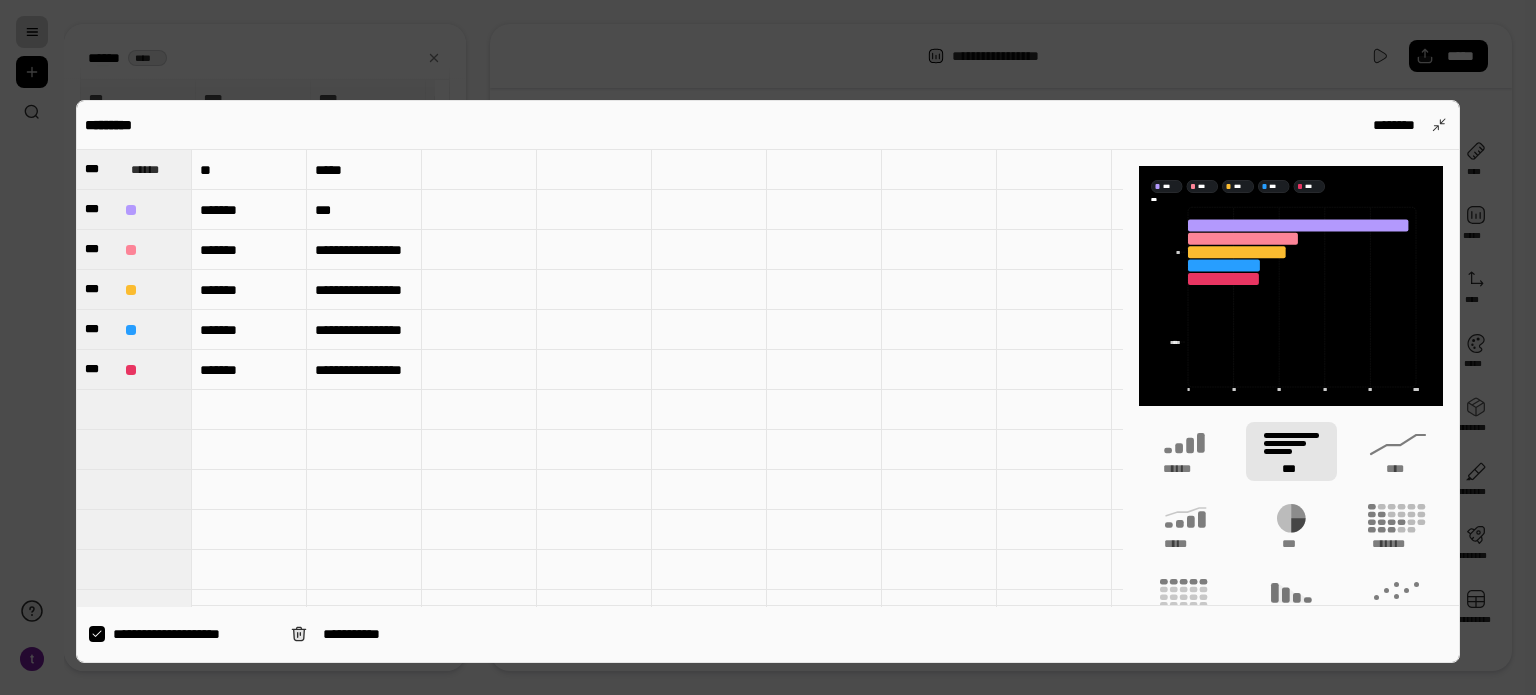 click on "**********" at bounding box center [768, 381] 